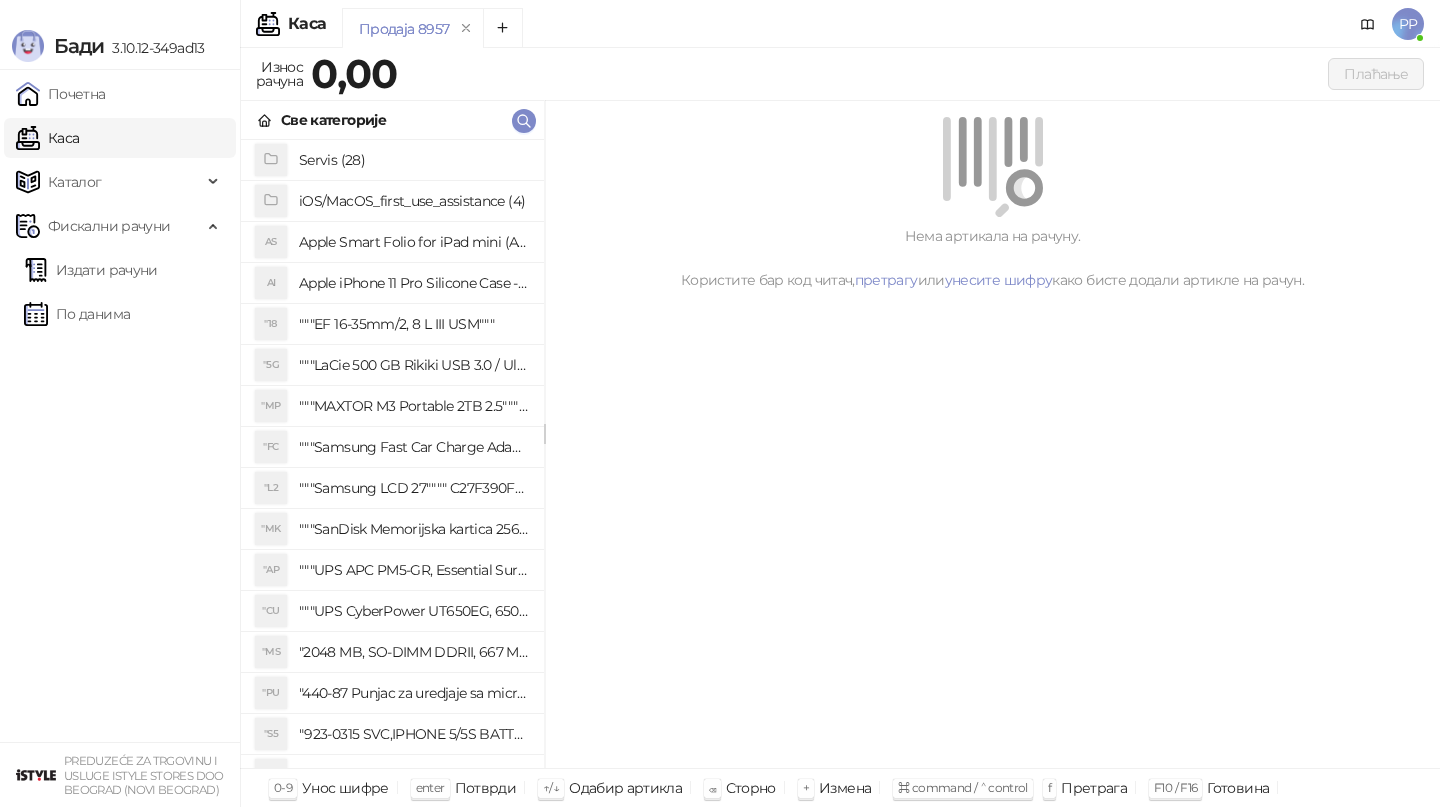 scroll, scrollTop: 0, scrollLeft: 0, axis: both 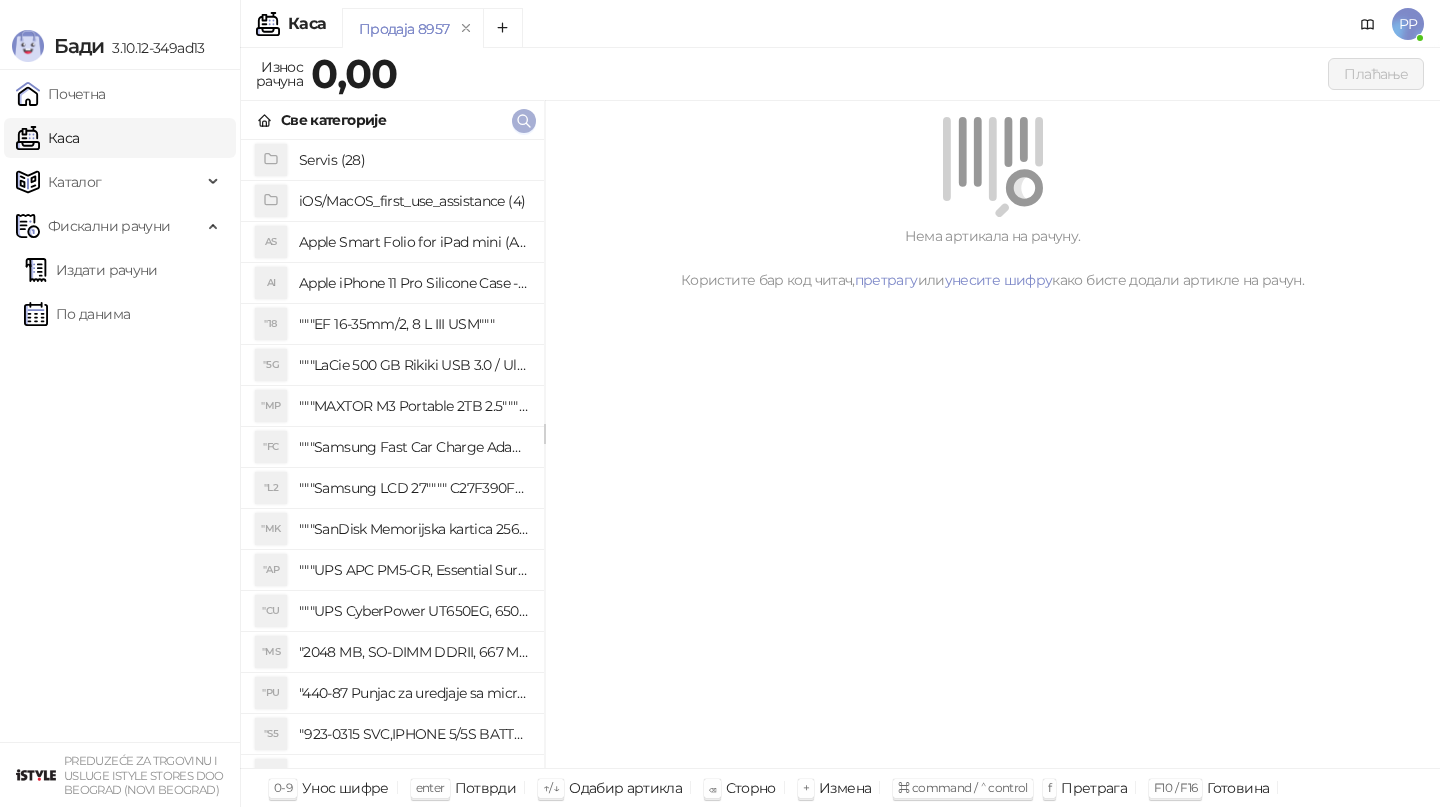 click 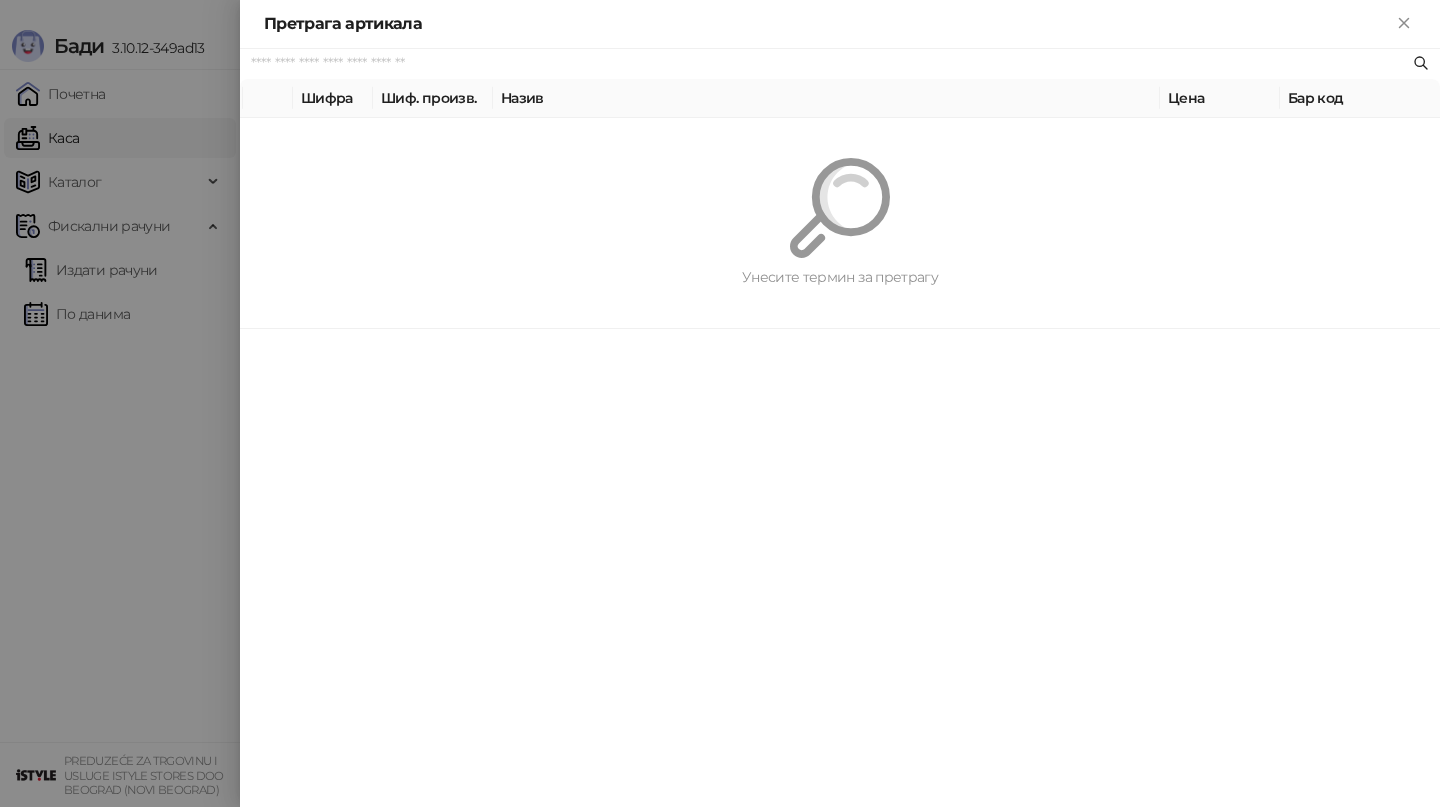 paste on "*********" 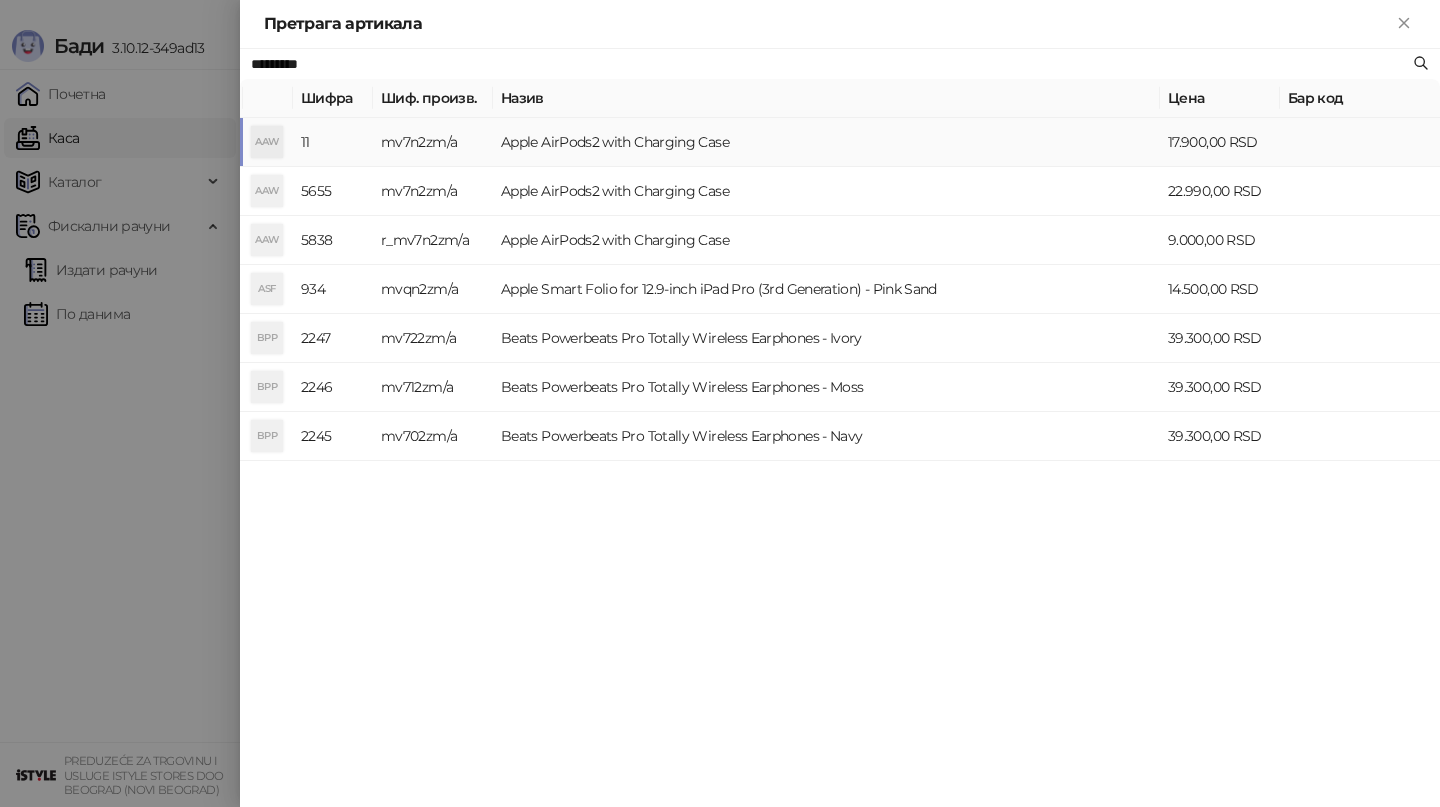 click on "Apple AirPods2 with Charging Case" at bounding box center (826, 142) 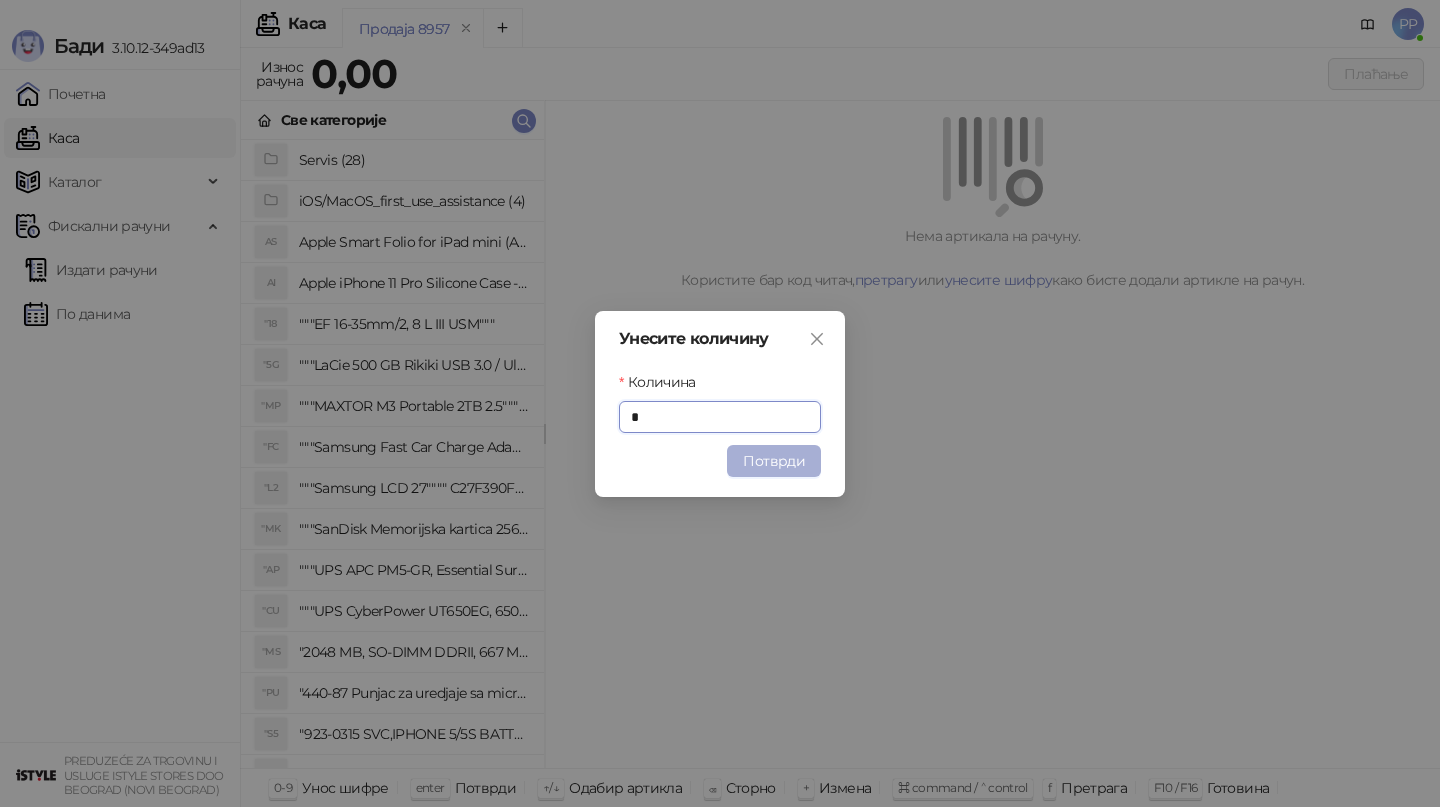 click on "Потврди" at bounding box center [774, 461] 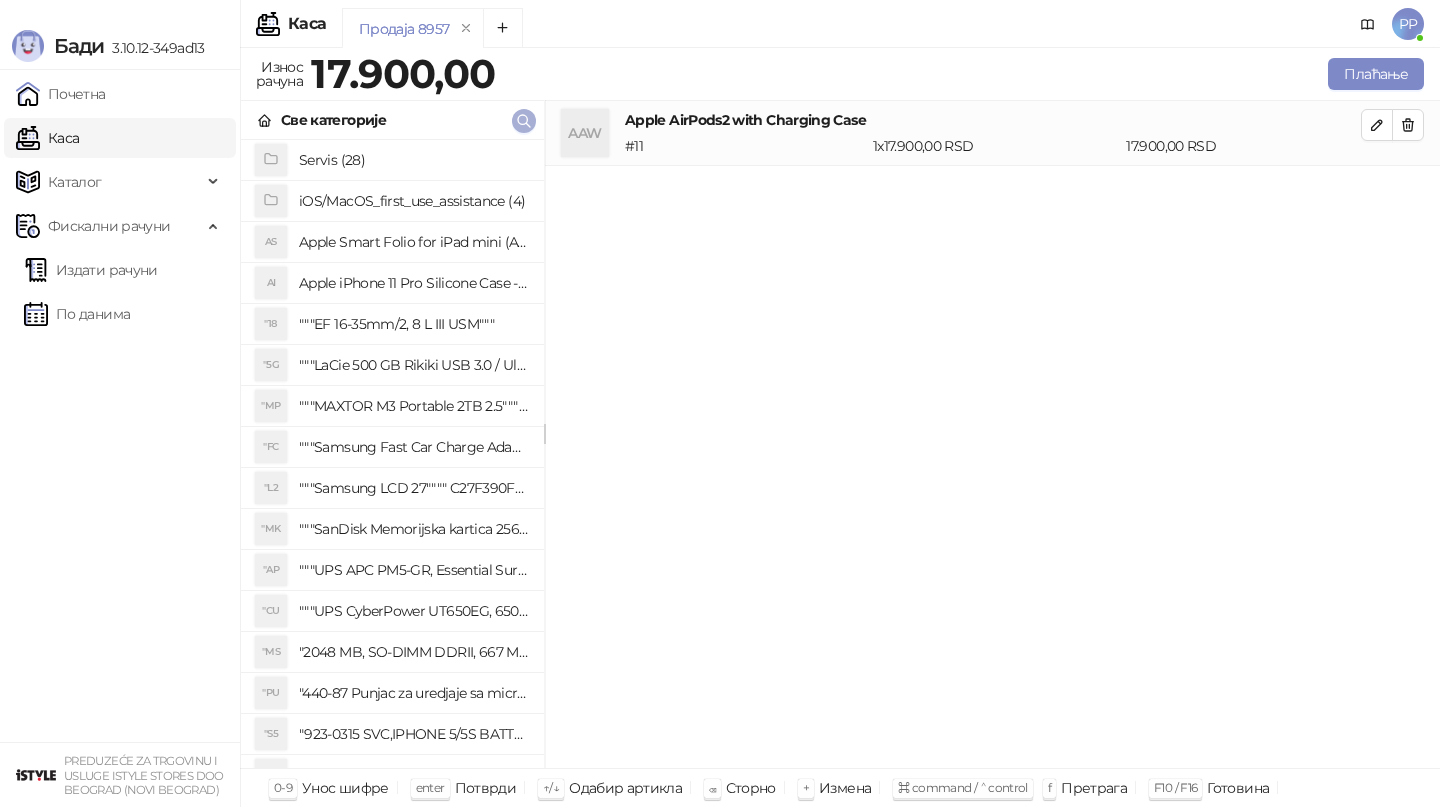click 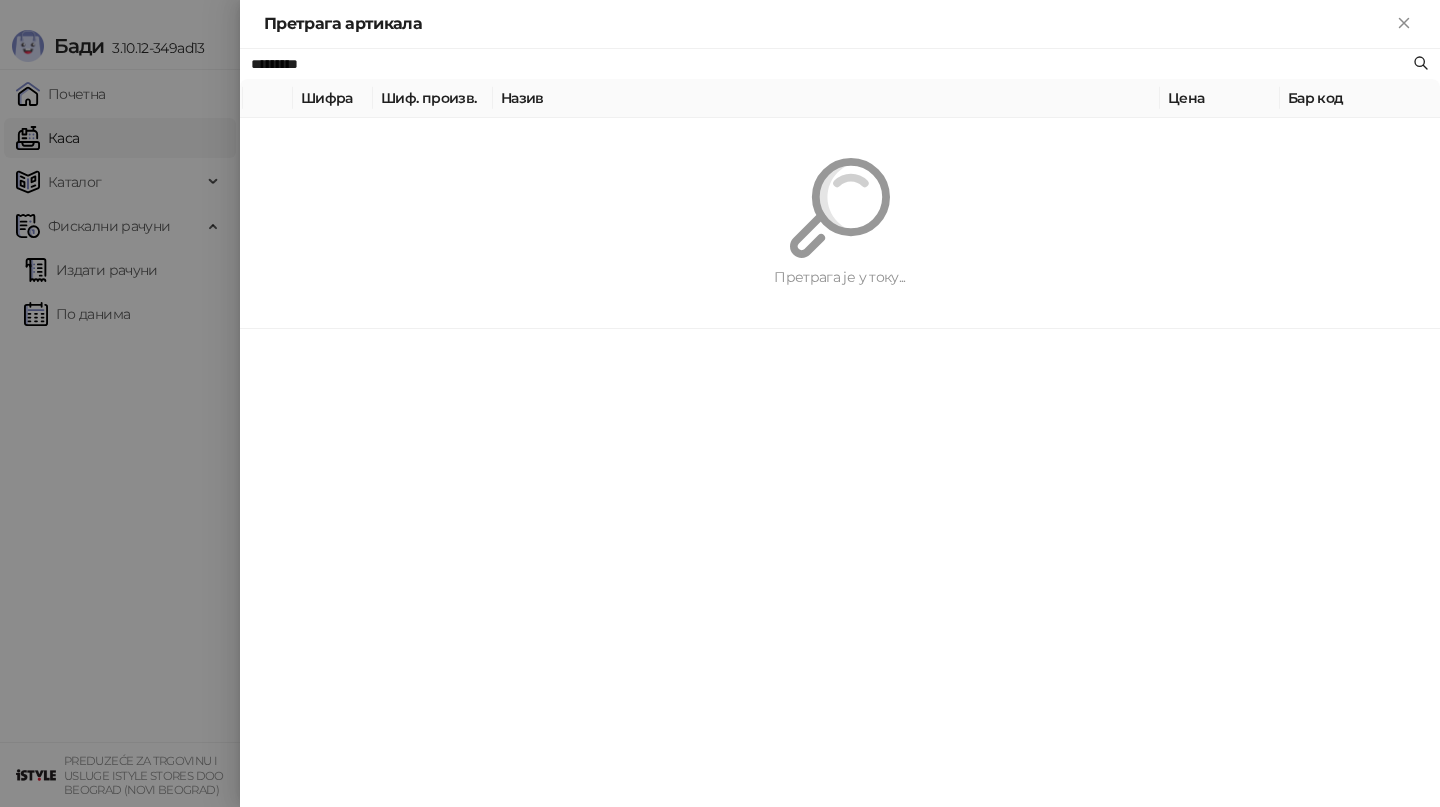paste 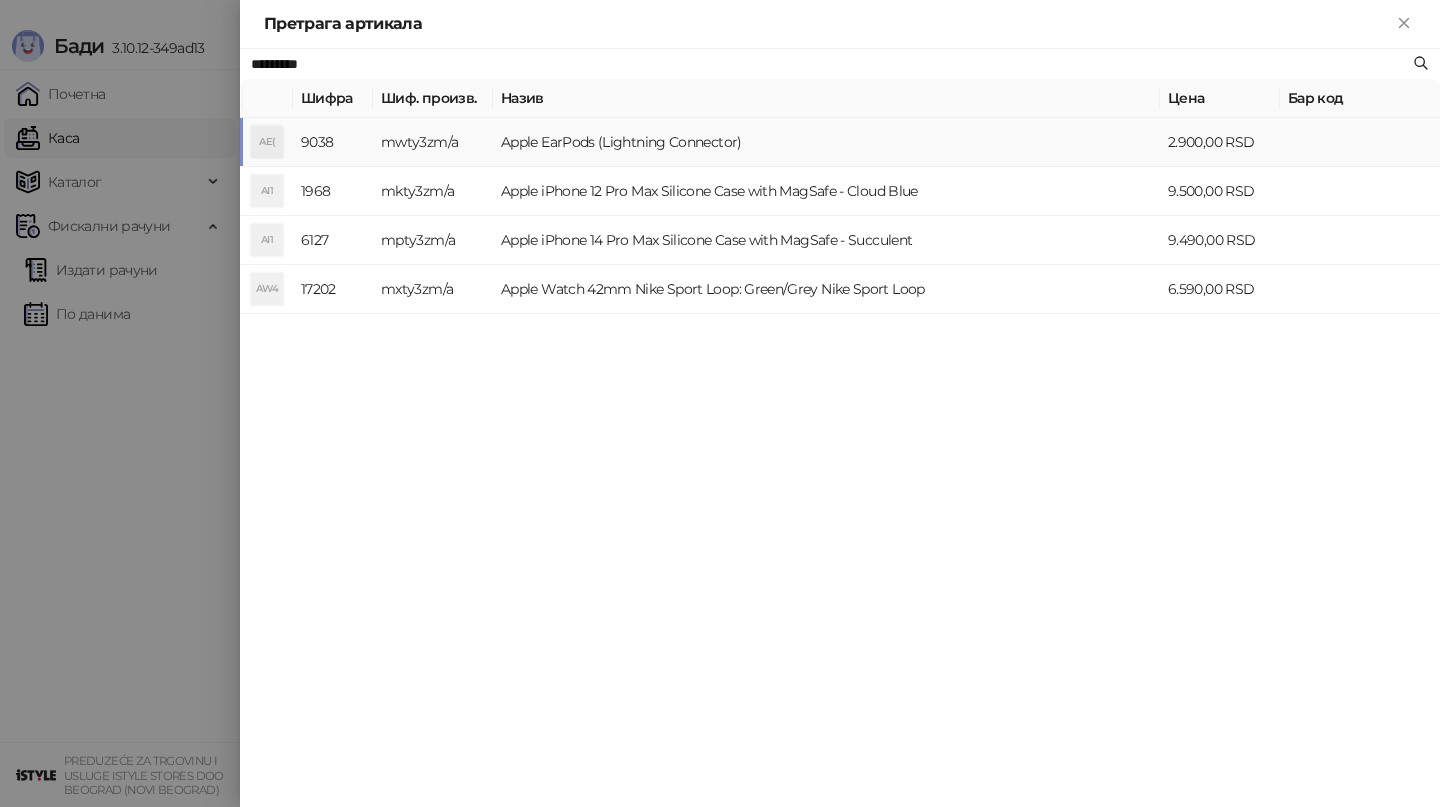 type on "*********" 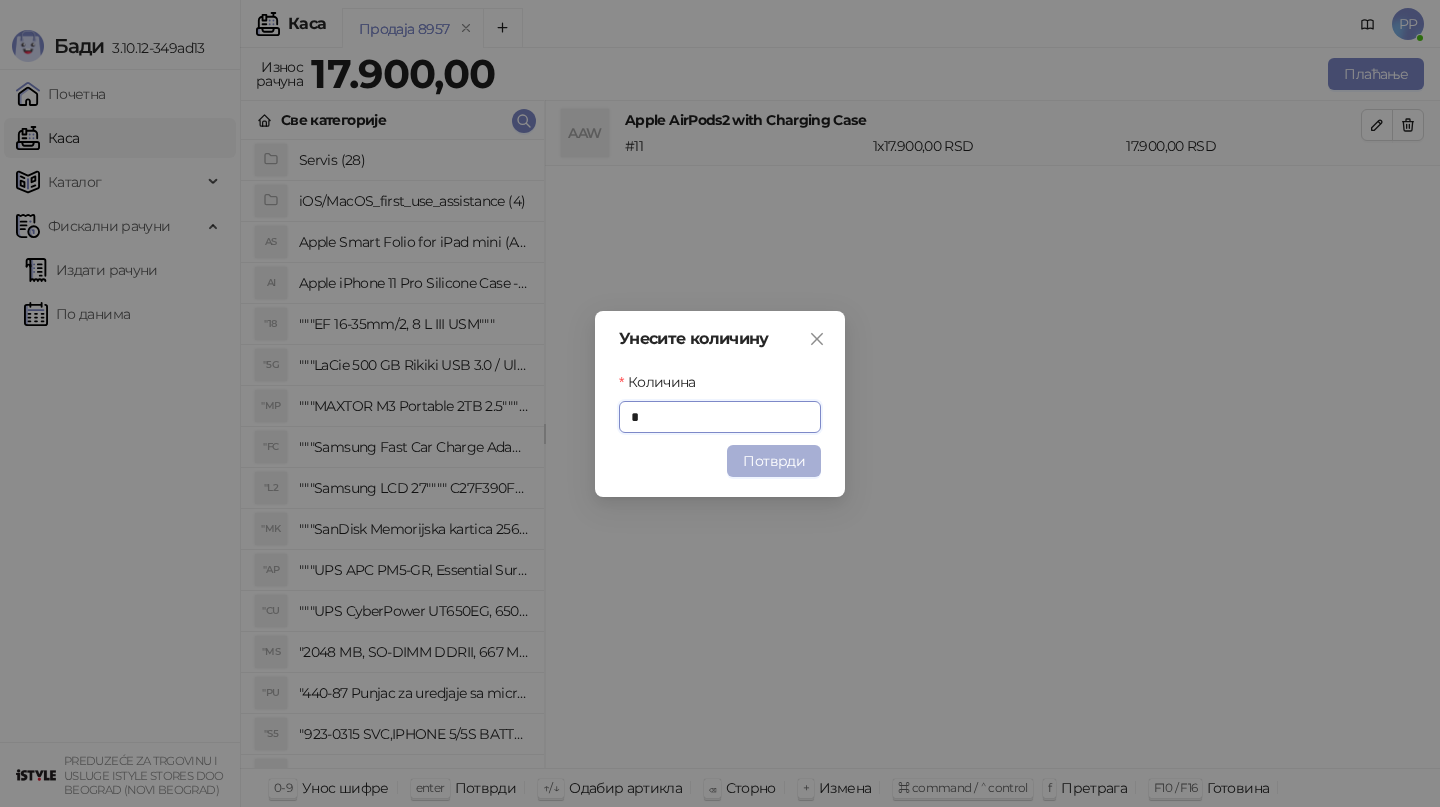 click on "Потврди" at bounding box center (774, 461) 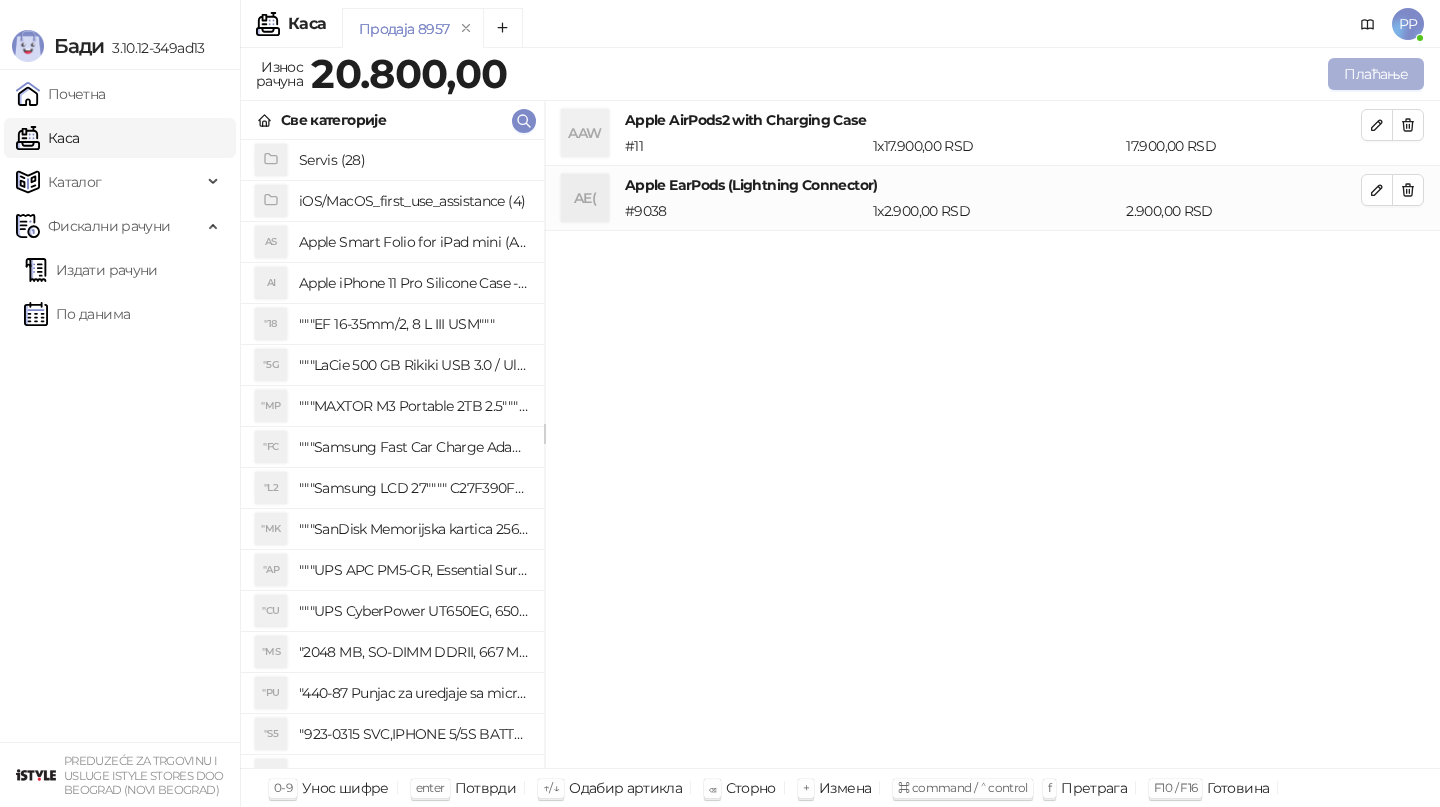 click on "Плаћање" at bounding box center [1376, 74] 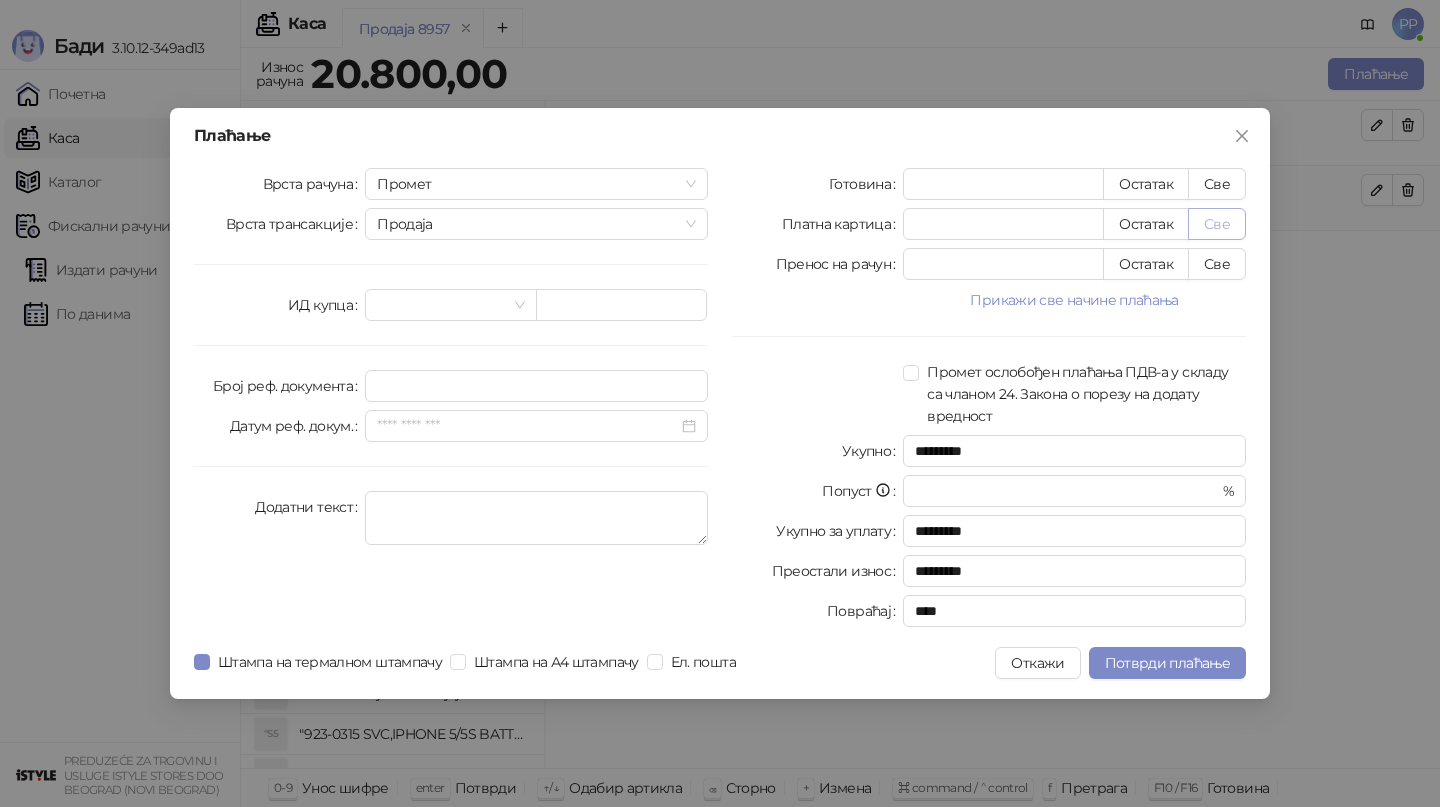 click on "Све" at bounding box center [1217, 224] 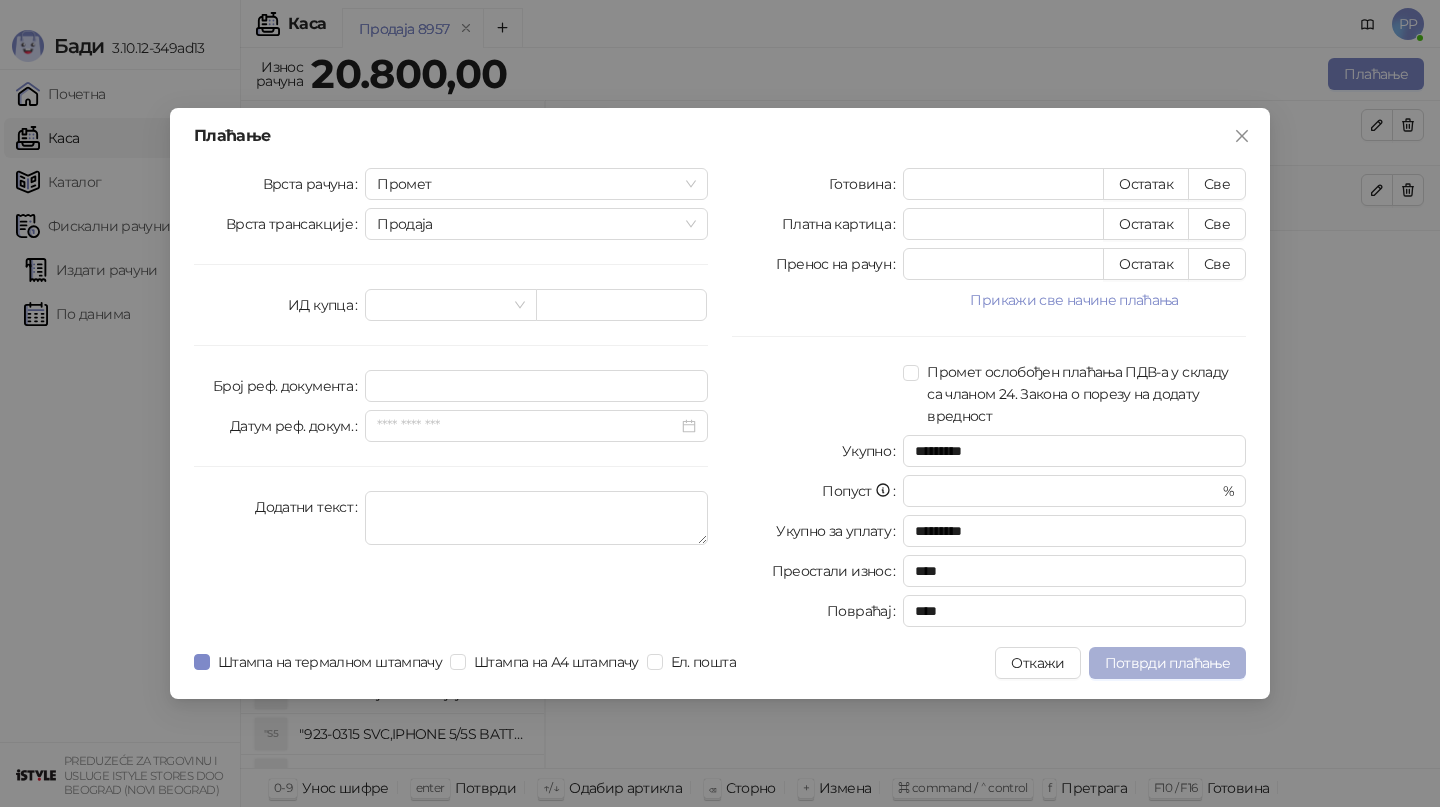click on "Потврди плаћање" at bounding box center [1167, 663] 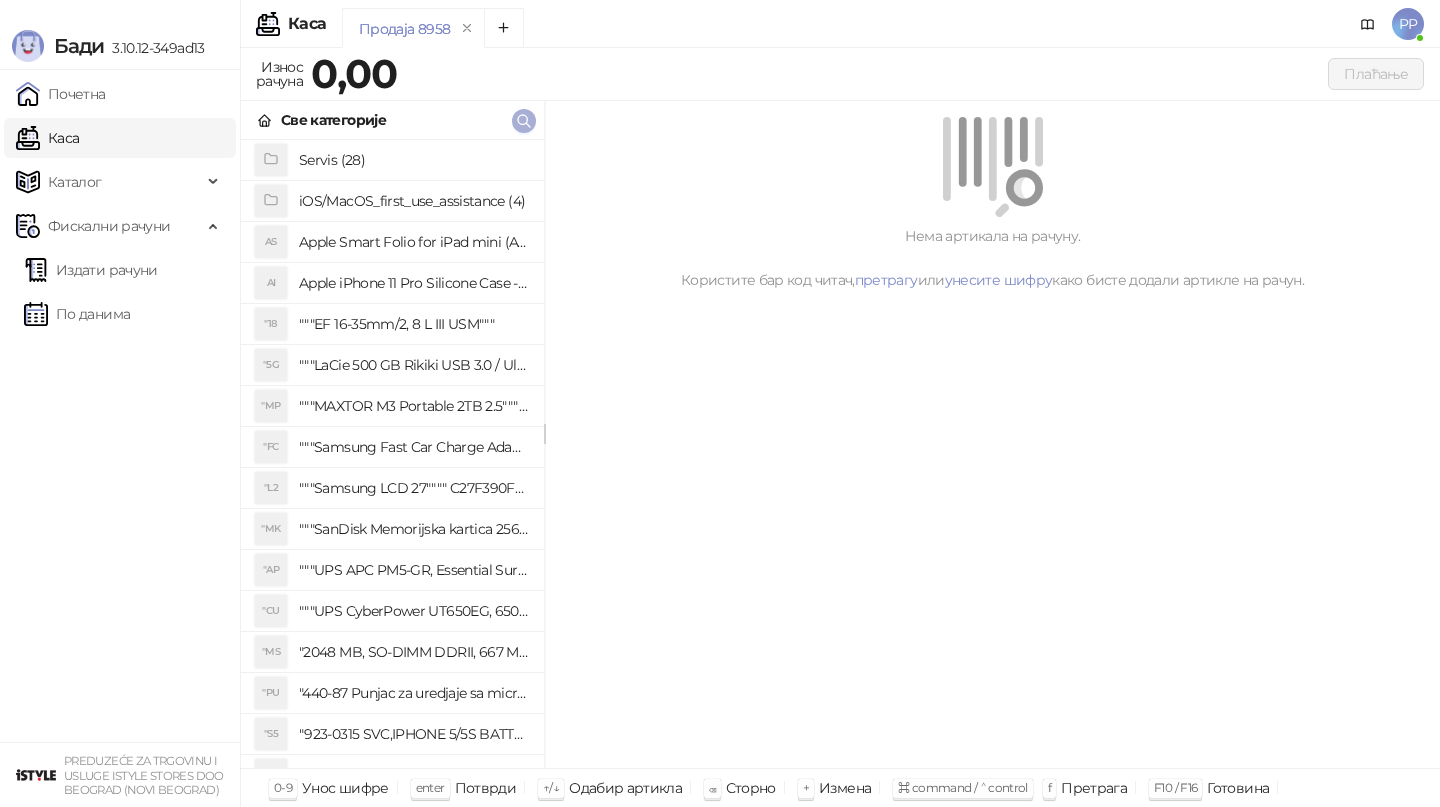 click 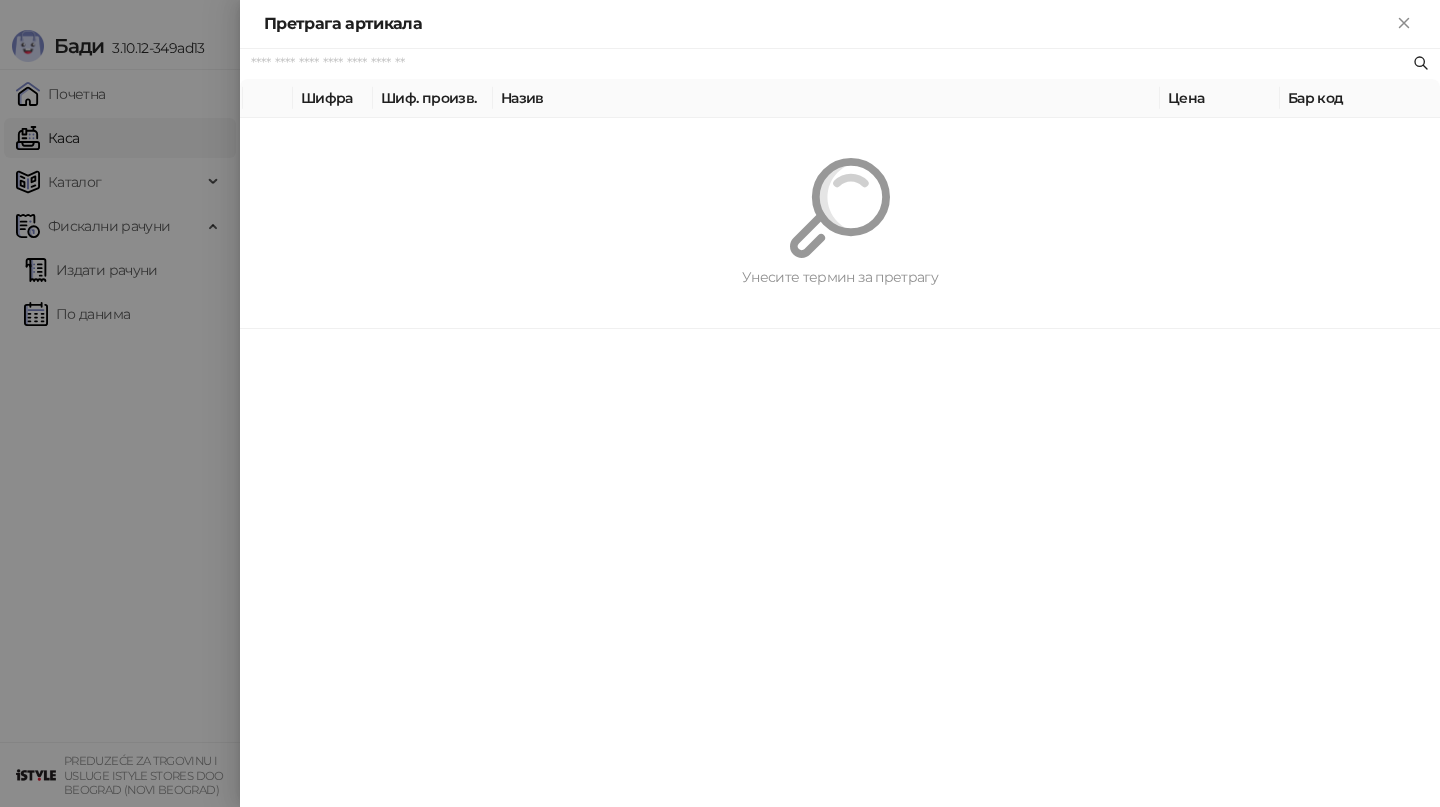 paste on "**********" 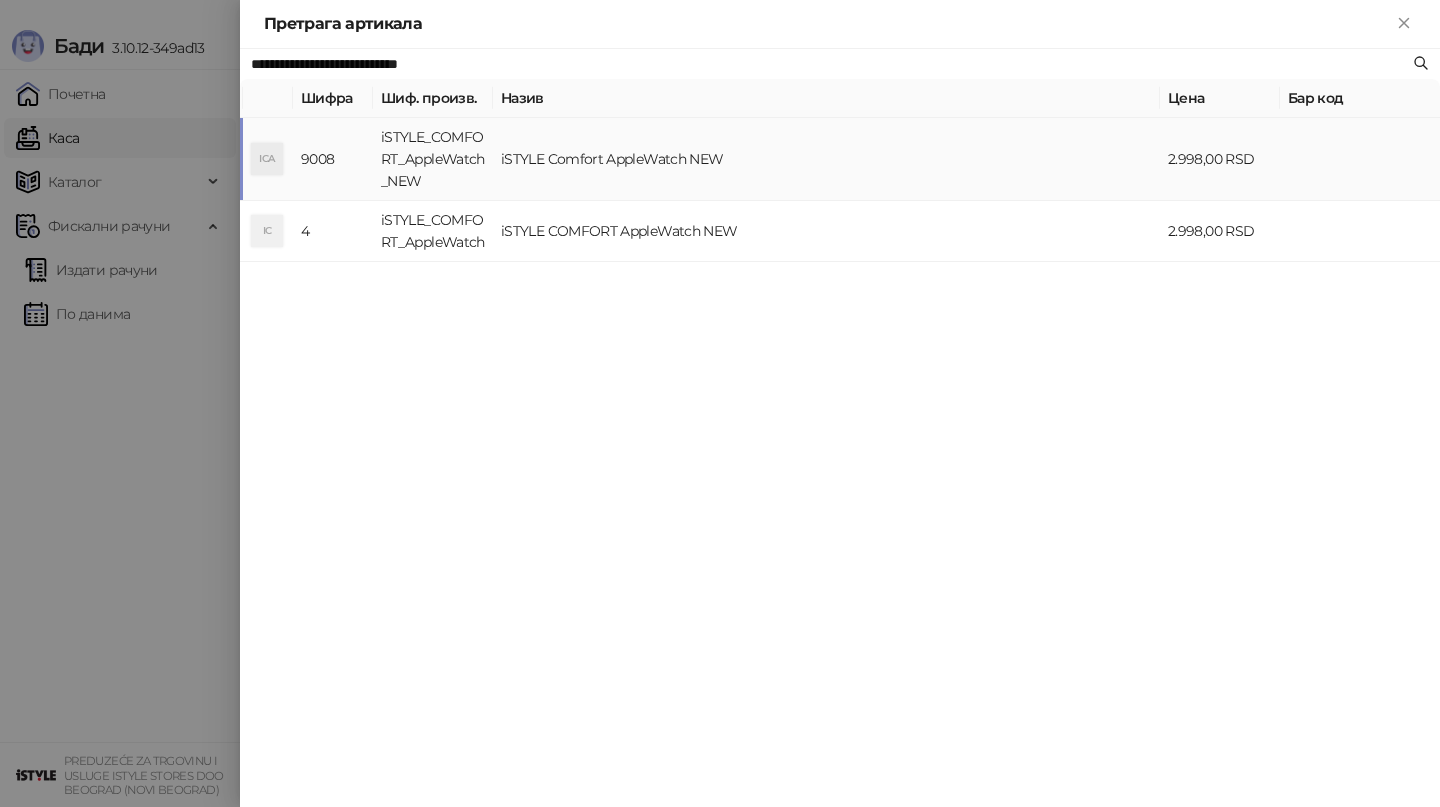 click on "iSTYLE Comfort AppleWatch NEW" at bounding box center (826, 159) 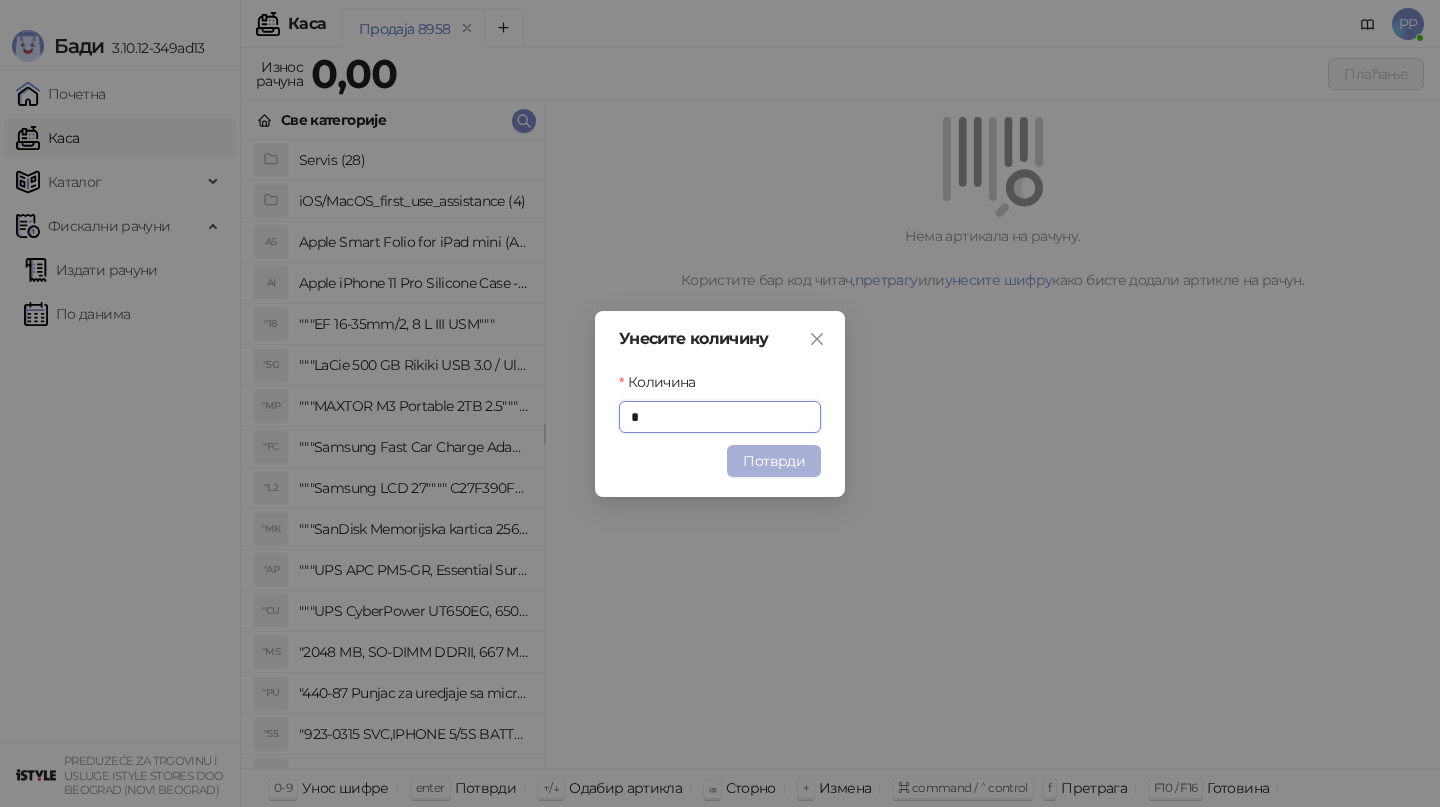 click on "Потврди" at bounding box center [774, 461] 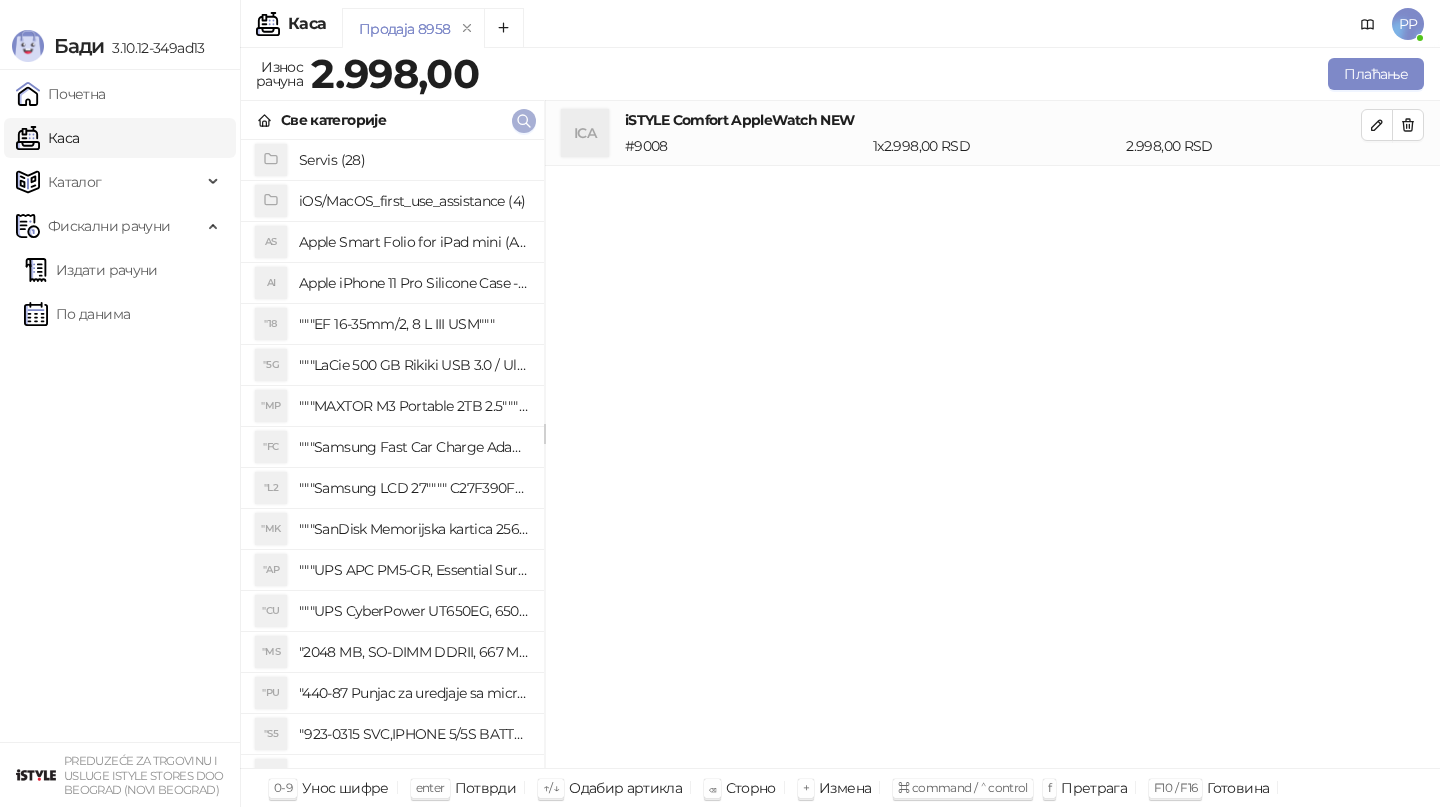 click 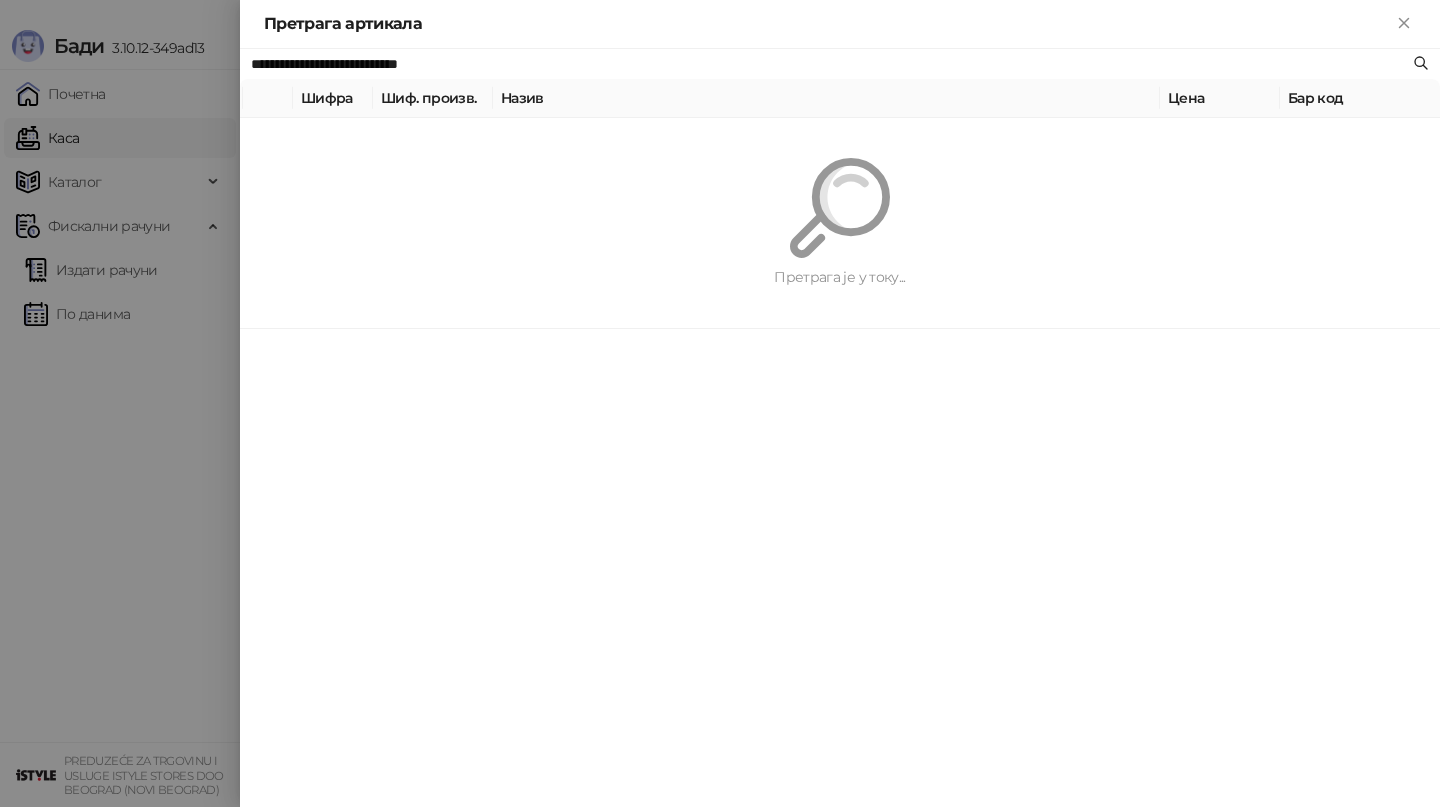 paste 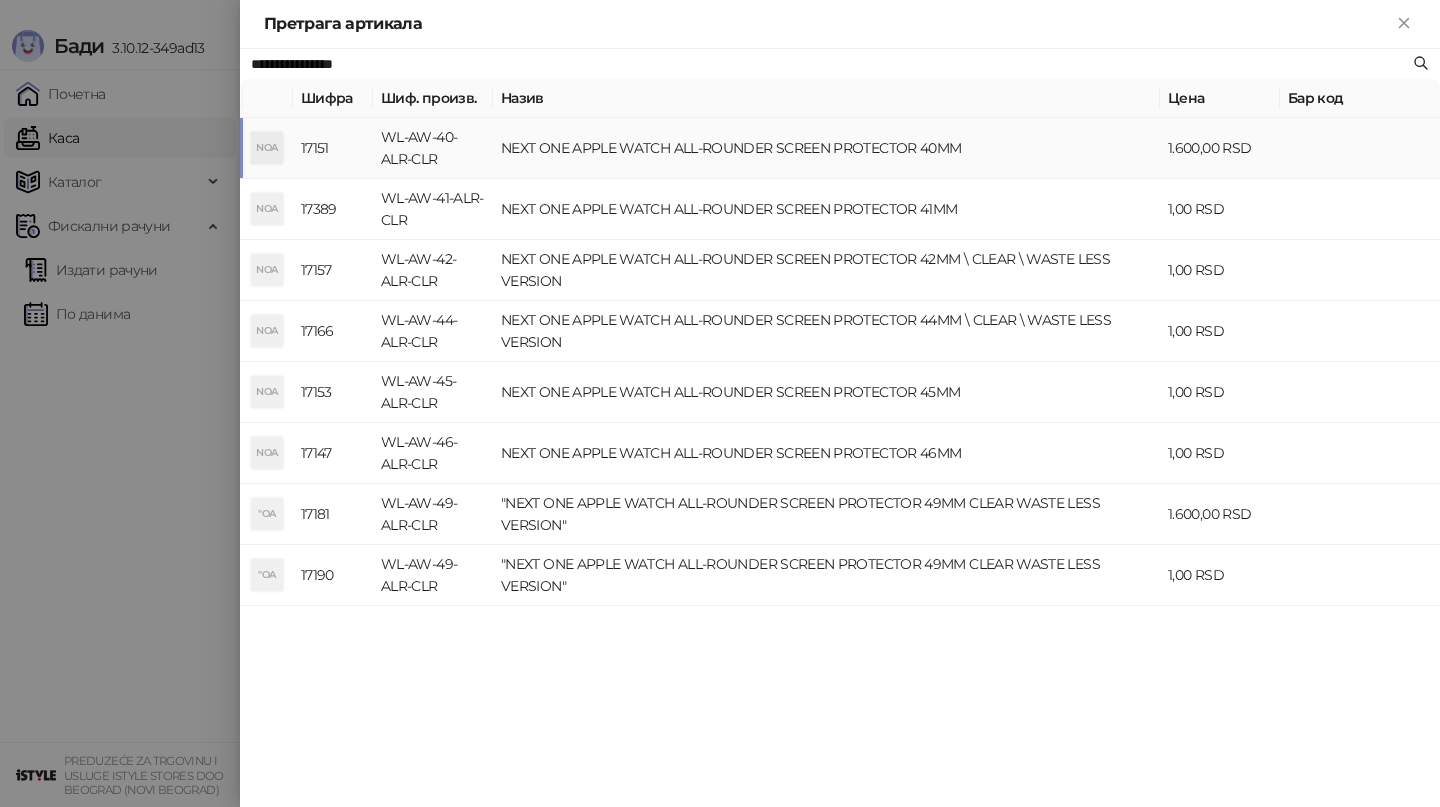 type on "**********" 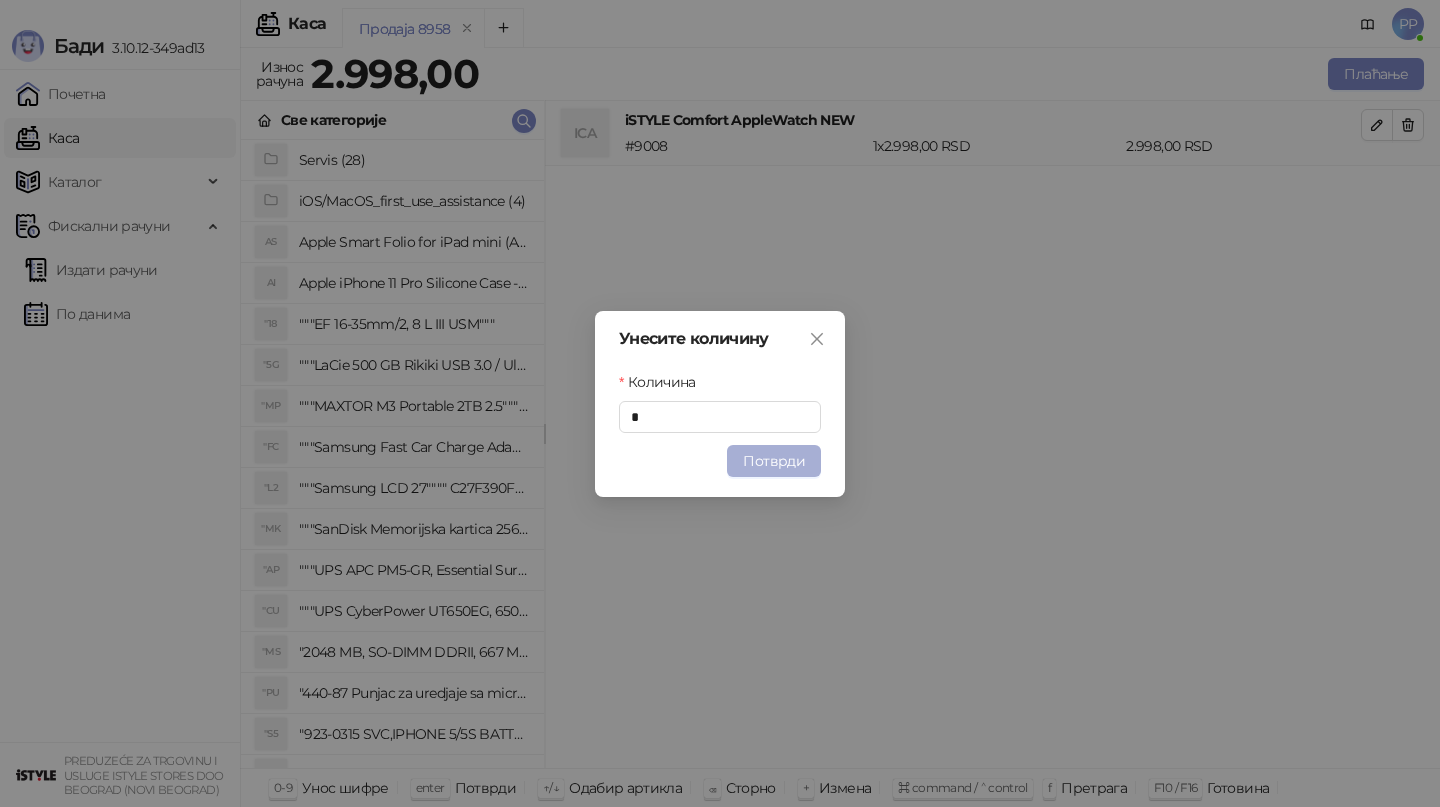 click on "Потврди" at bounding box center [774, 461] 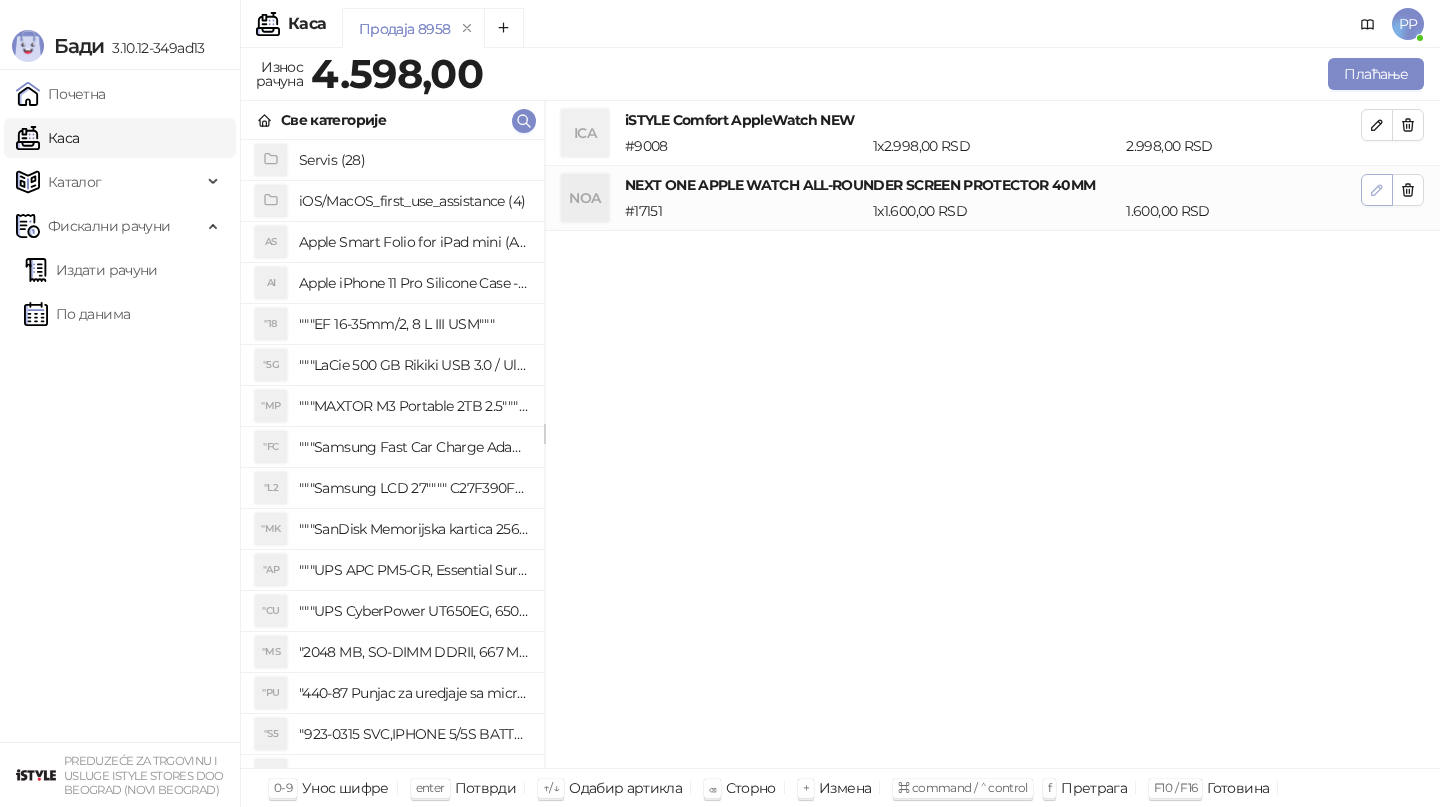 click 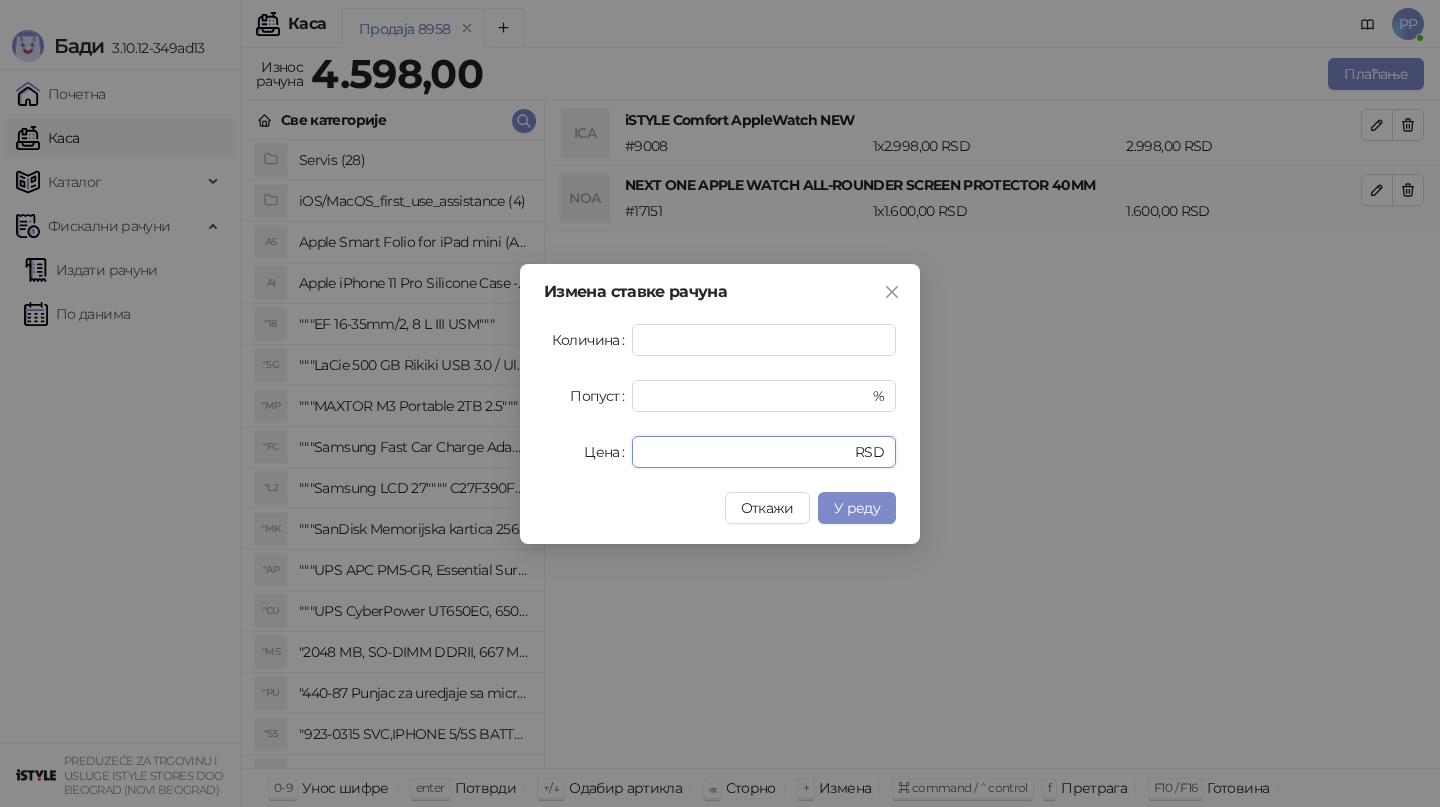 drag, startPoint x: 704, startPoint y: 444, endPoint x: 571, endPoint y: 428, distance: 133.95895 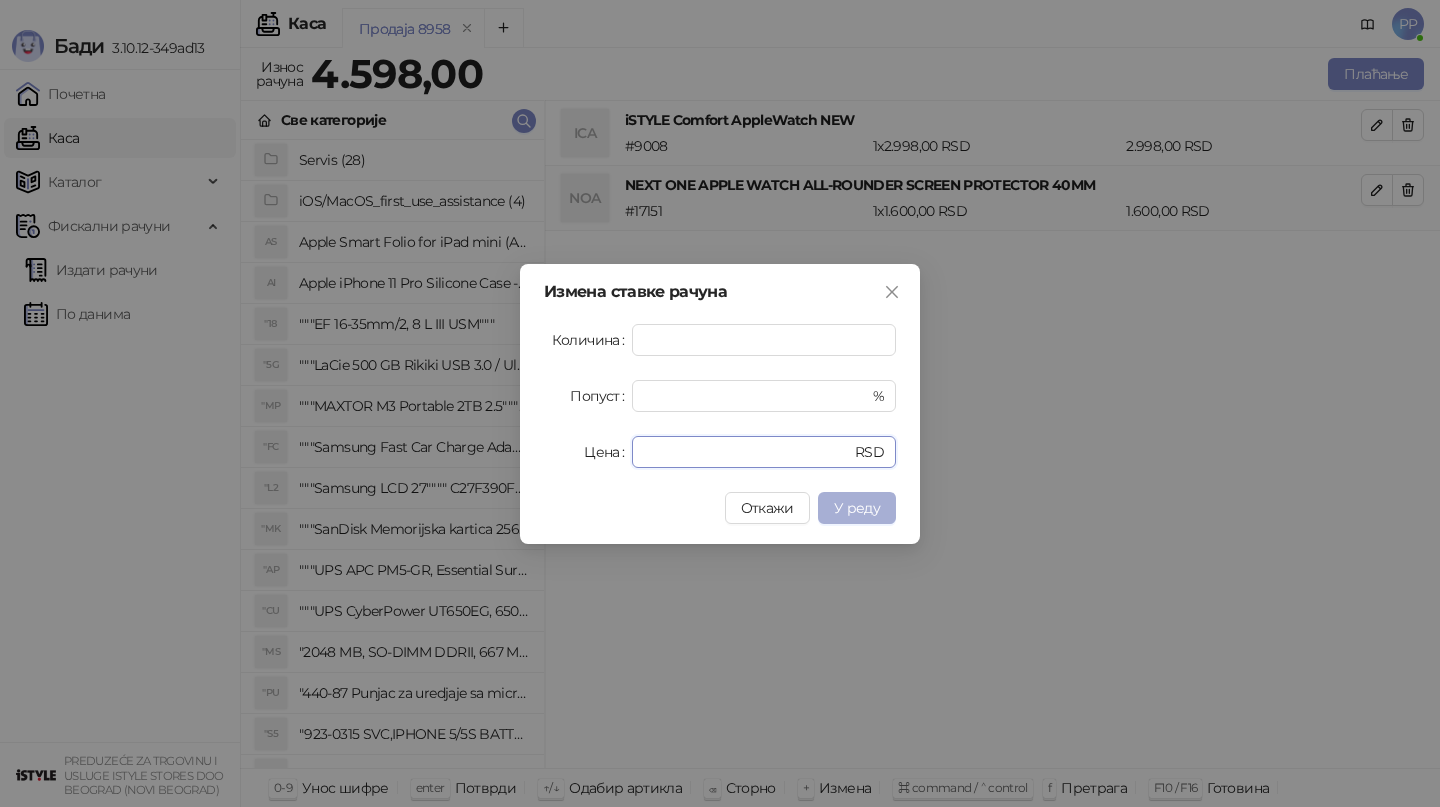 type on "*" 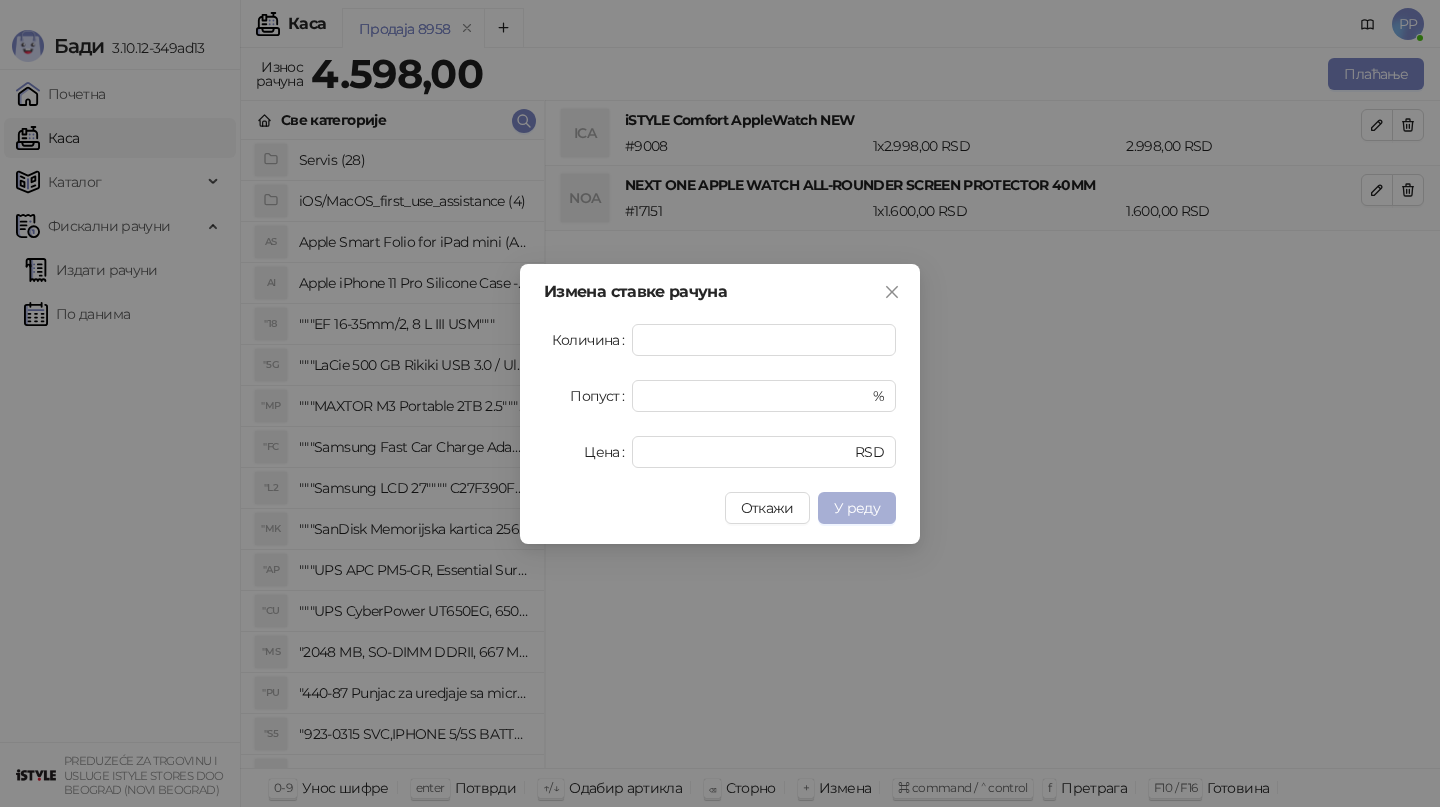 click on "У реду" at bounding box center (857, 508) 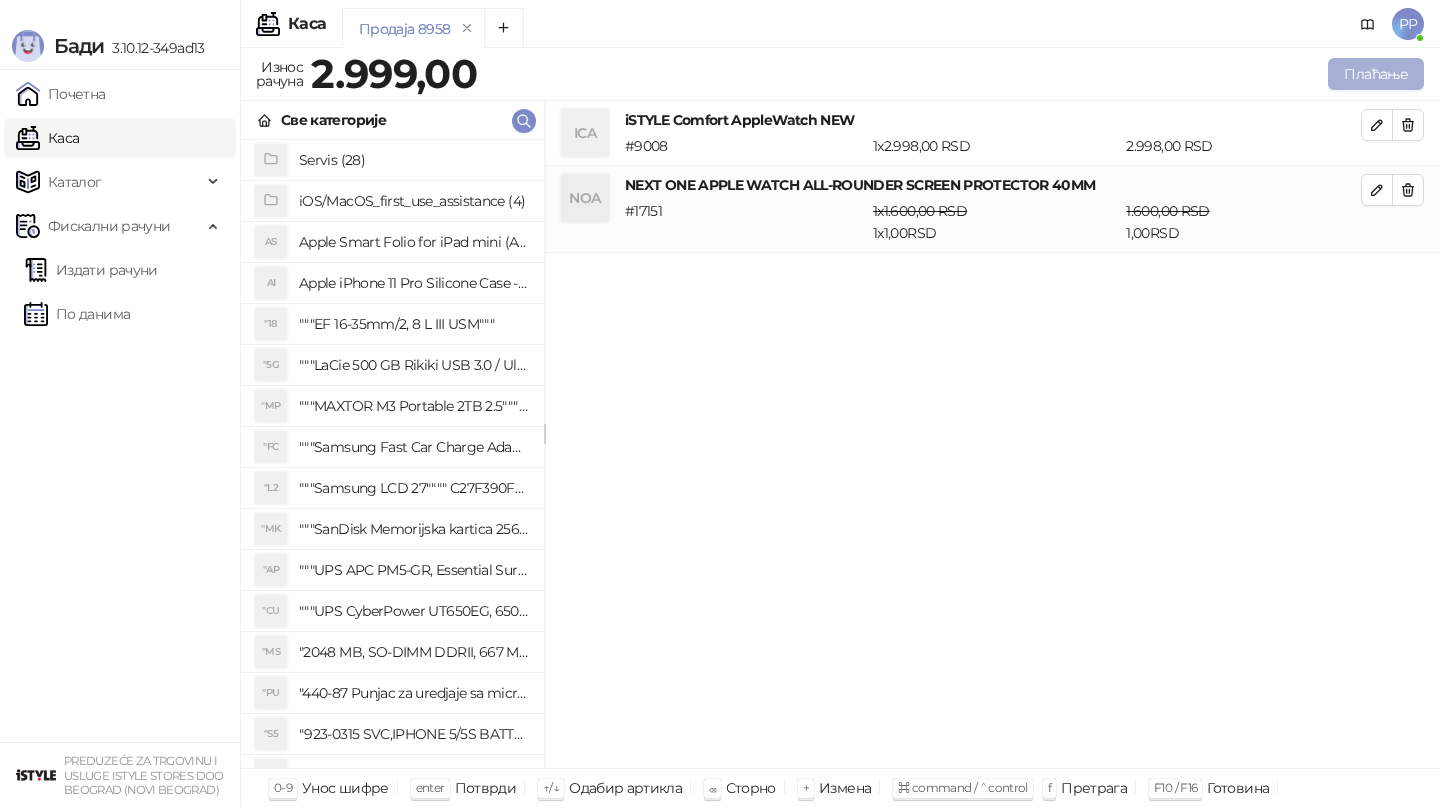 click on "Плаћање" at bounding box center [1376, 74] 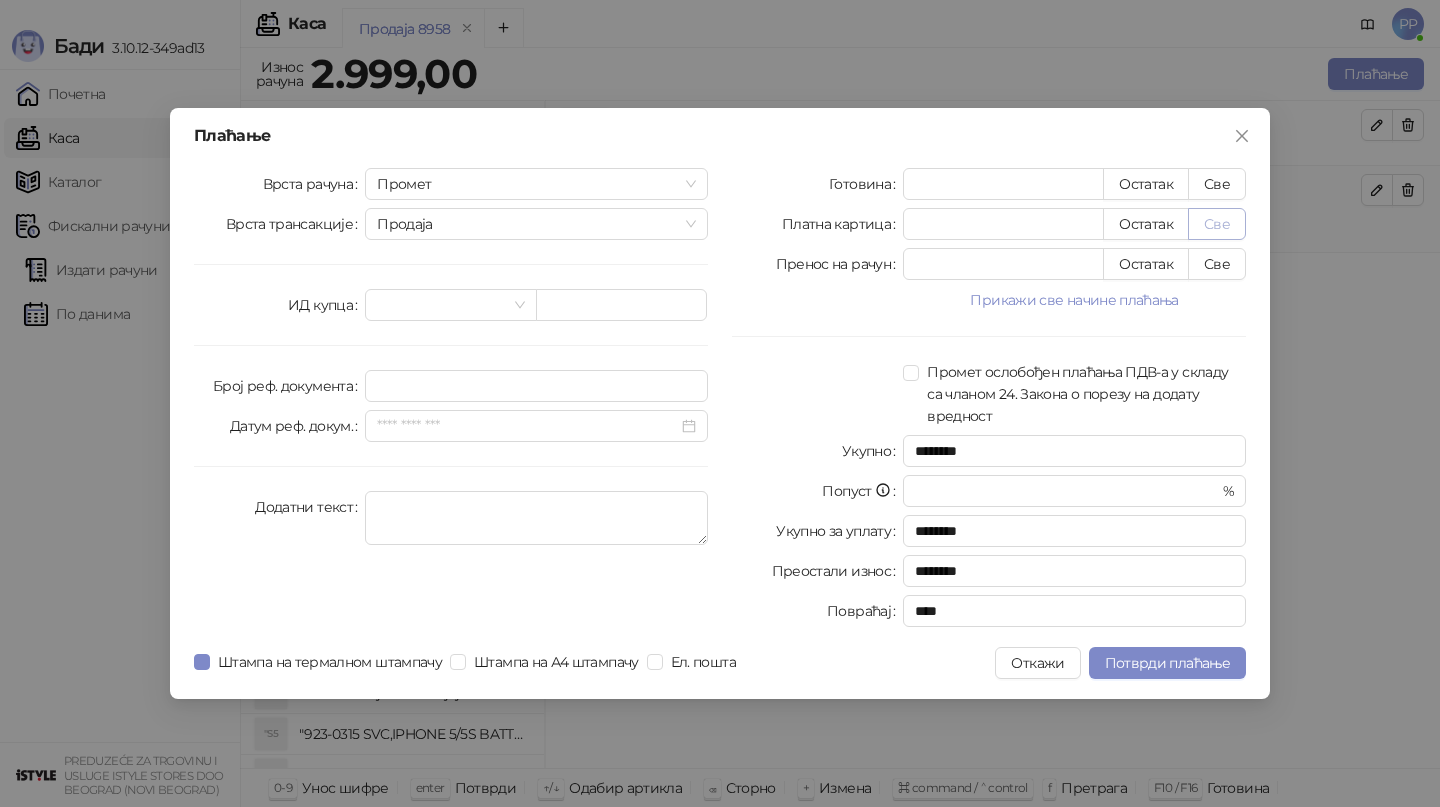 click on "Све" at bounding box center [1217, 224] 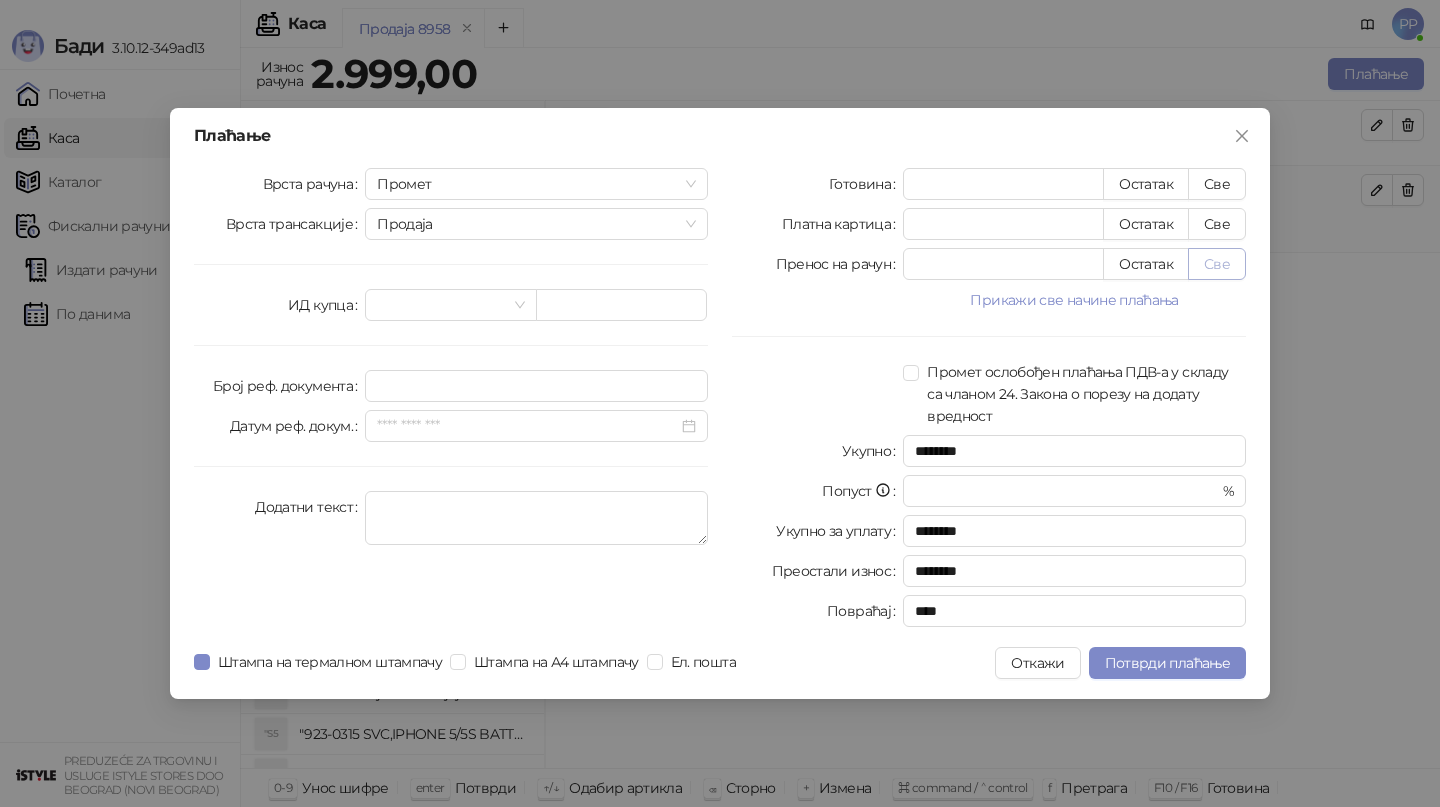 type on "****" 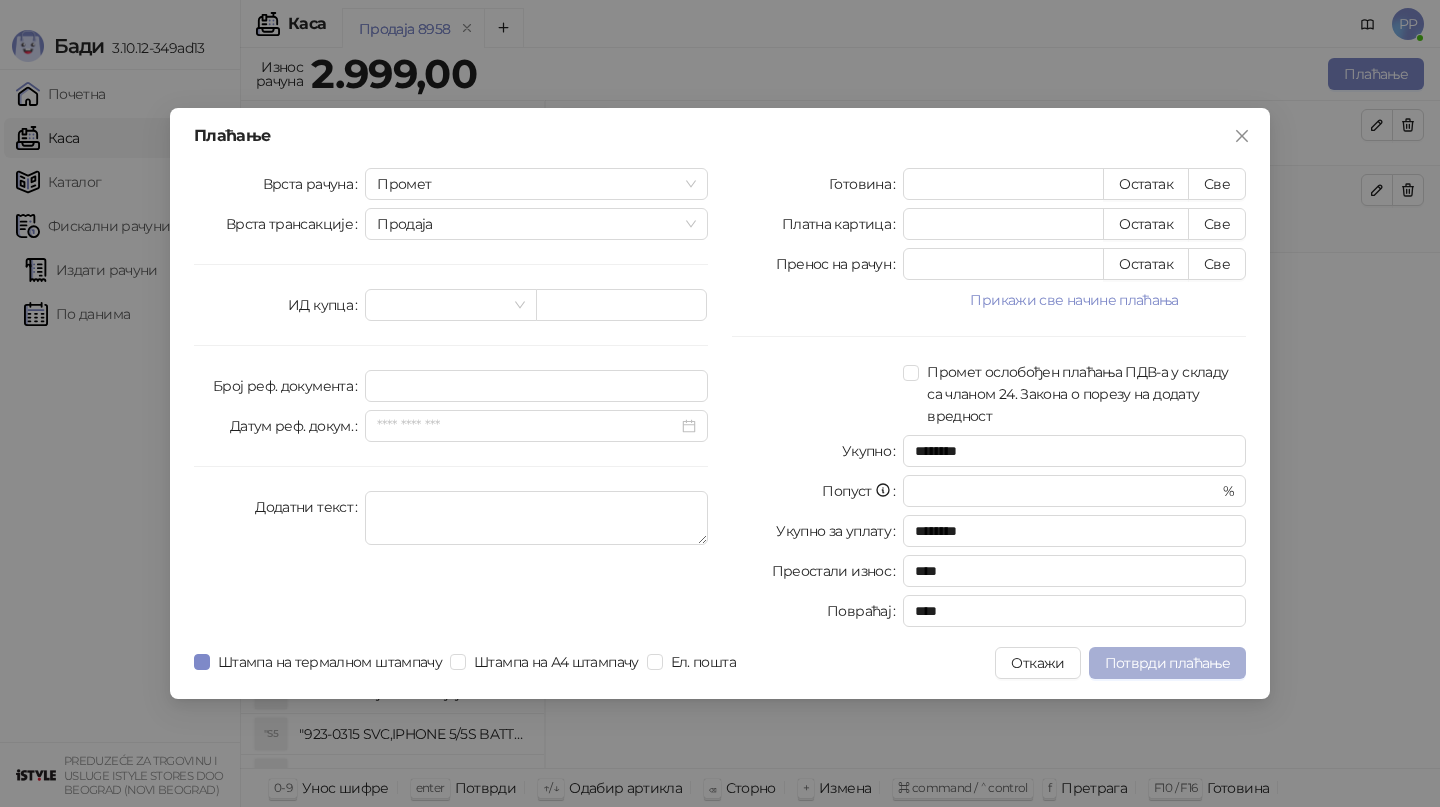 click on "Потврди плаћање" at bounding box center [1167, 663] 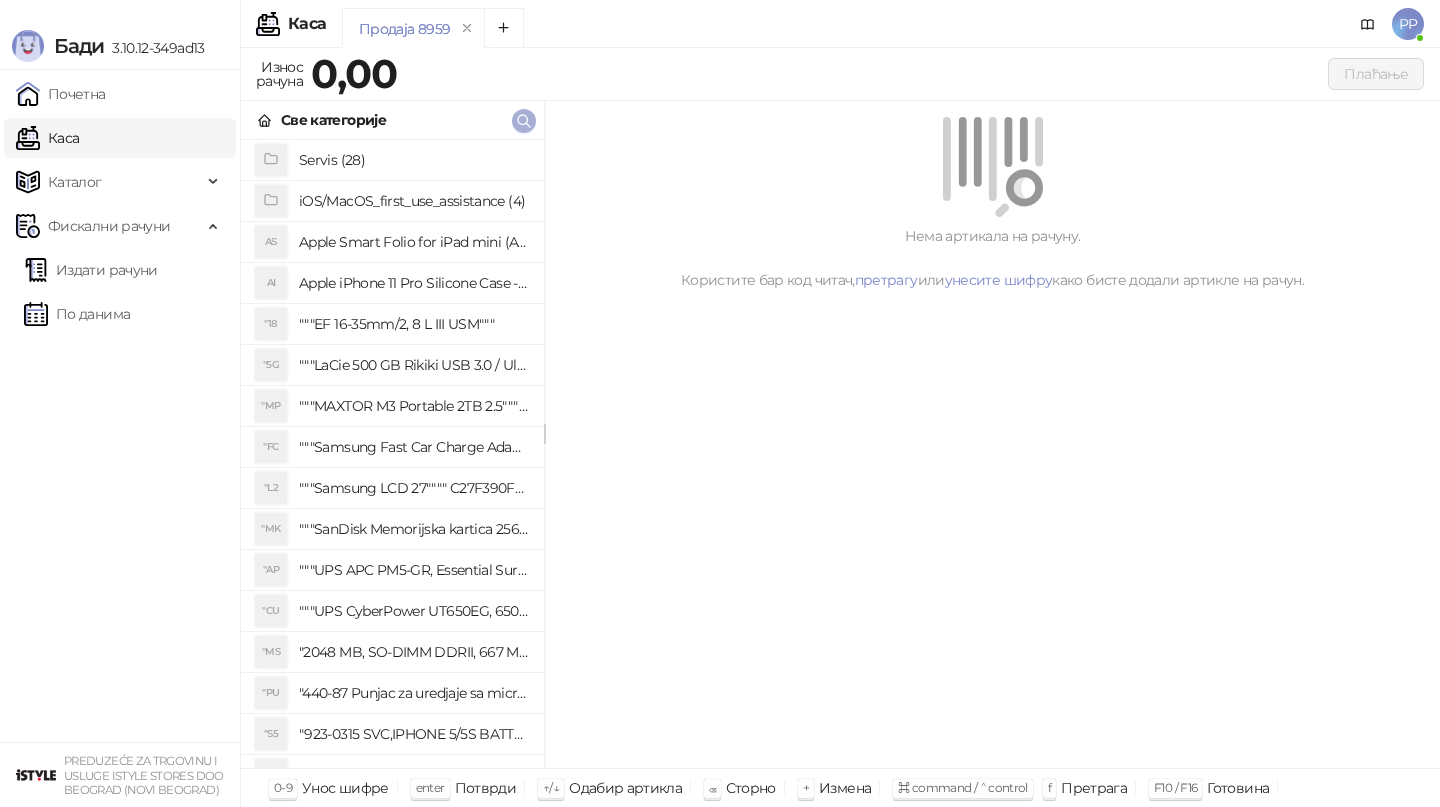 click 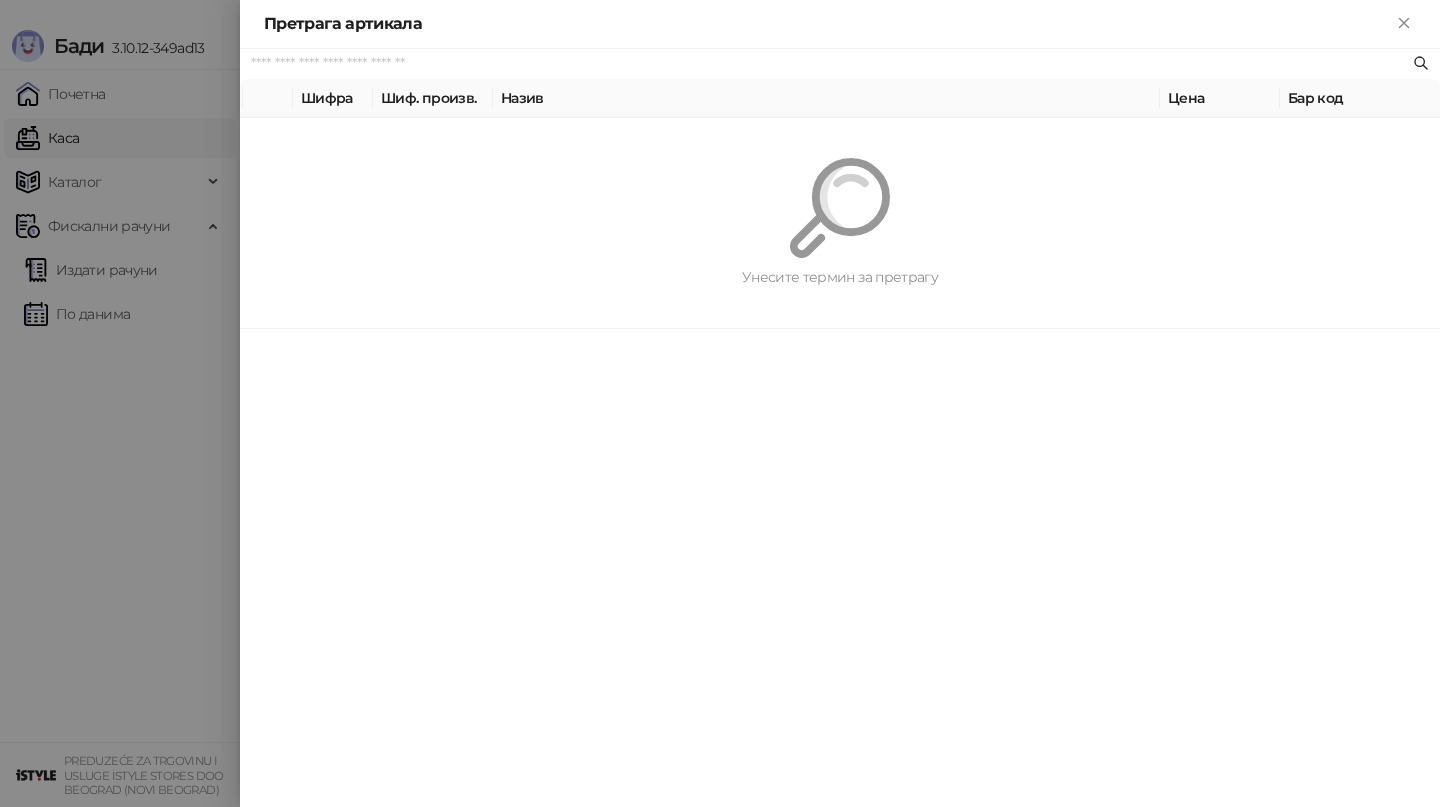 paste on "*********" 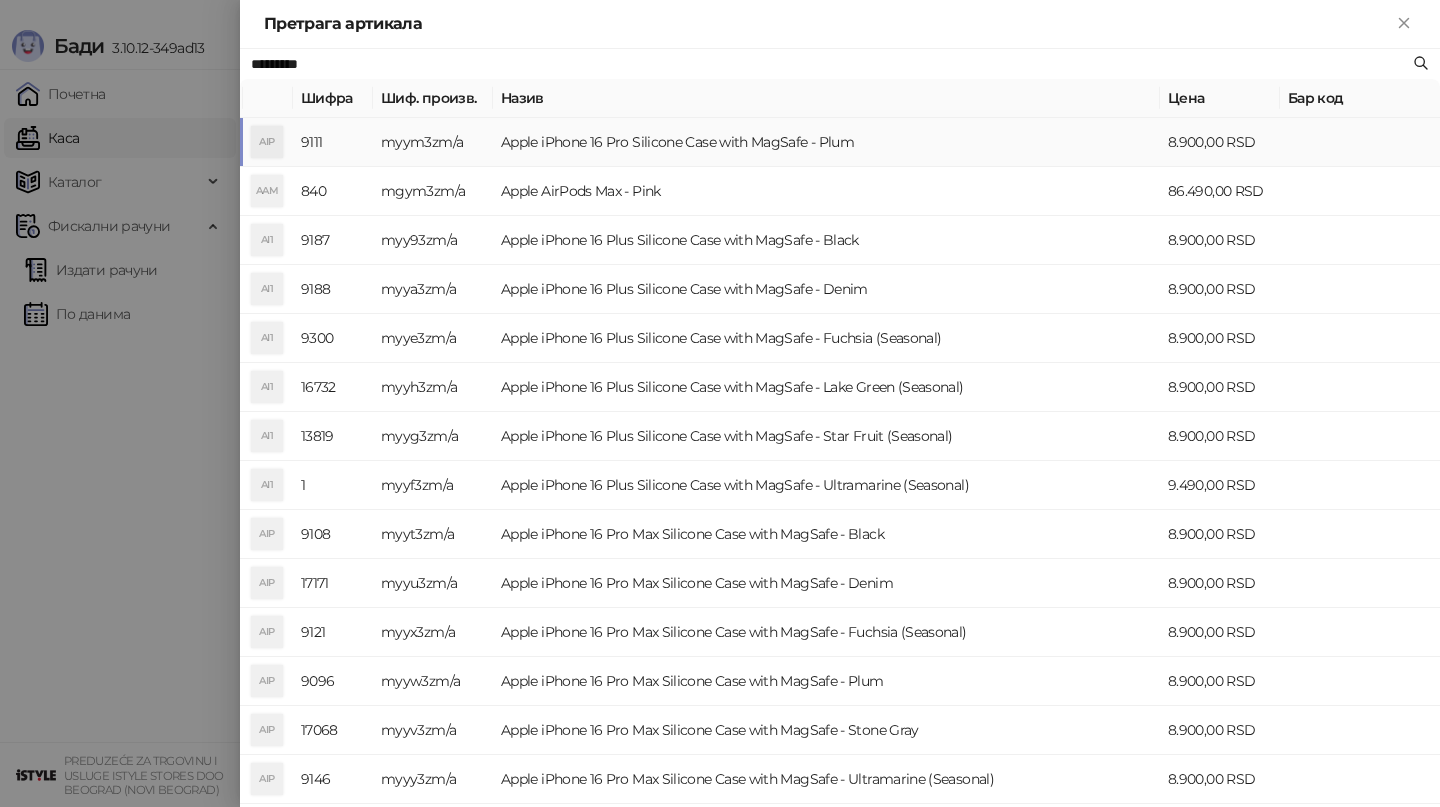 click on "Apple iPhone 16 Pro Silicone Case with MagSafe - Plum" at bounding box center [826, 142] 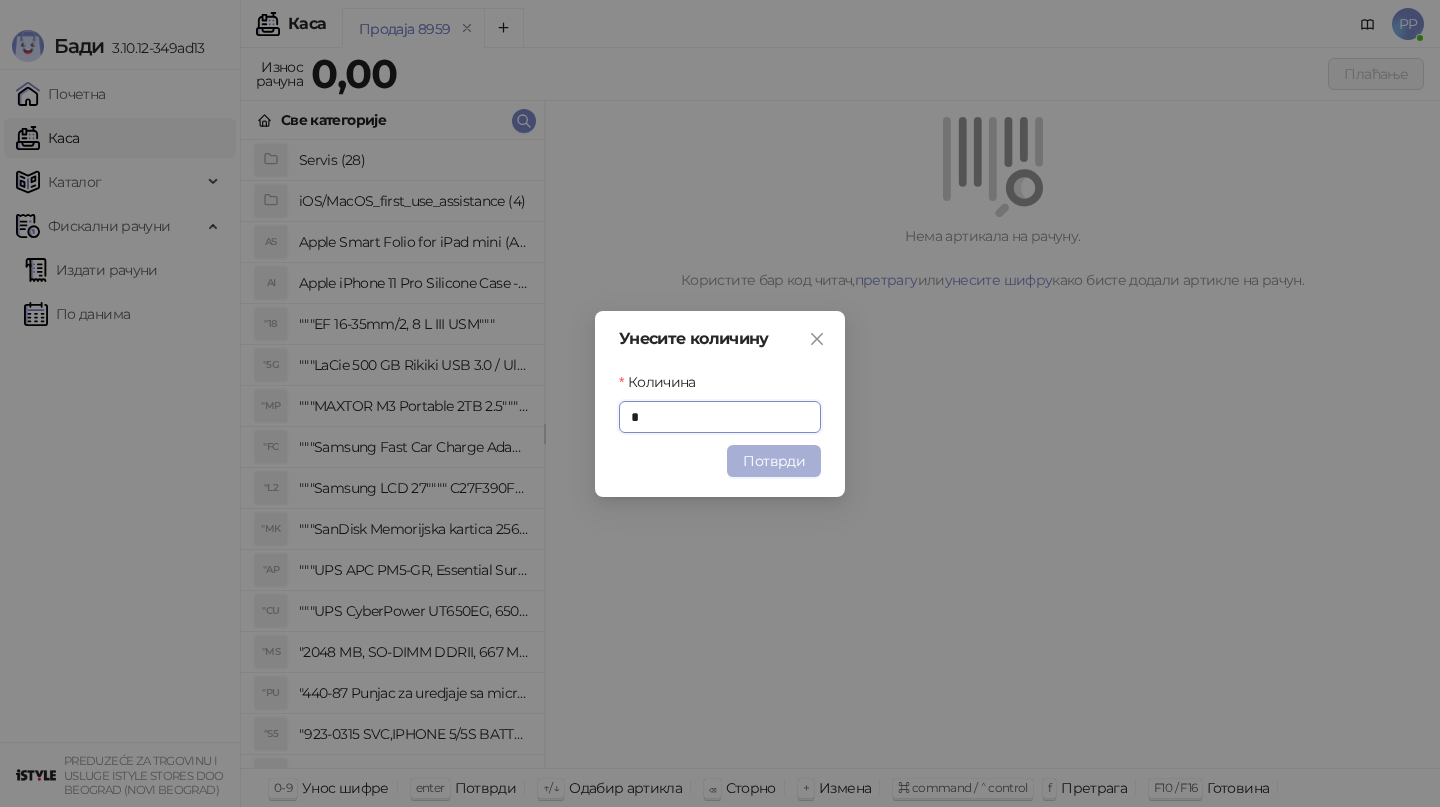 click on "Потврди" at bounding box center [774, 461] 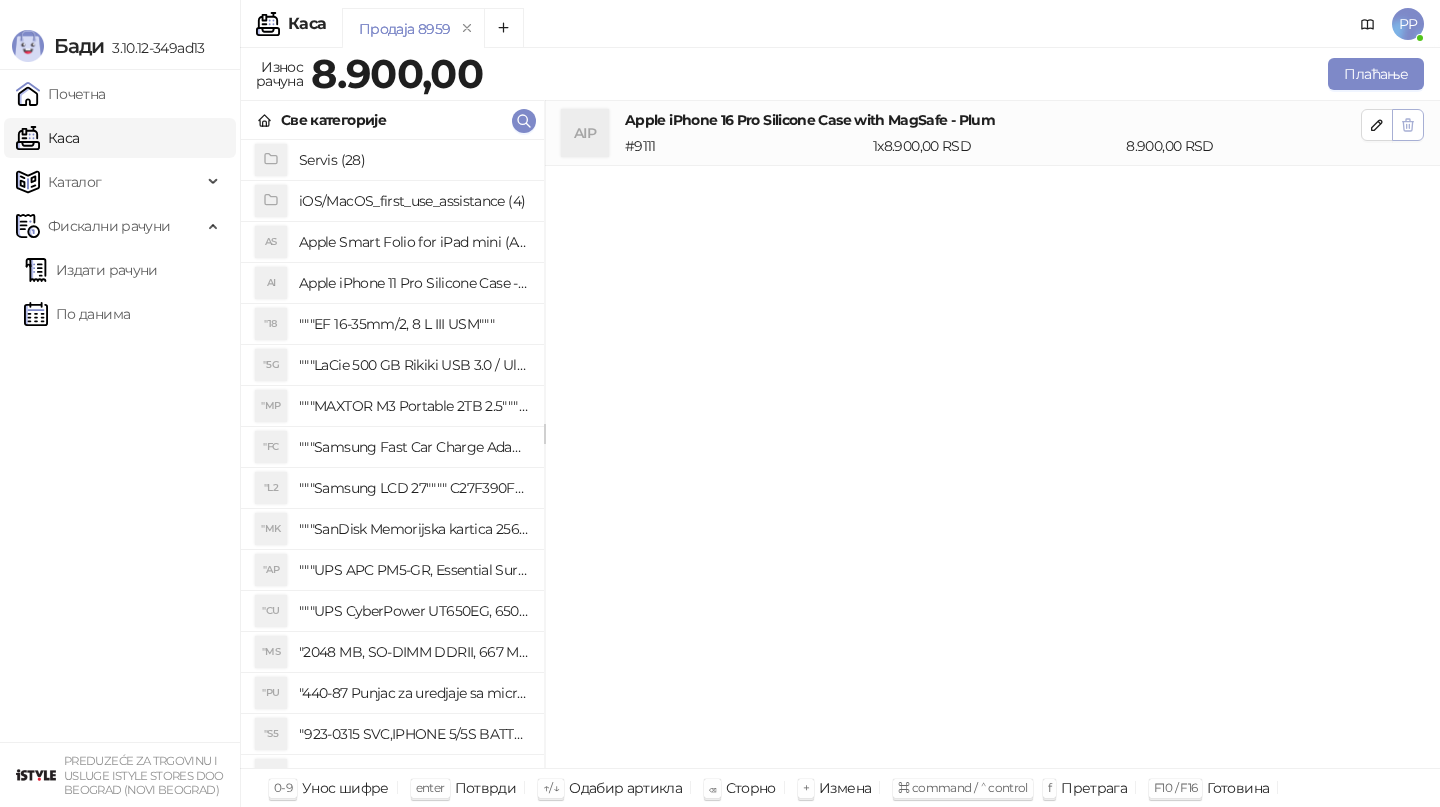 click 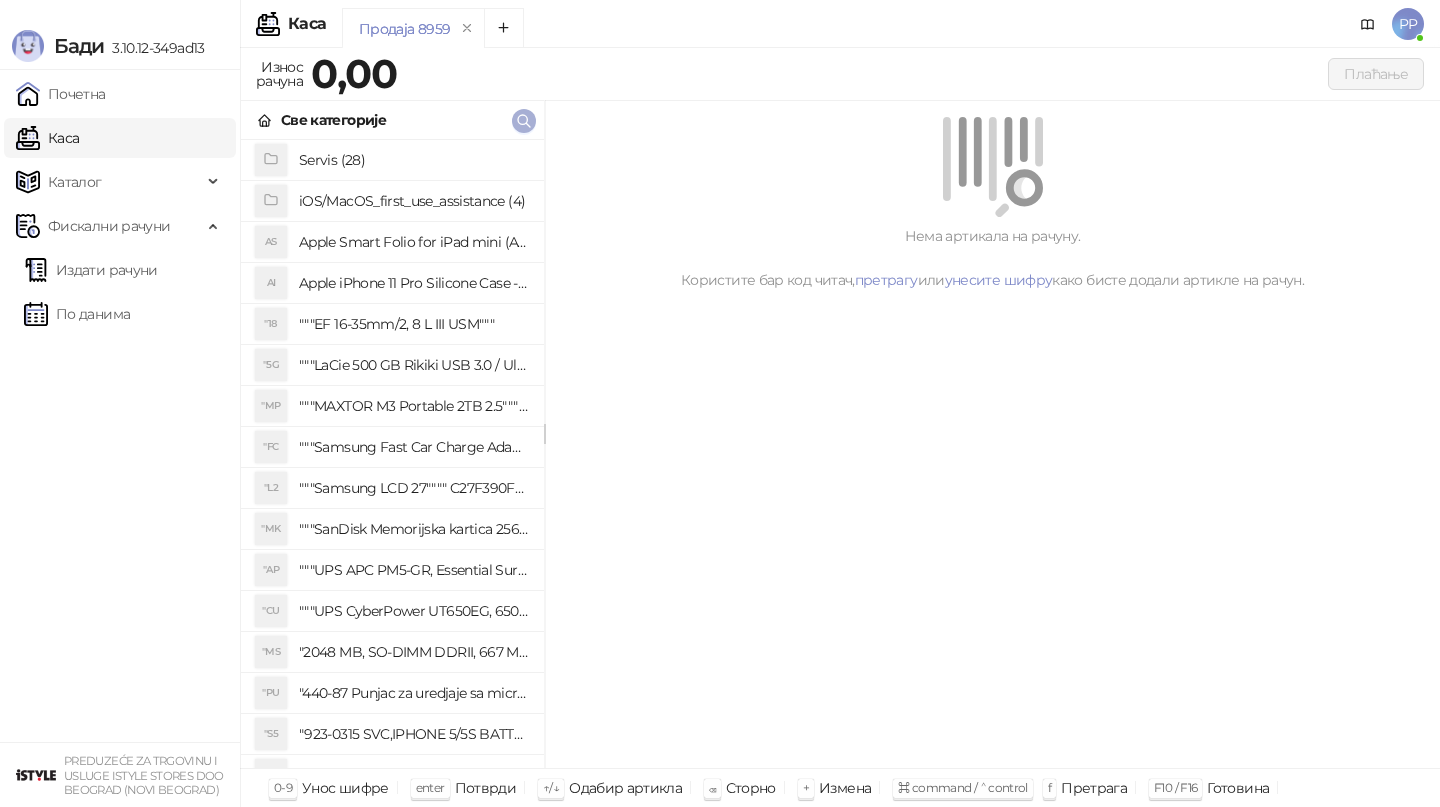 click 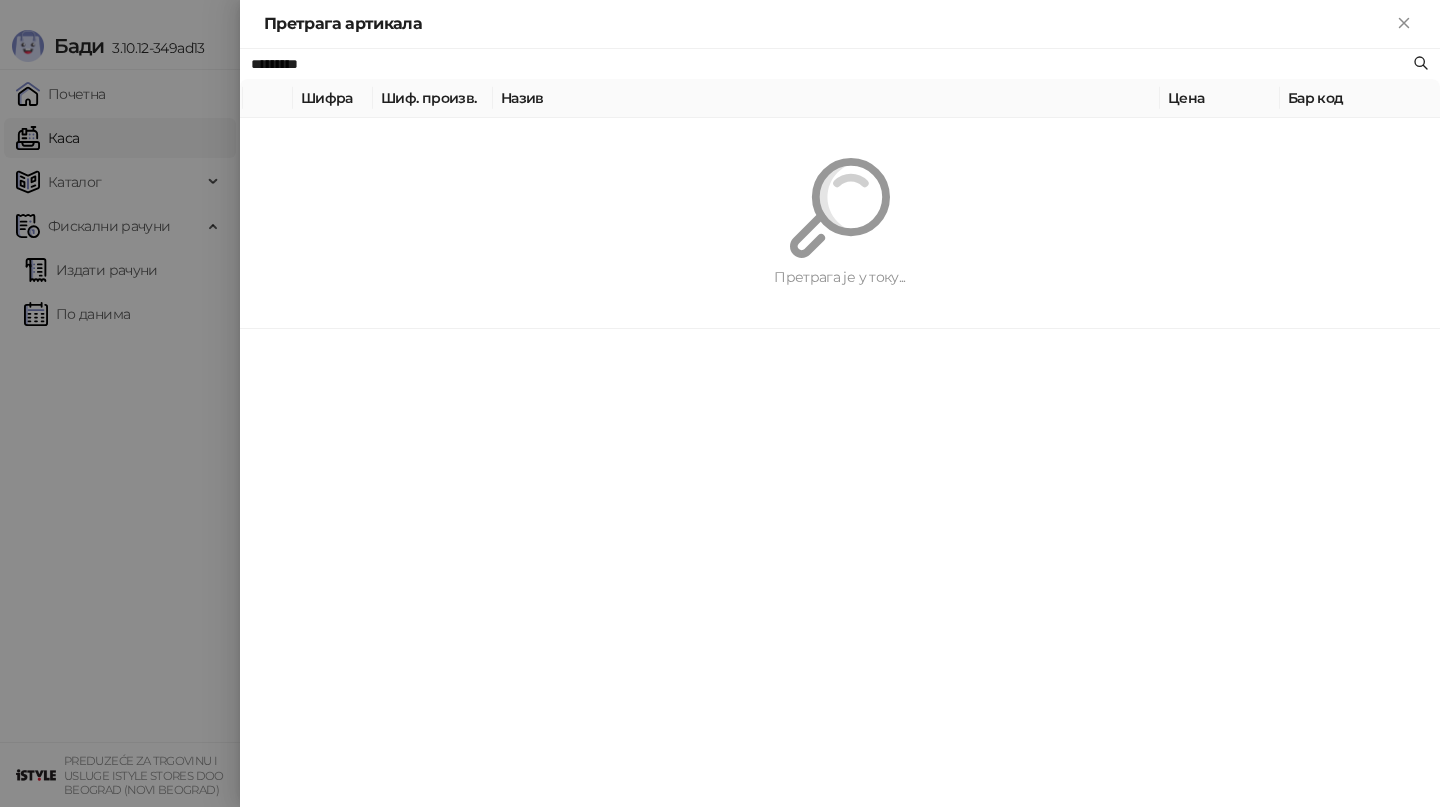 paste 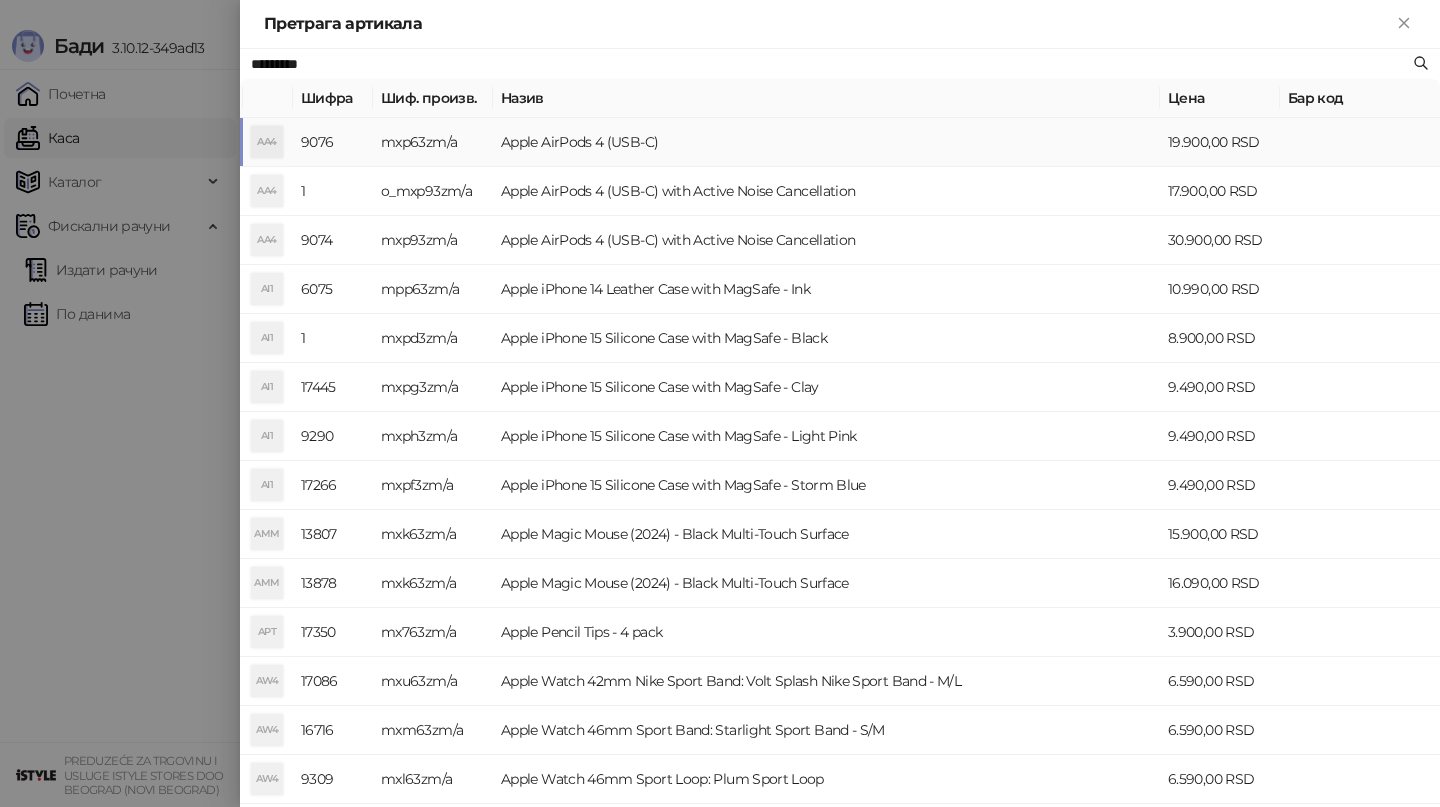 click on "Apple AirPods 4 (USB-C)" at bounding box center [826, 142] 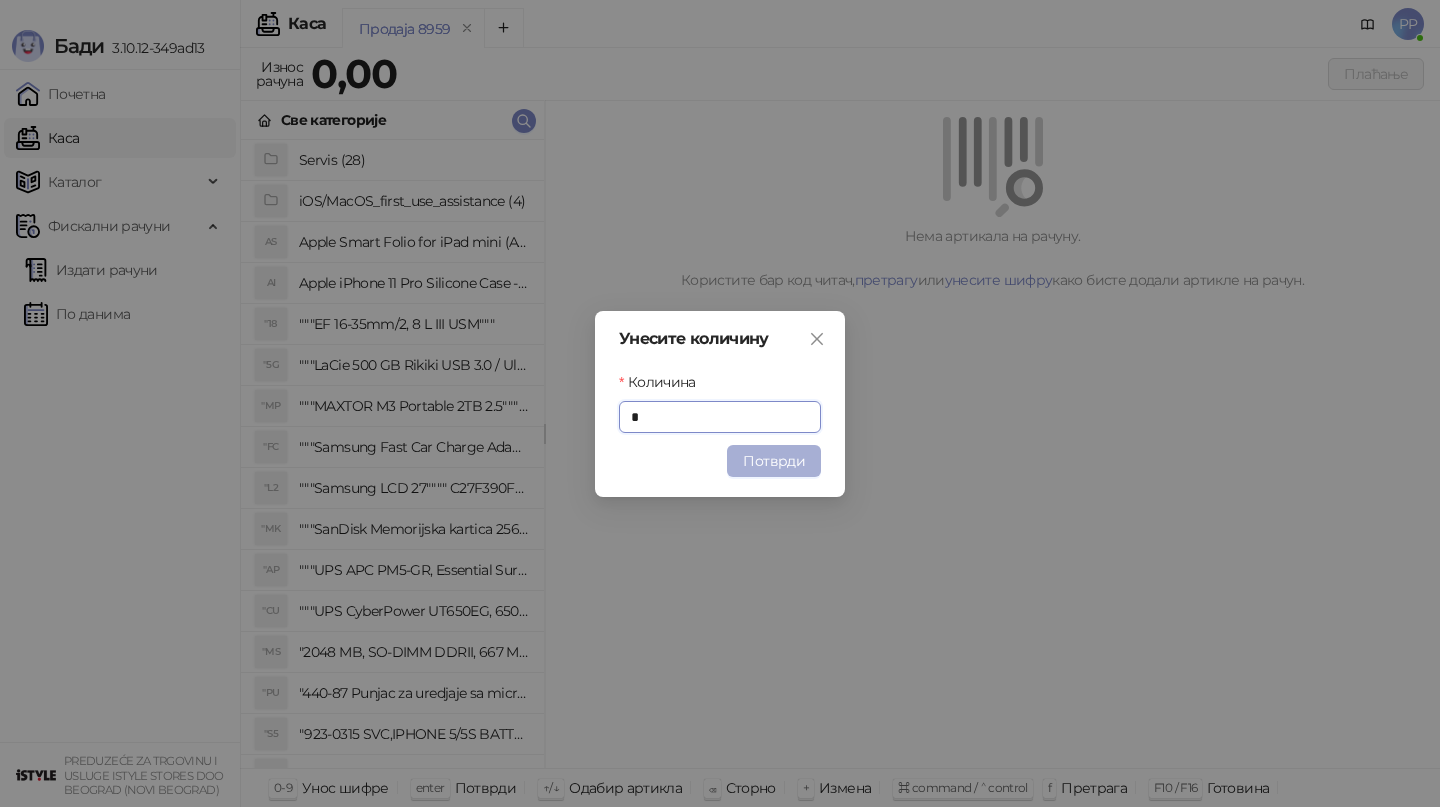 click on "Потврди" at bounding box center (774, 461) 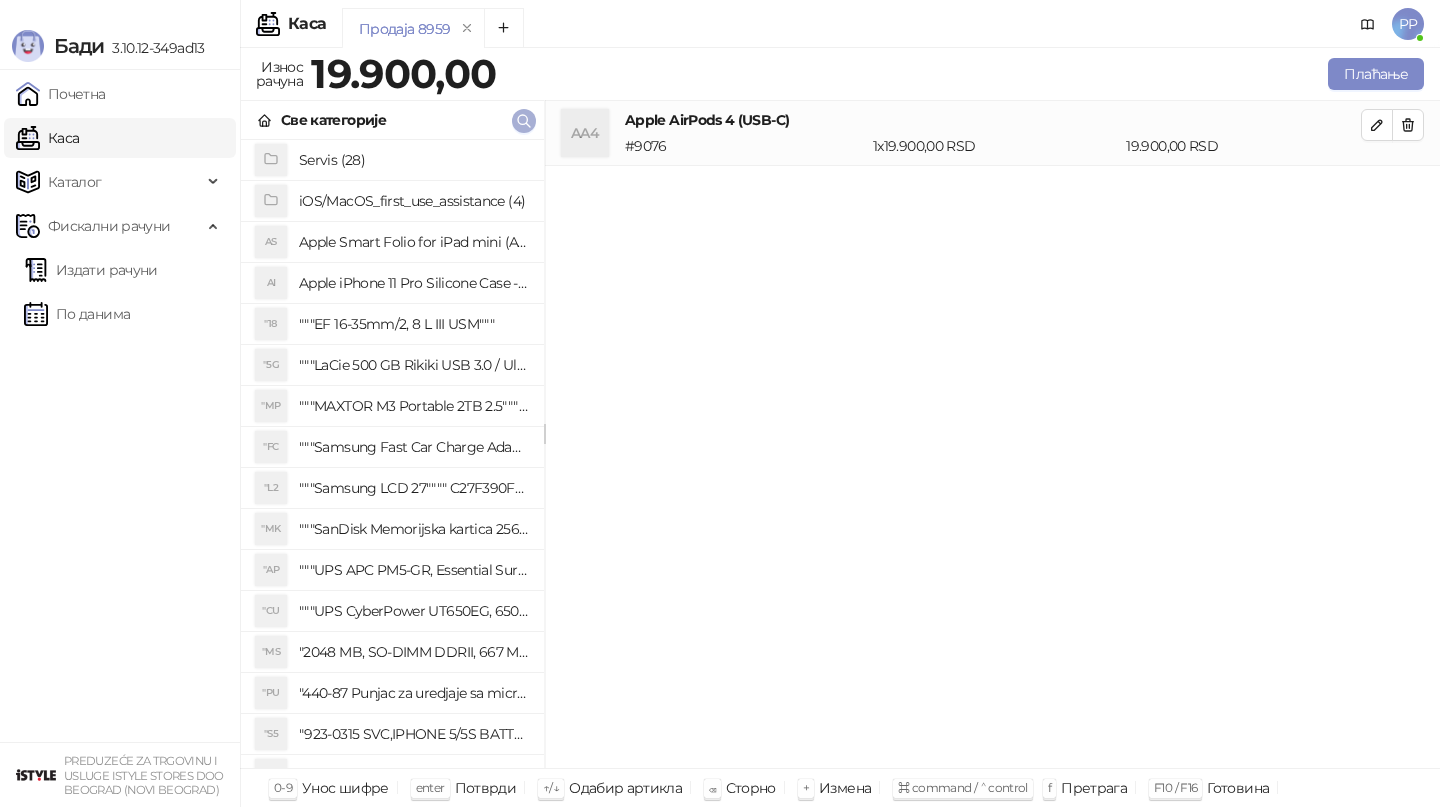 click 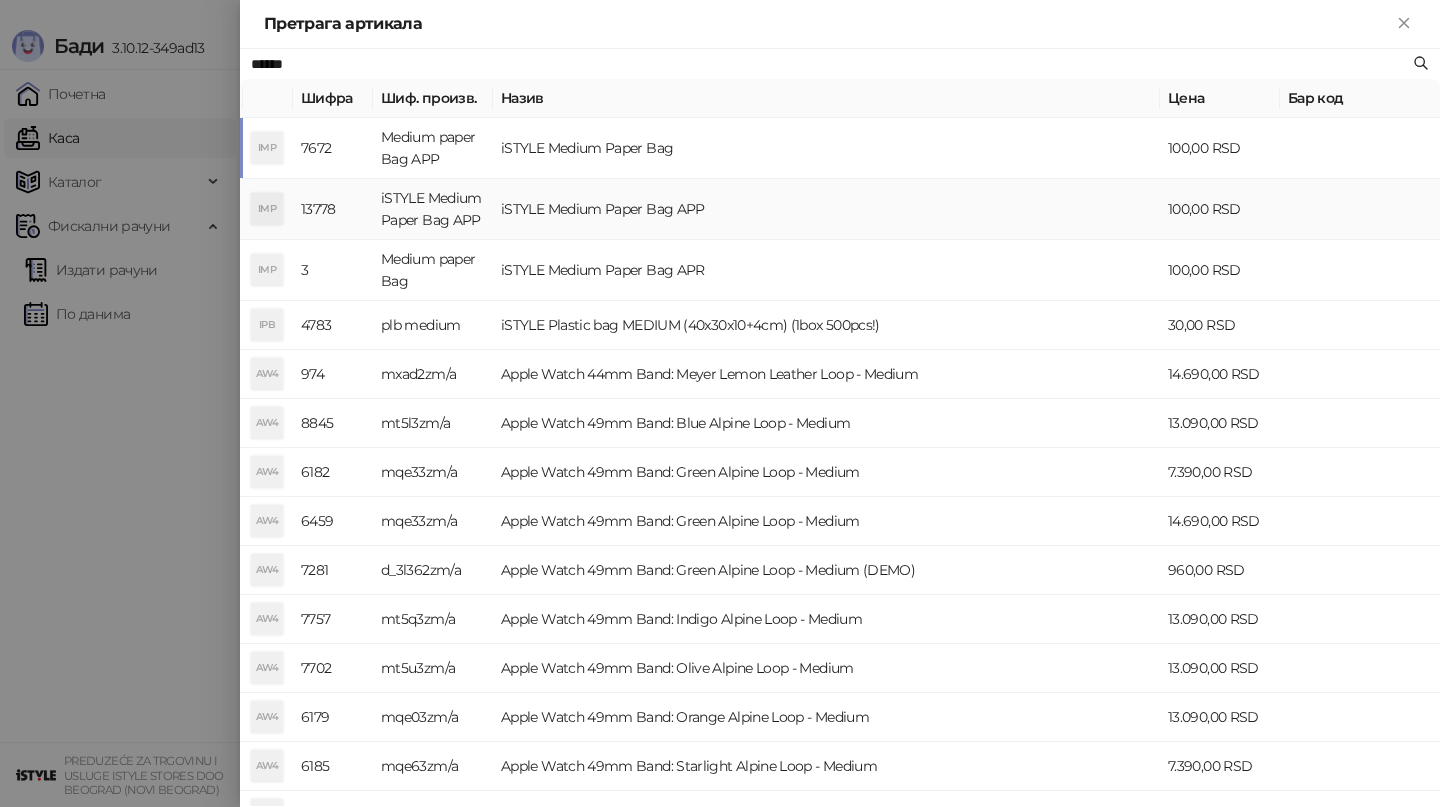 type on "******" 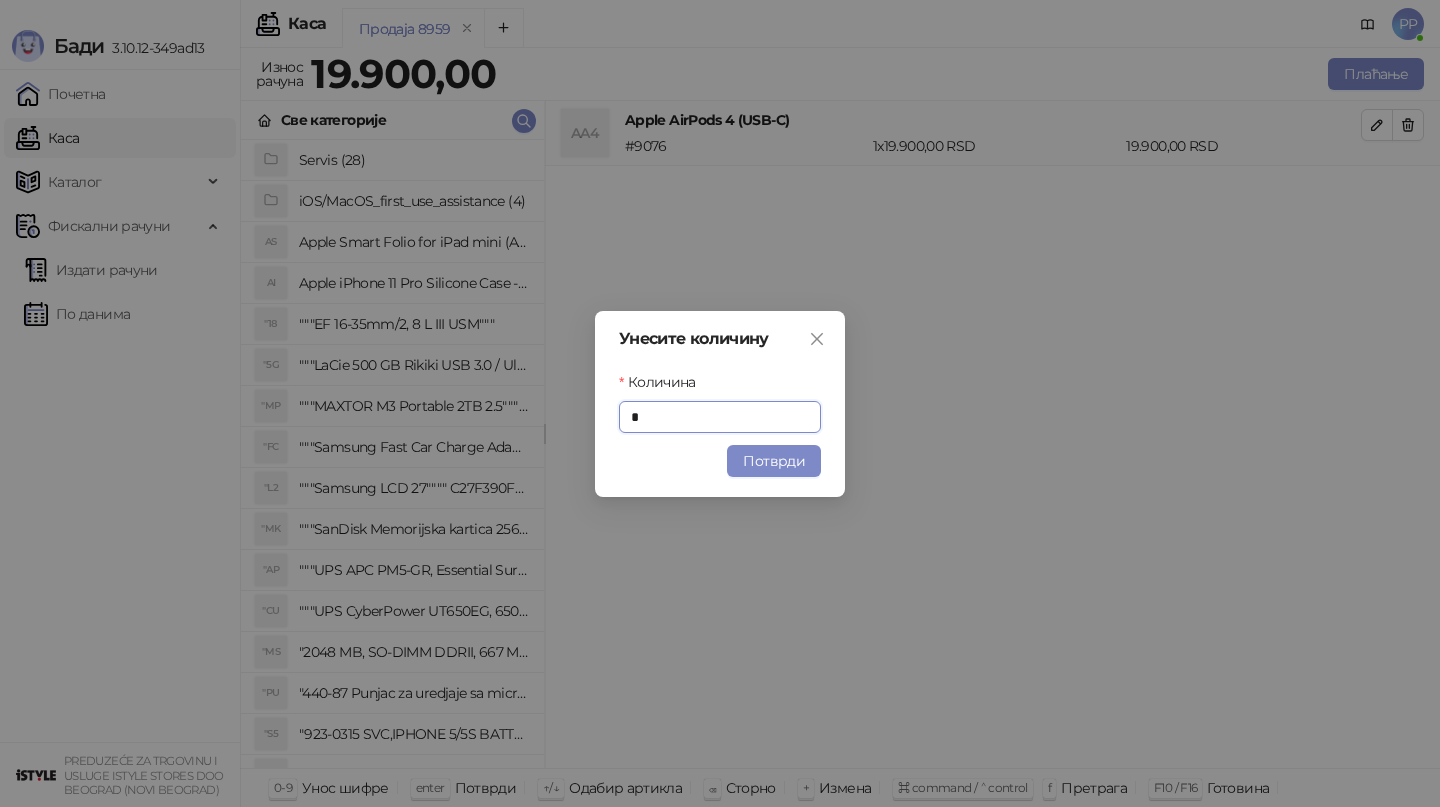click on "Потврди" at bounding box center [774, 461] 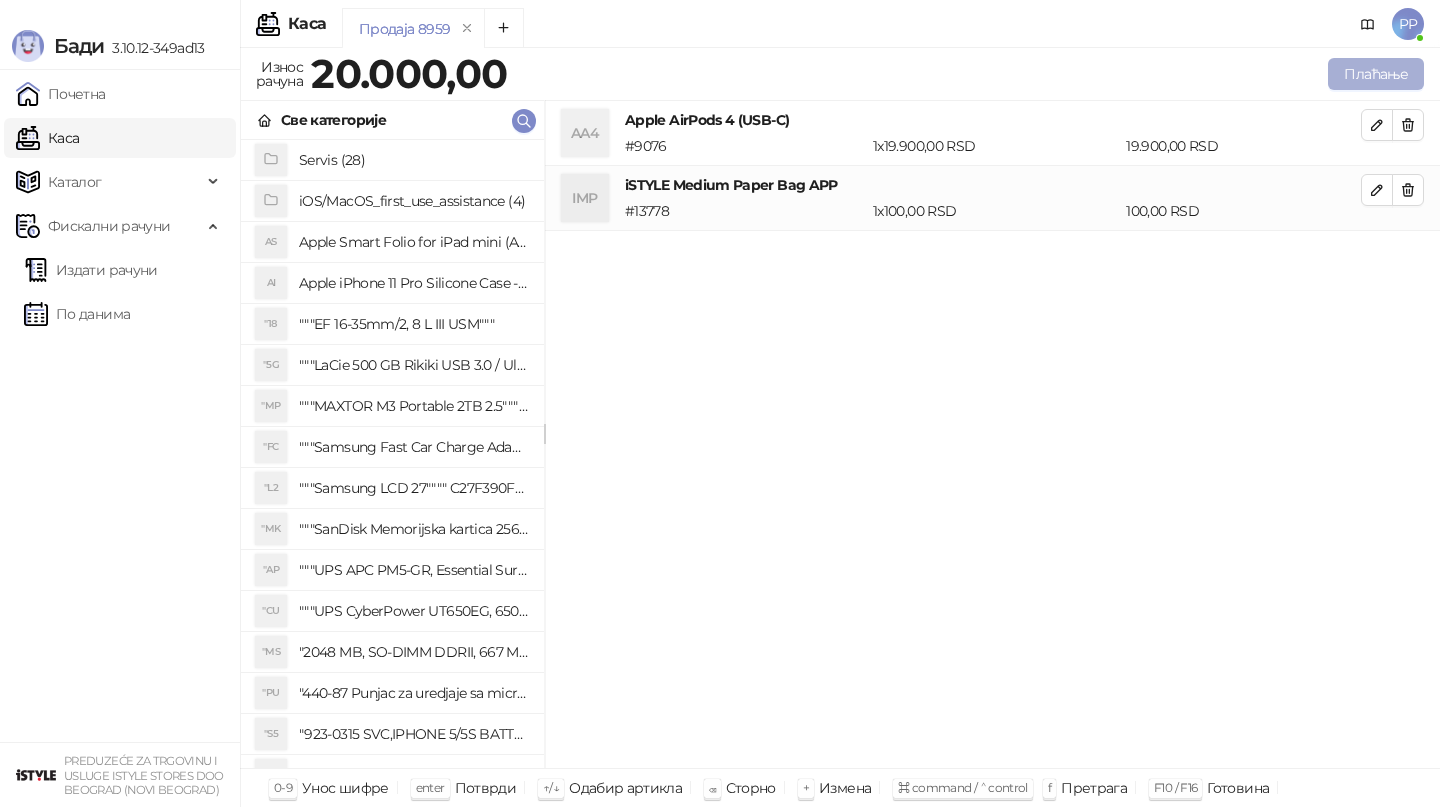 click on "Плаћање" at bounding box center [1376, 74] 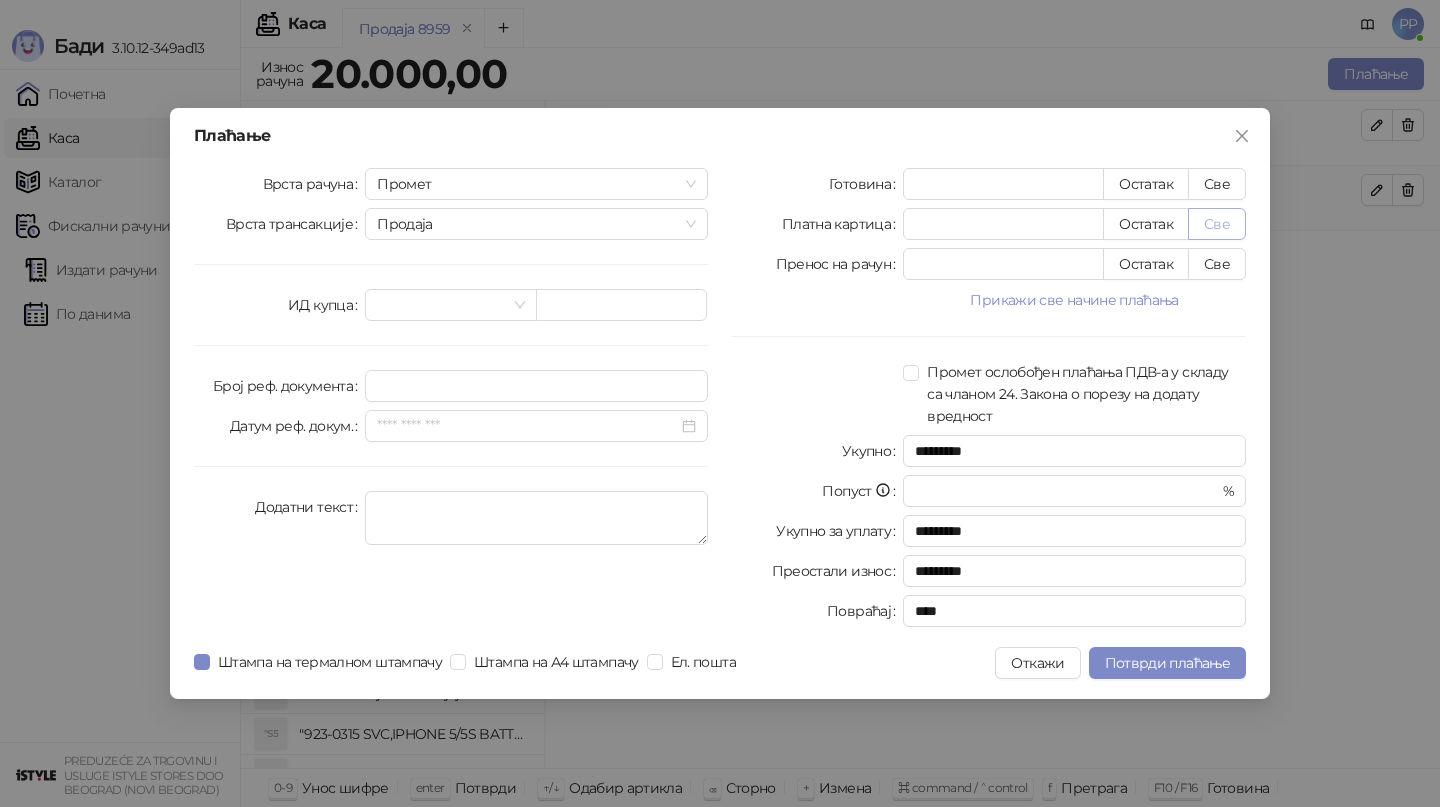 click on "Све" at bounding box center [1217, 224] 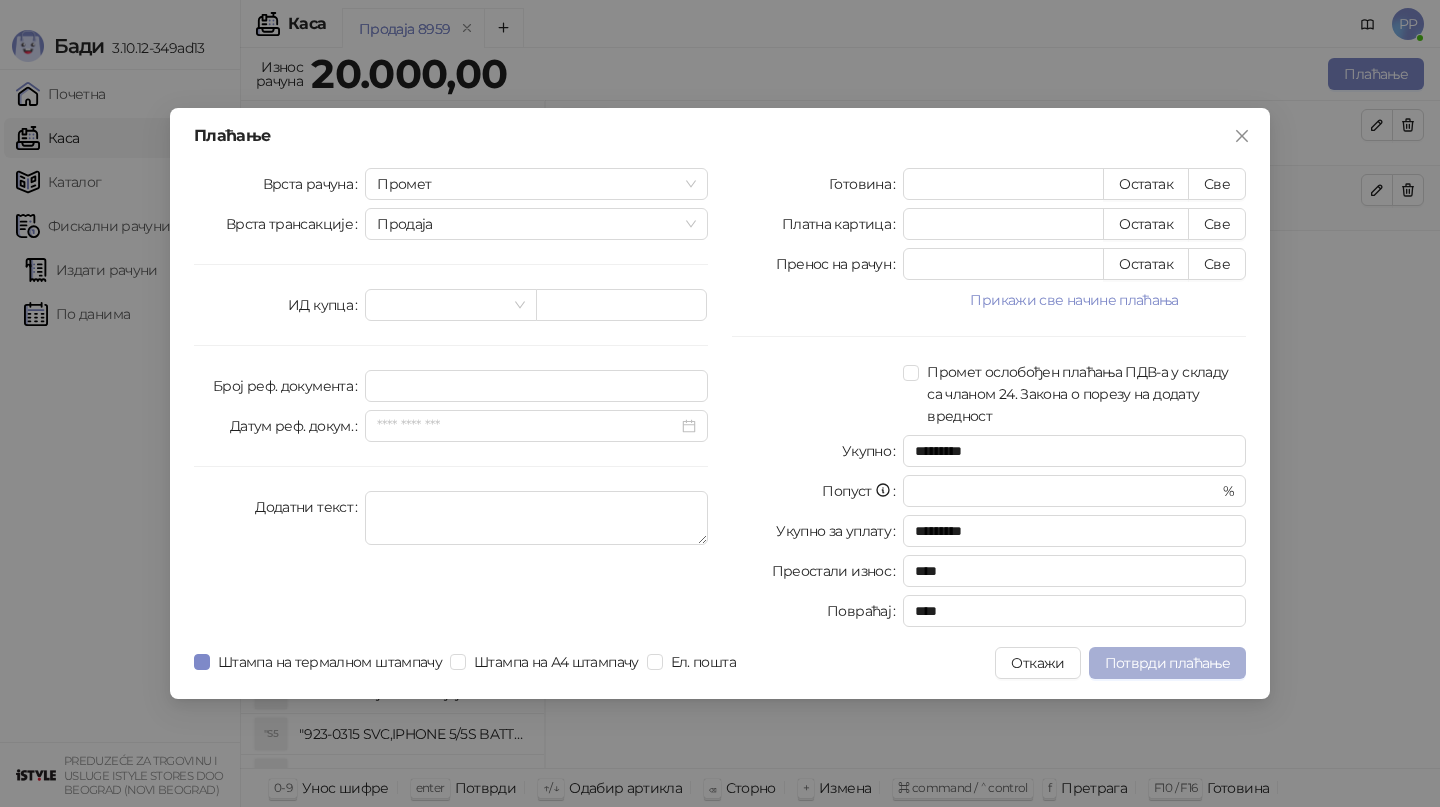 click on "Потврди плаћање" at bounding box center (1167, 663) 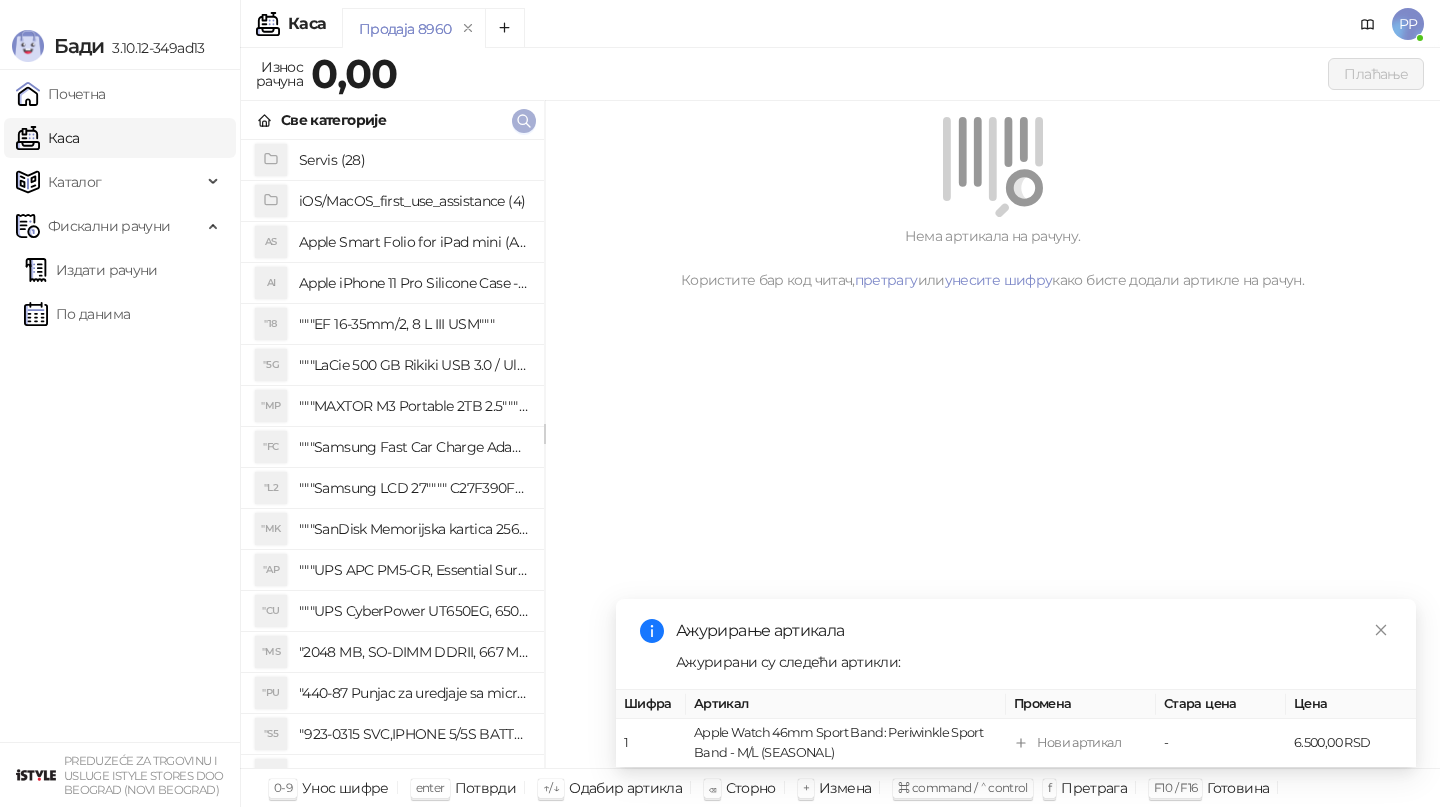 click 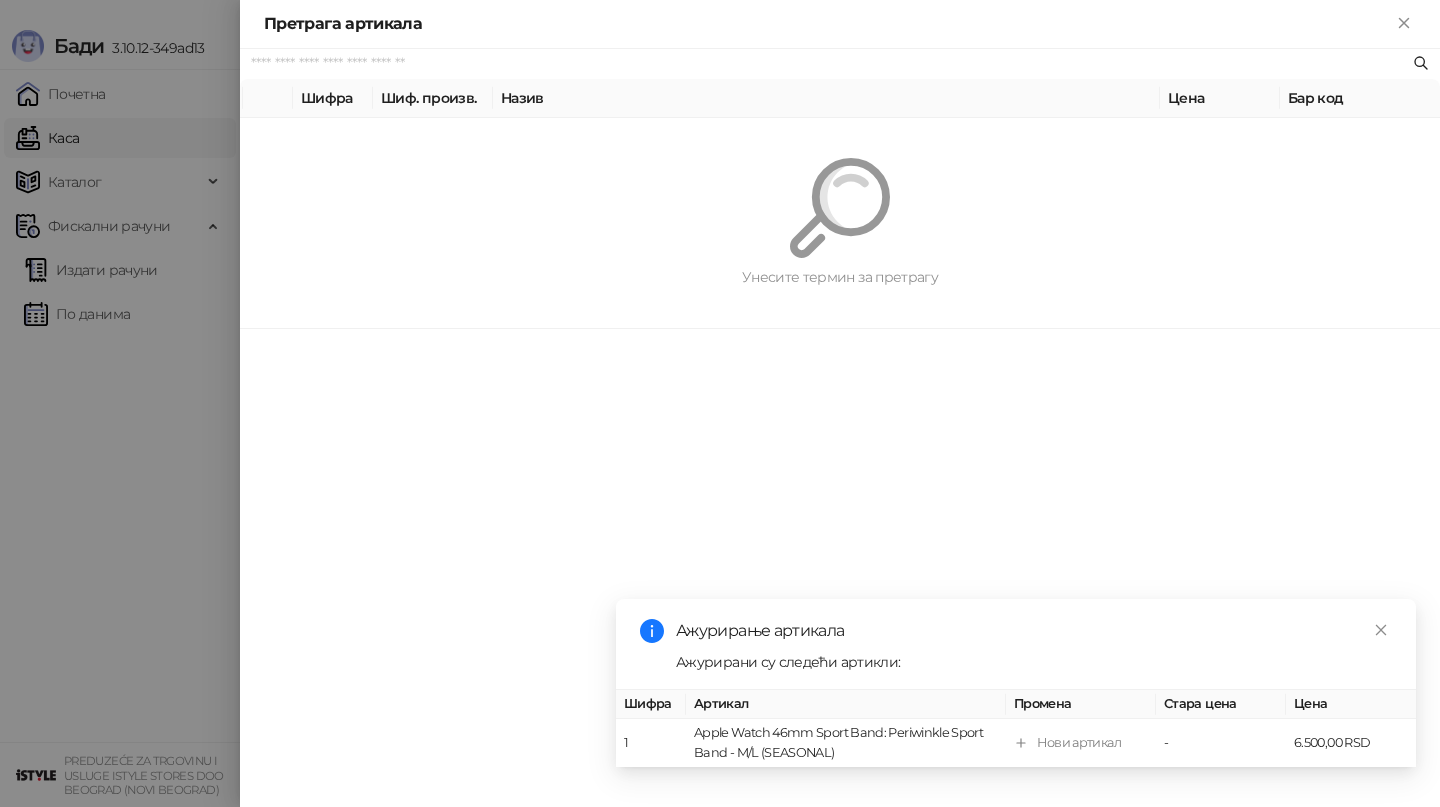 paste on "*********" 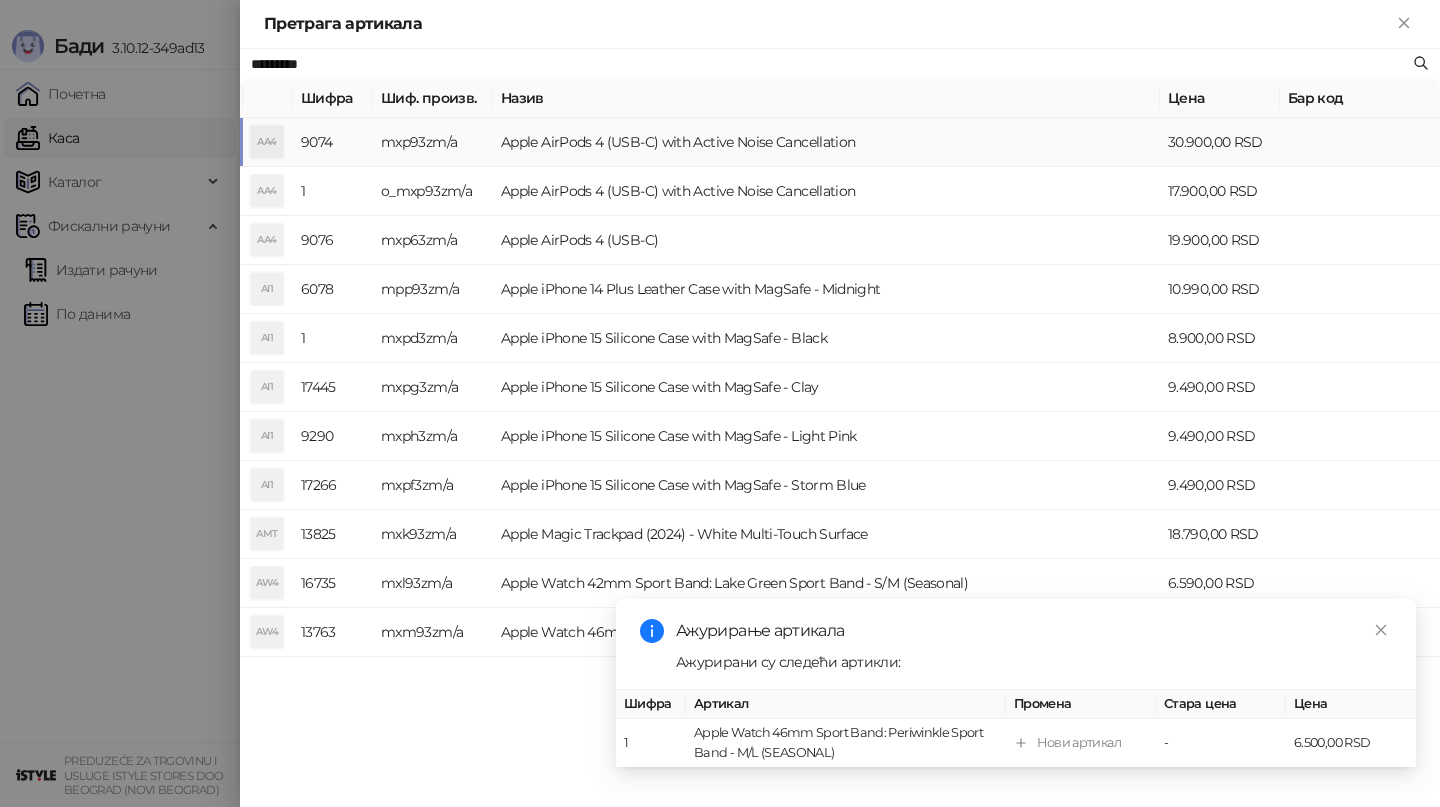type on "*********" 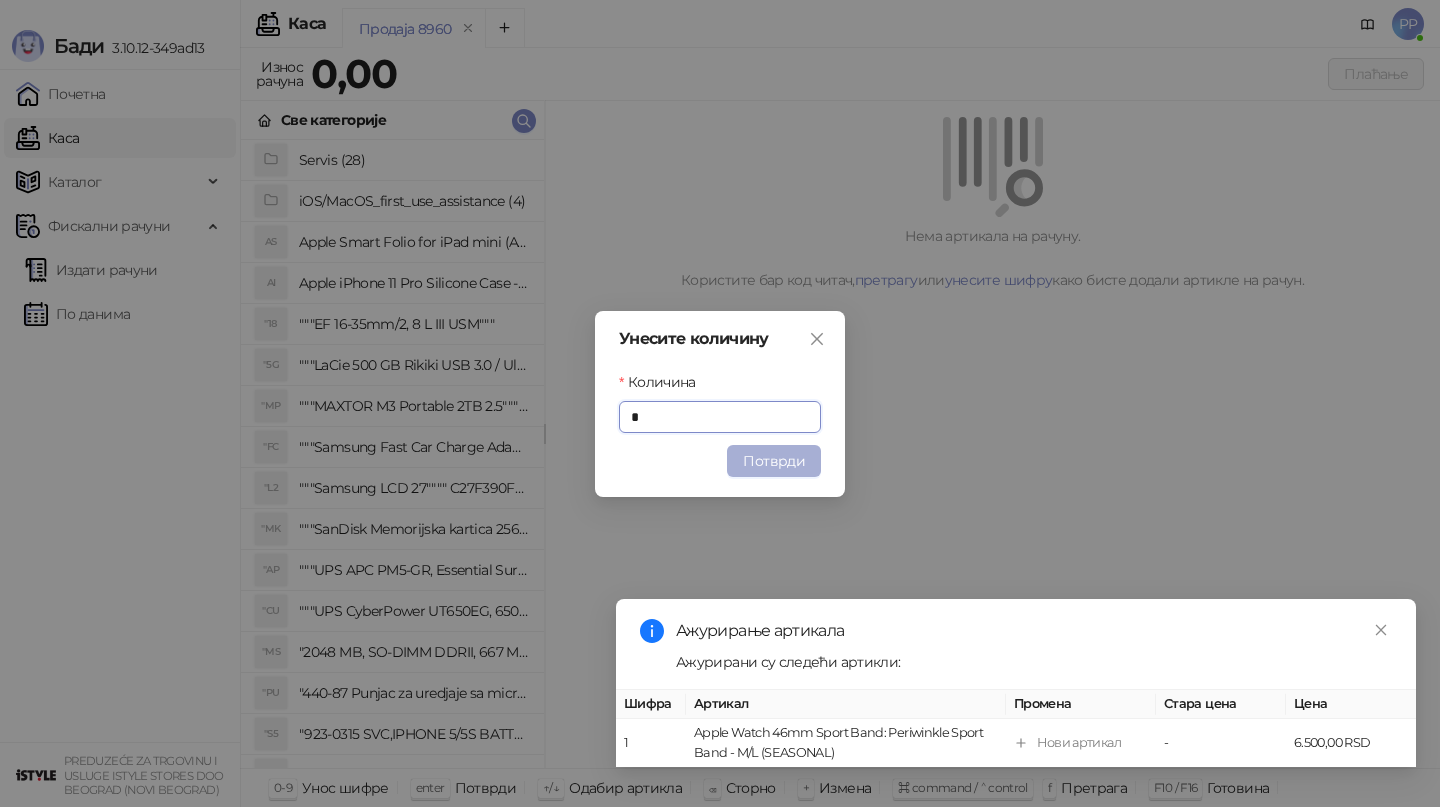 click on "Потврди" at bounding box center (774, 461) 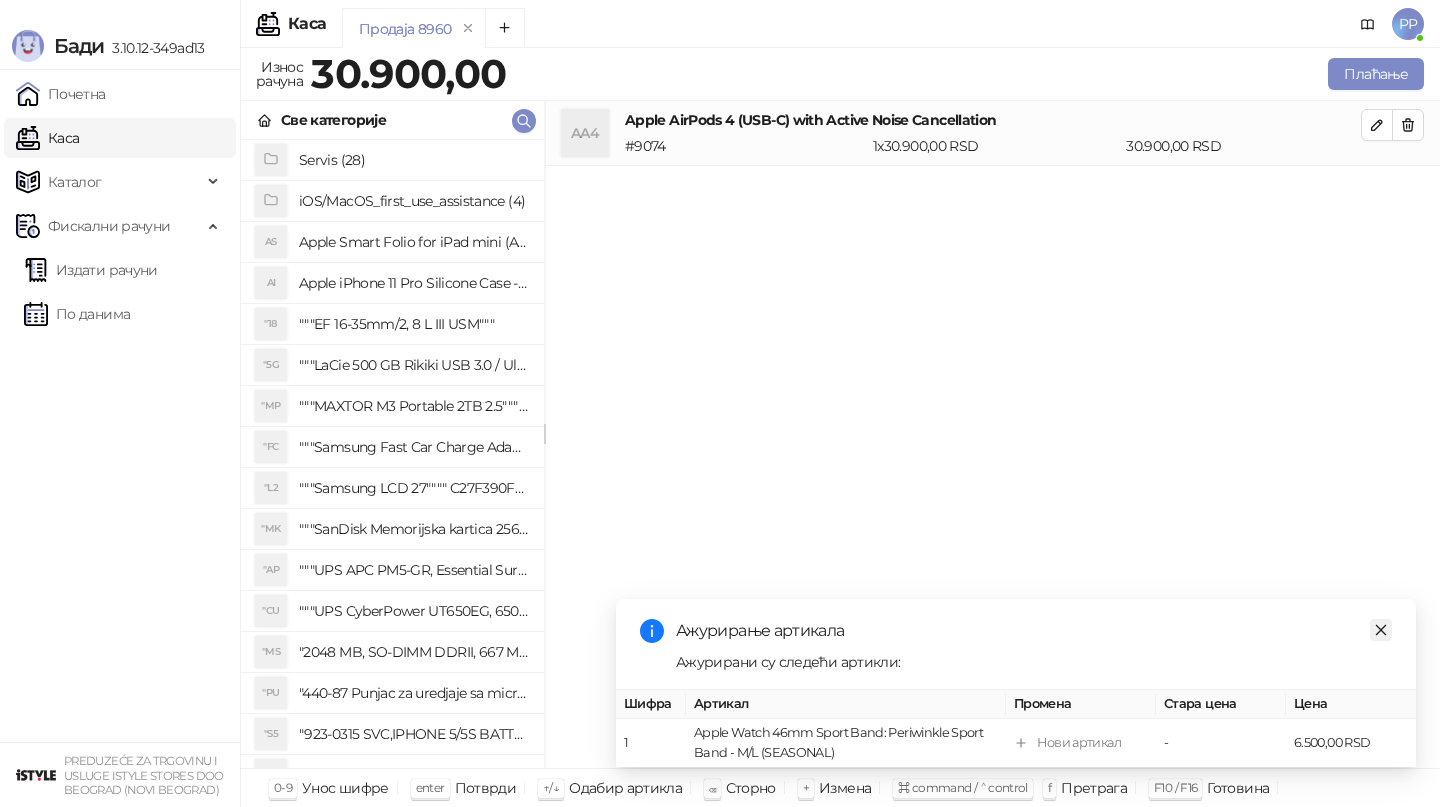 click 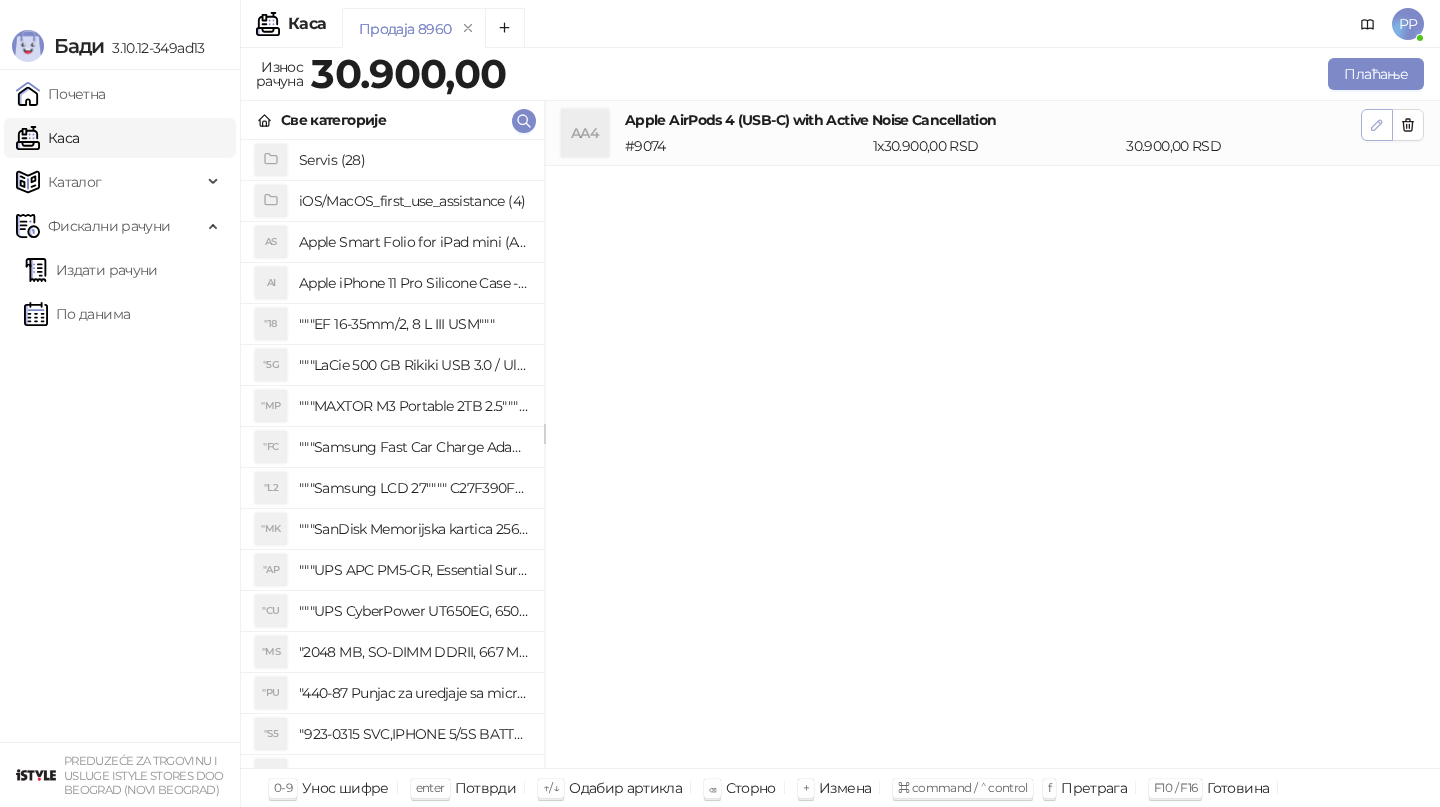 click 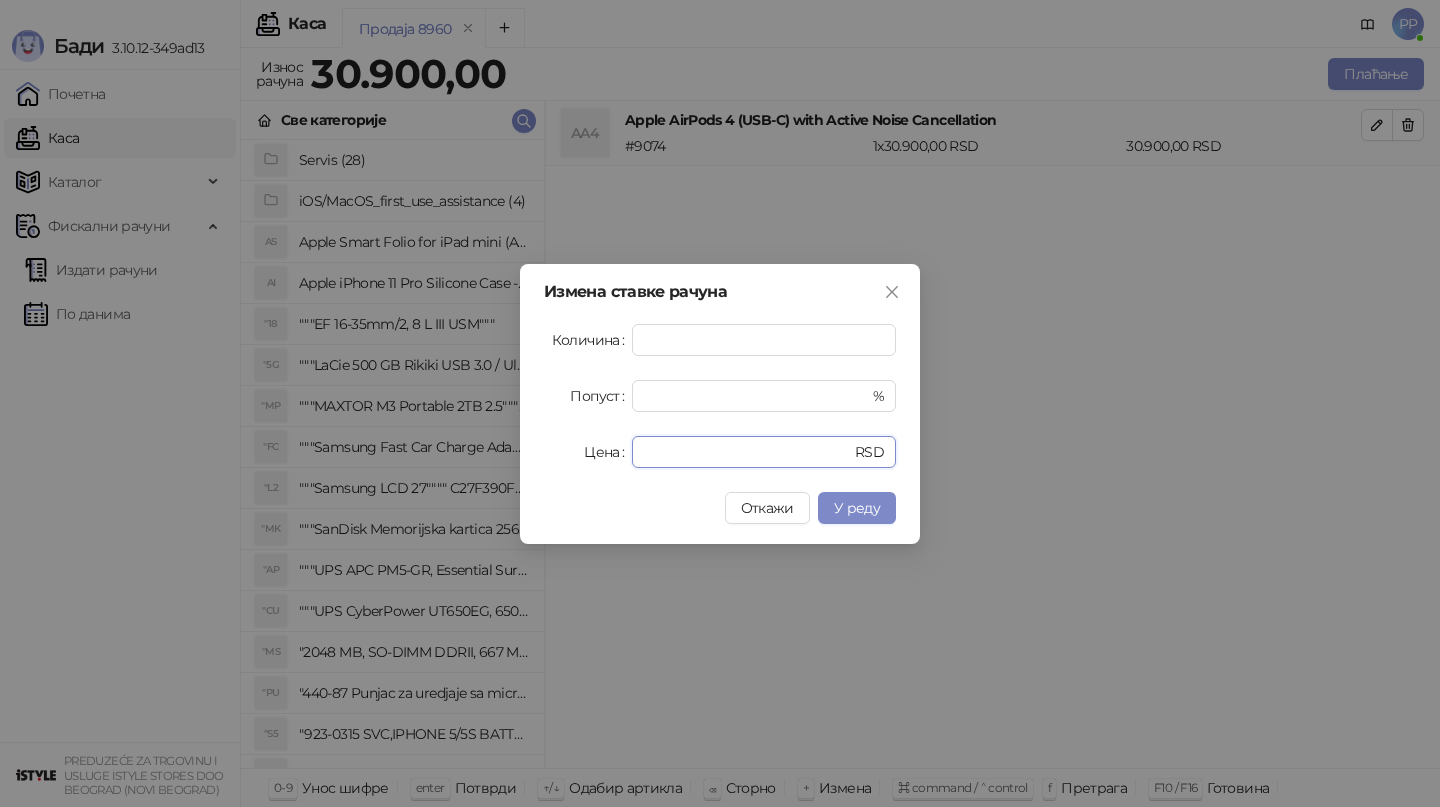 drag, startPoint x: 717, startPoint y: 451, endPoint x: 559, endPoint y: 445, distance: 158.11388 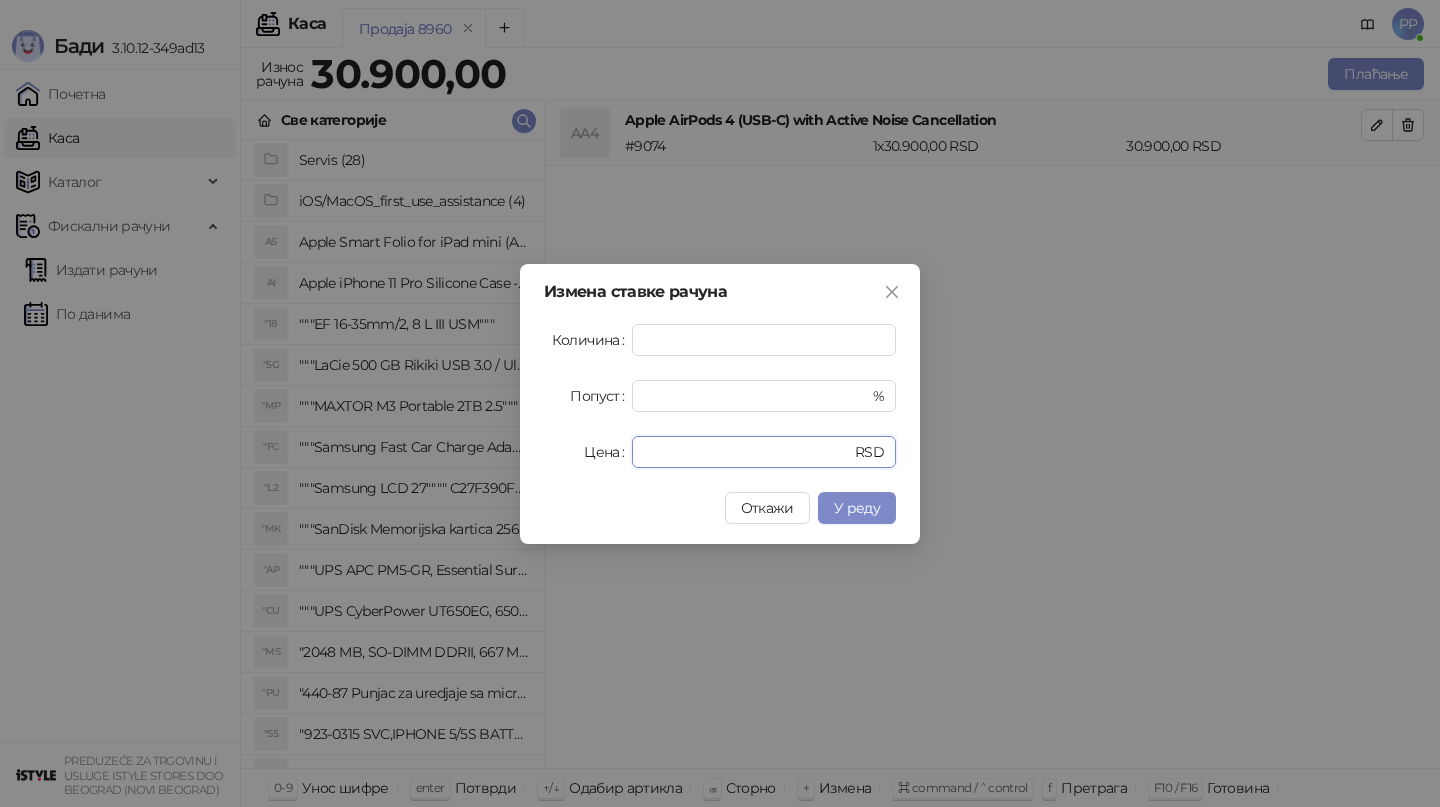 type on "*****" 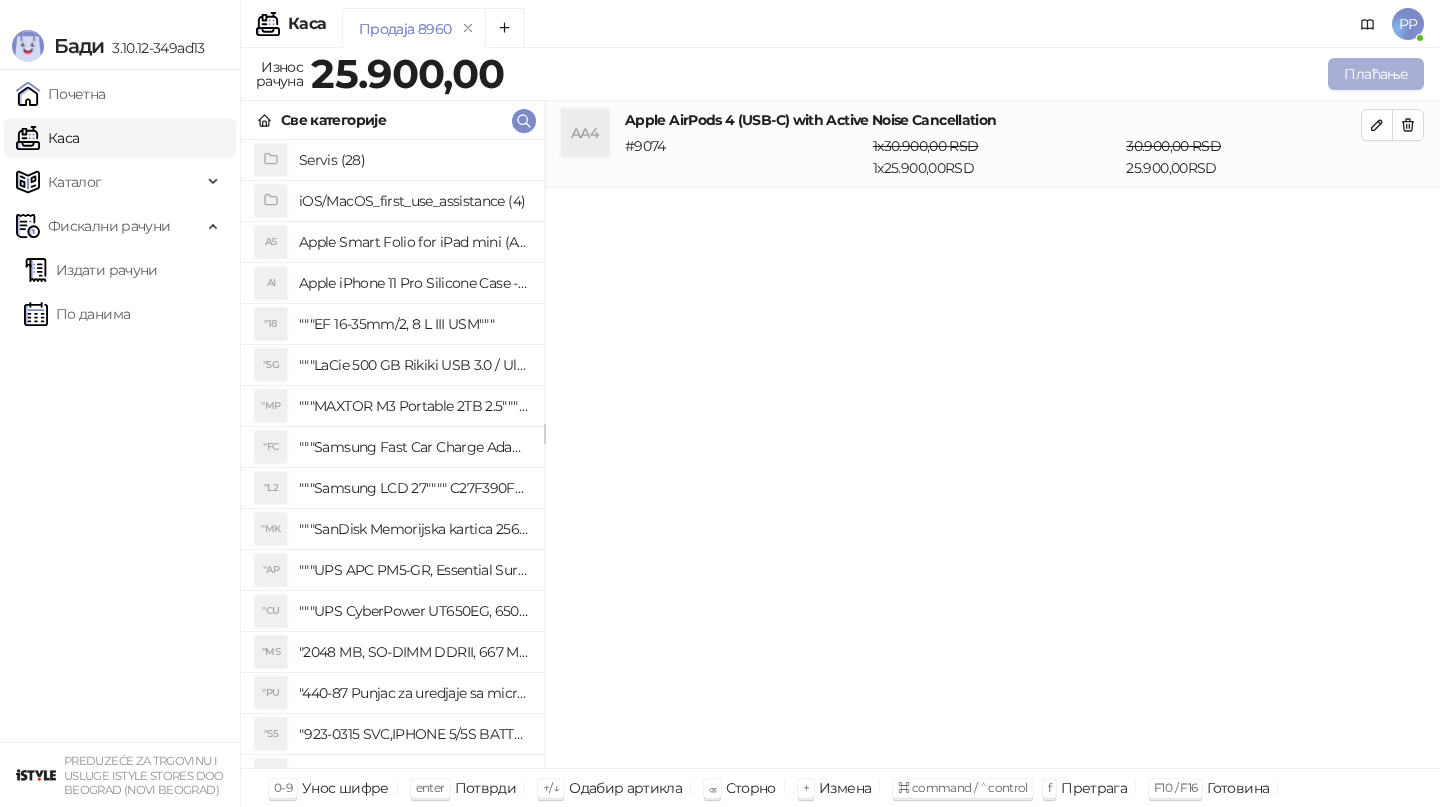 click on "Плаћање" at bounding box center [1376, 74] 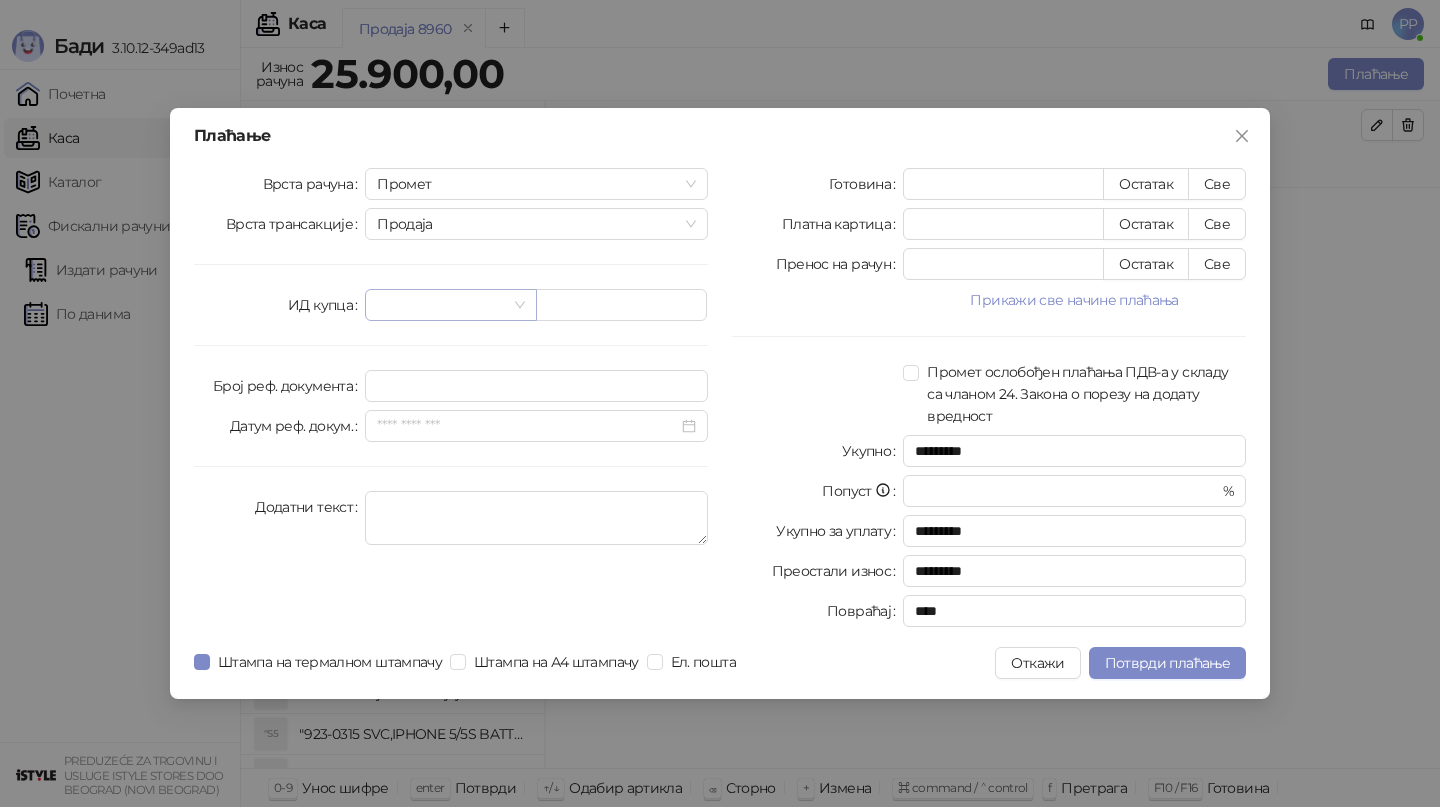 click at bounding box center [441, 305] 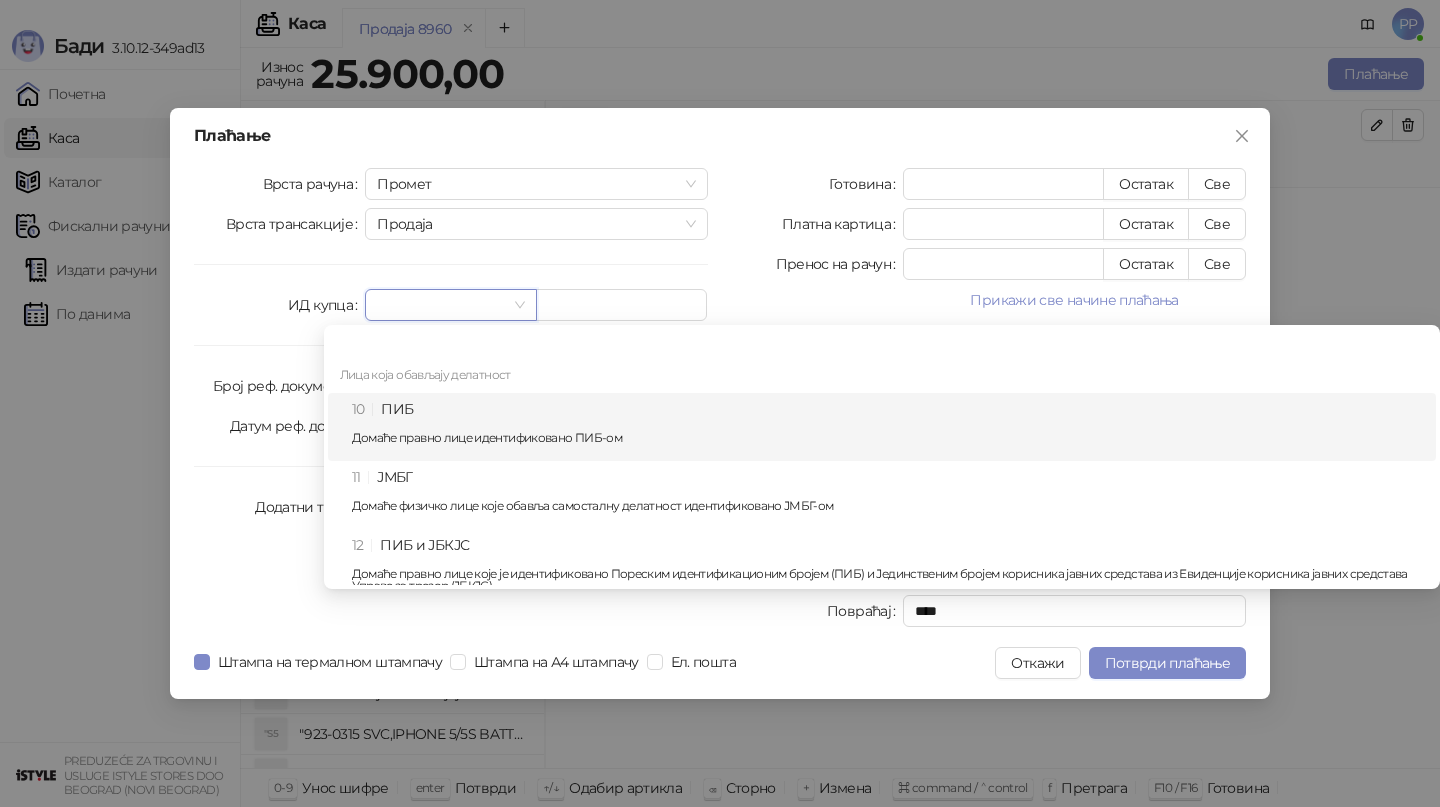 click on "10 ПИБ Домаће правно лице идентификовано ПИБ-ом" at bounding box center (888, 427) 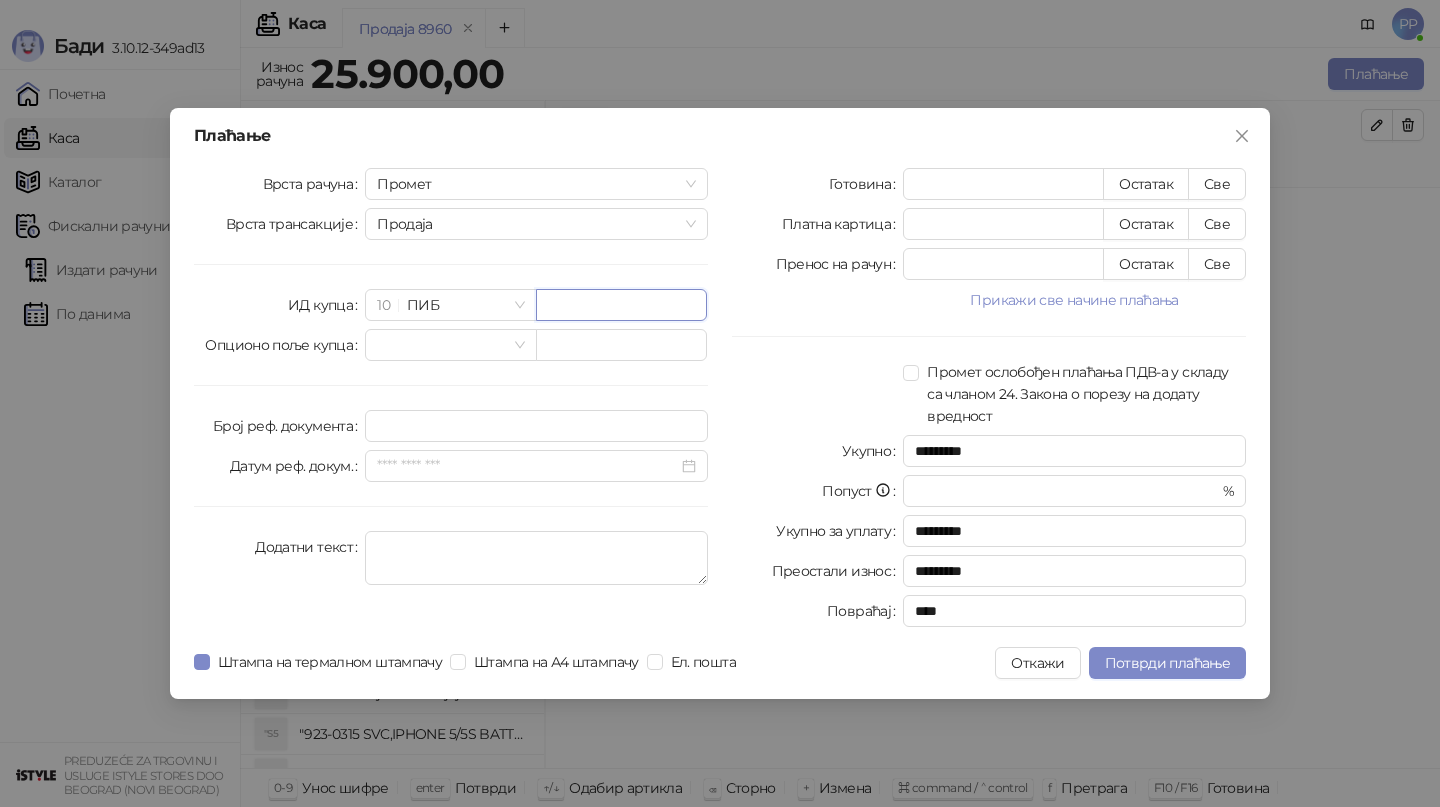 paste on "*********" 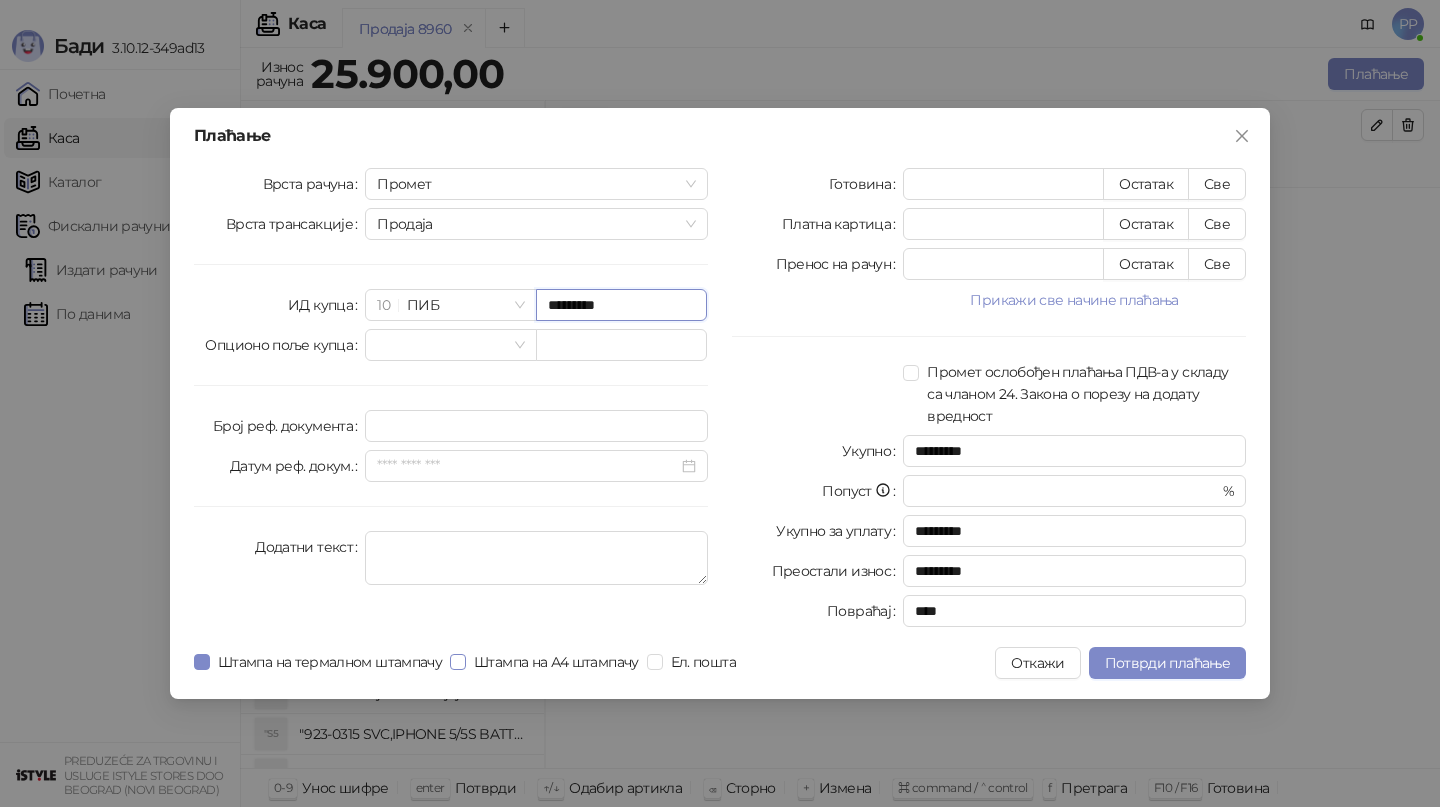 type on "*********" 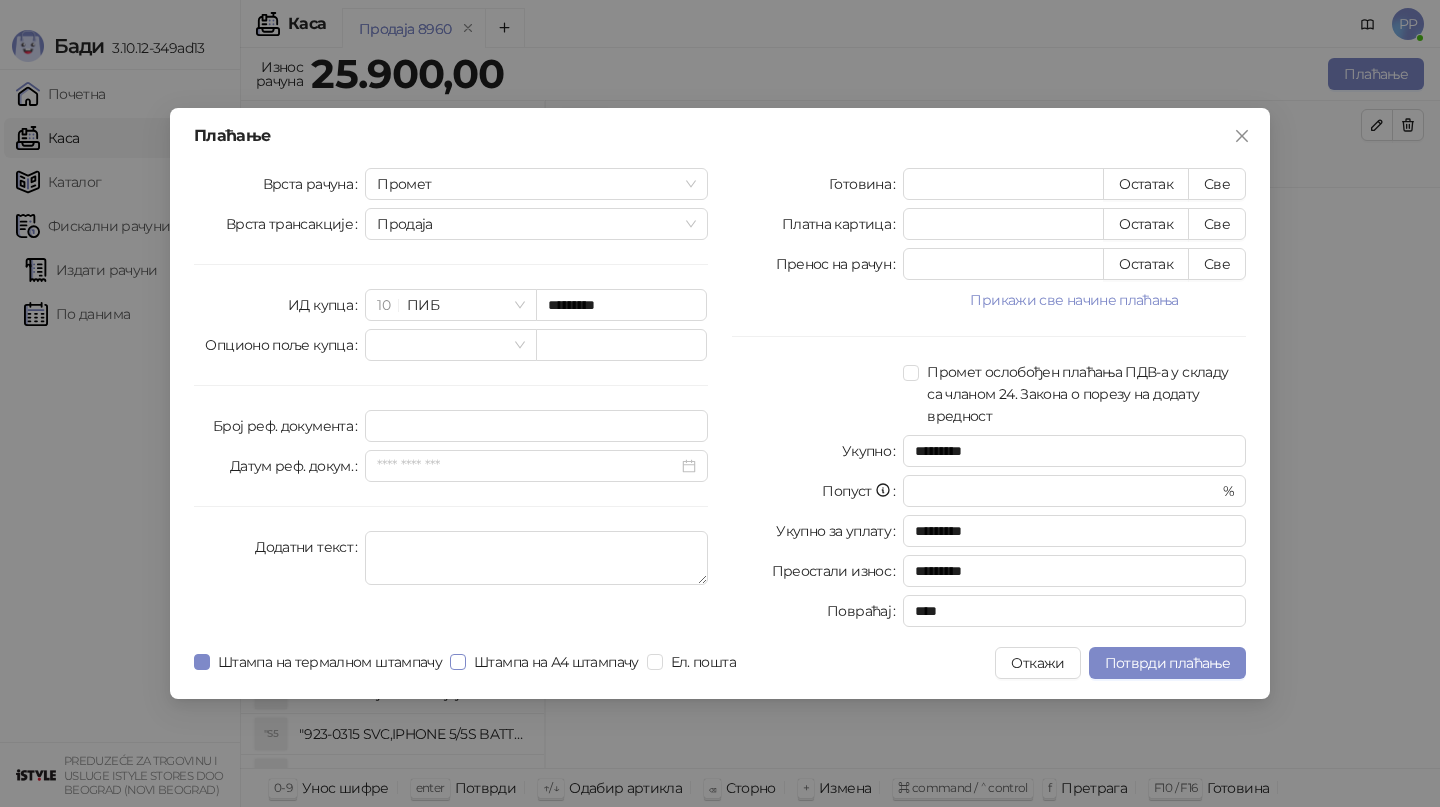 click on "Штампа на А4 штампачу" at bounding box center [556, 662] 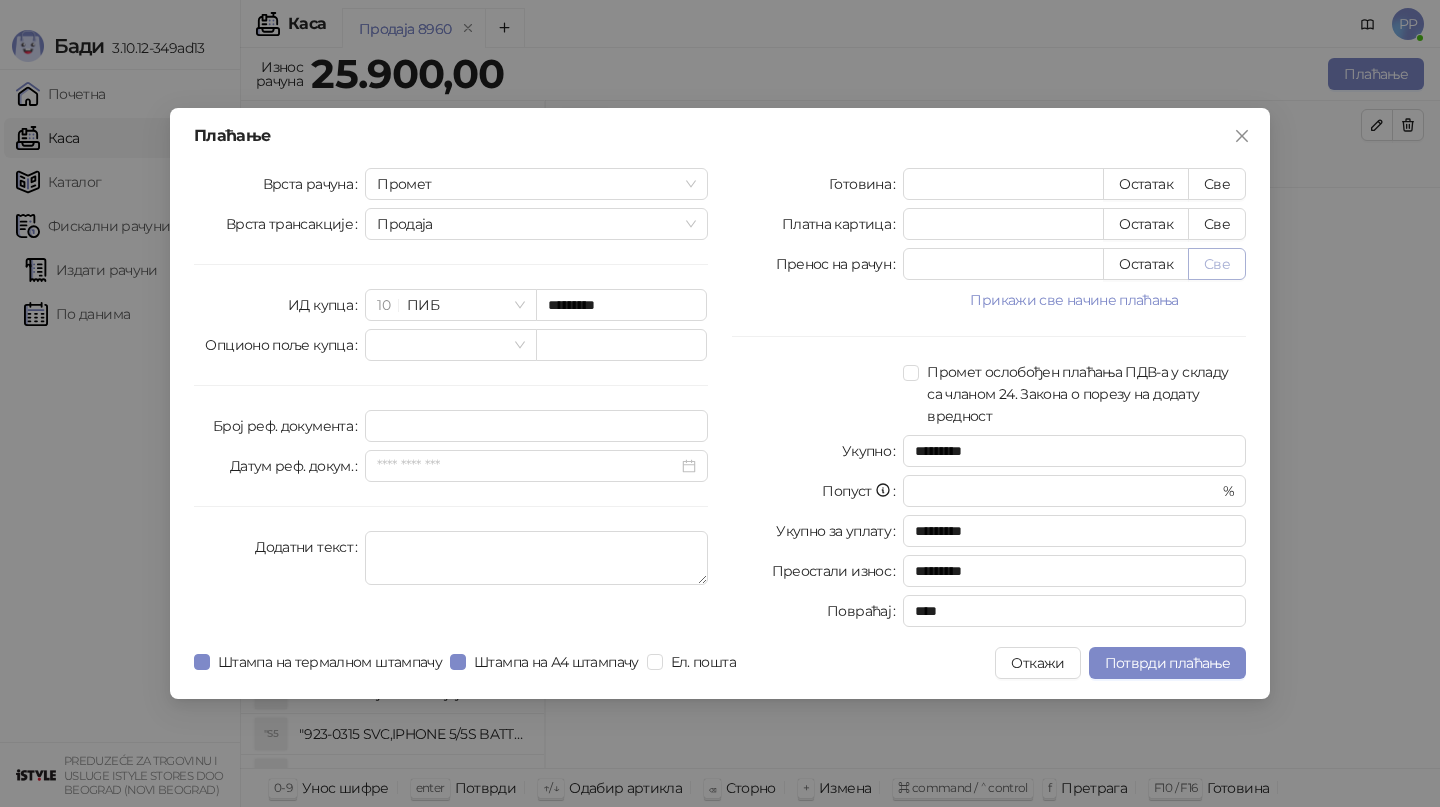 click on "Све" at bounding box center (1217, 264) 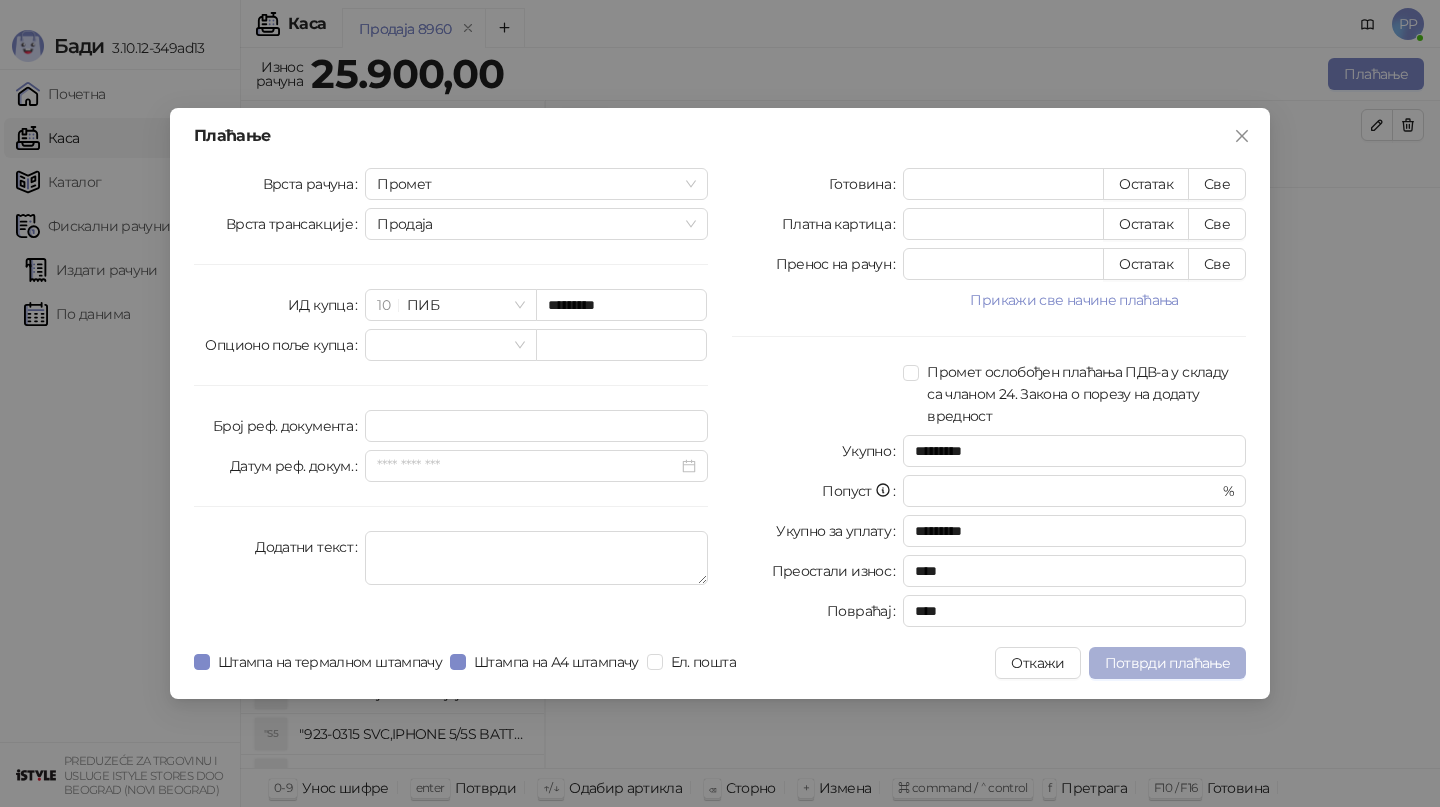 click on "Потврди плаћање" at bounding box center [1167, 663] 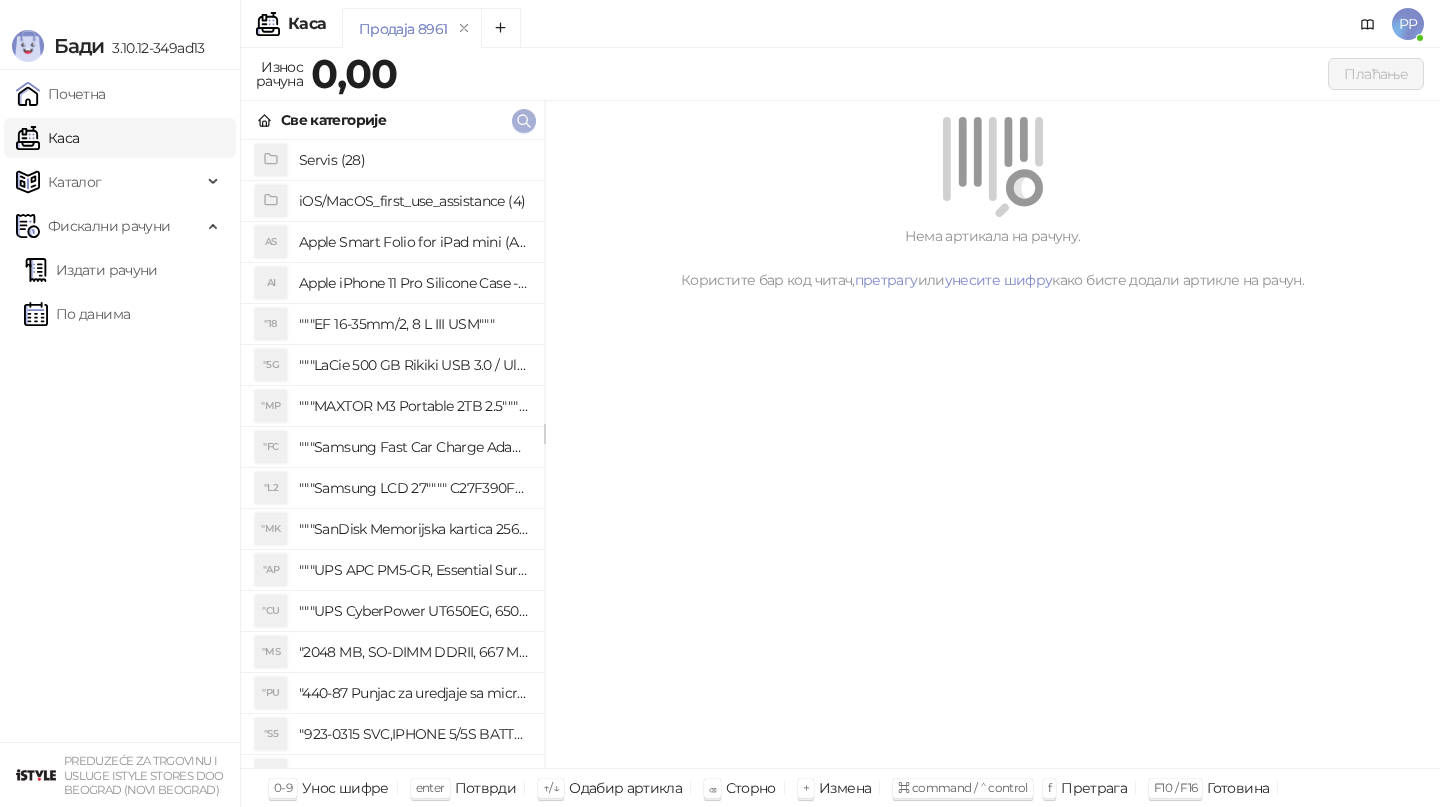 click 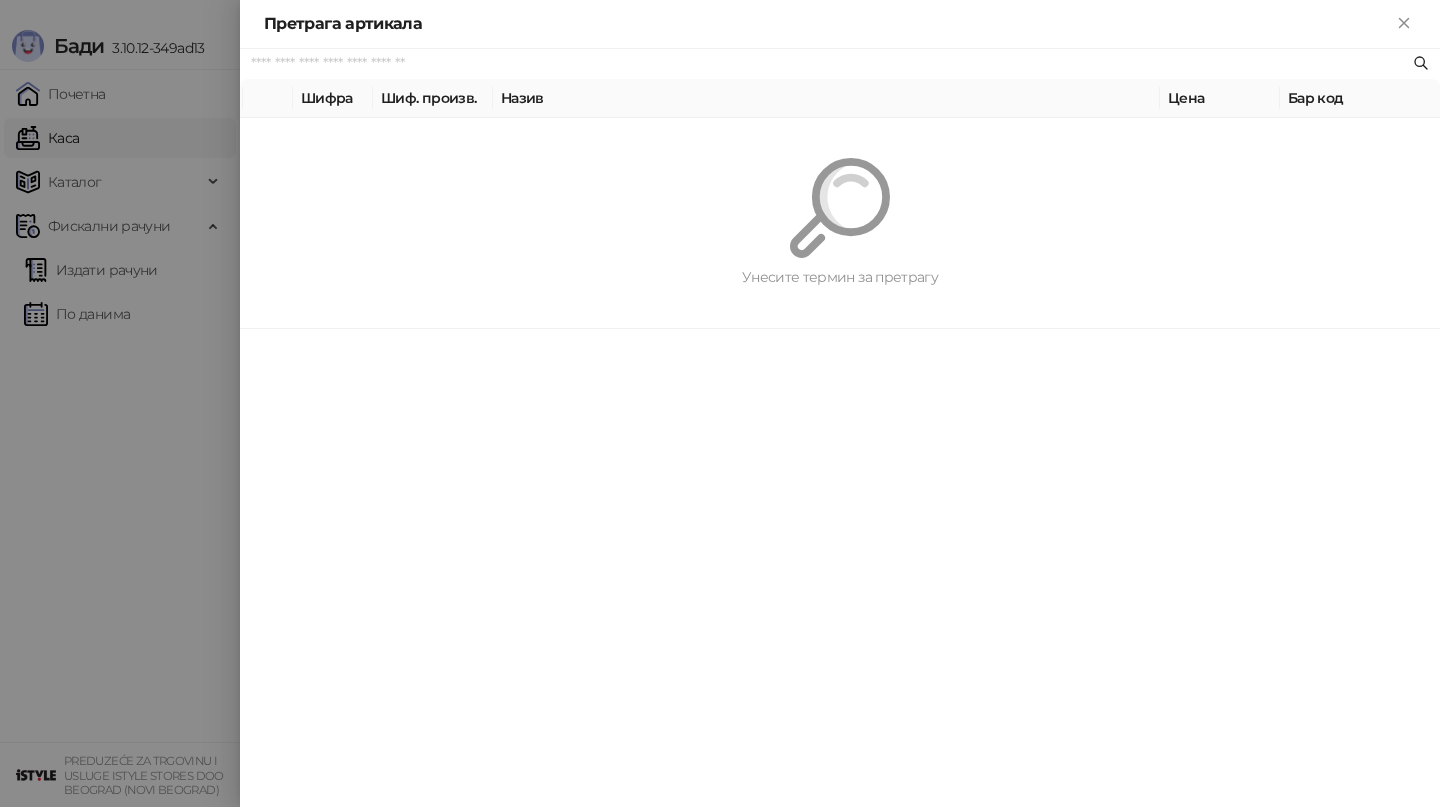 paste on "*********" 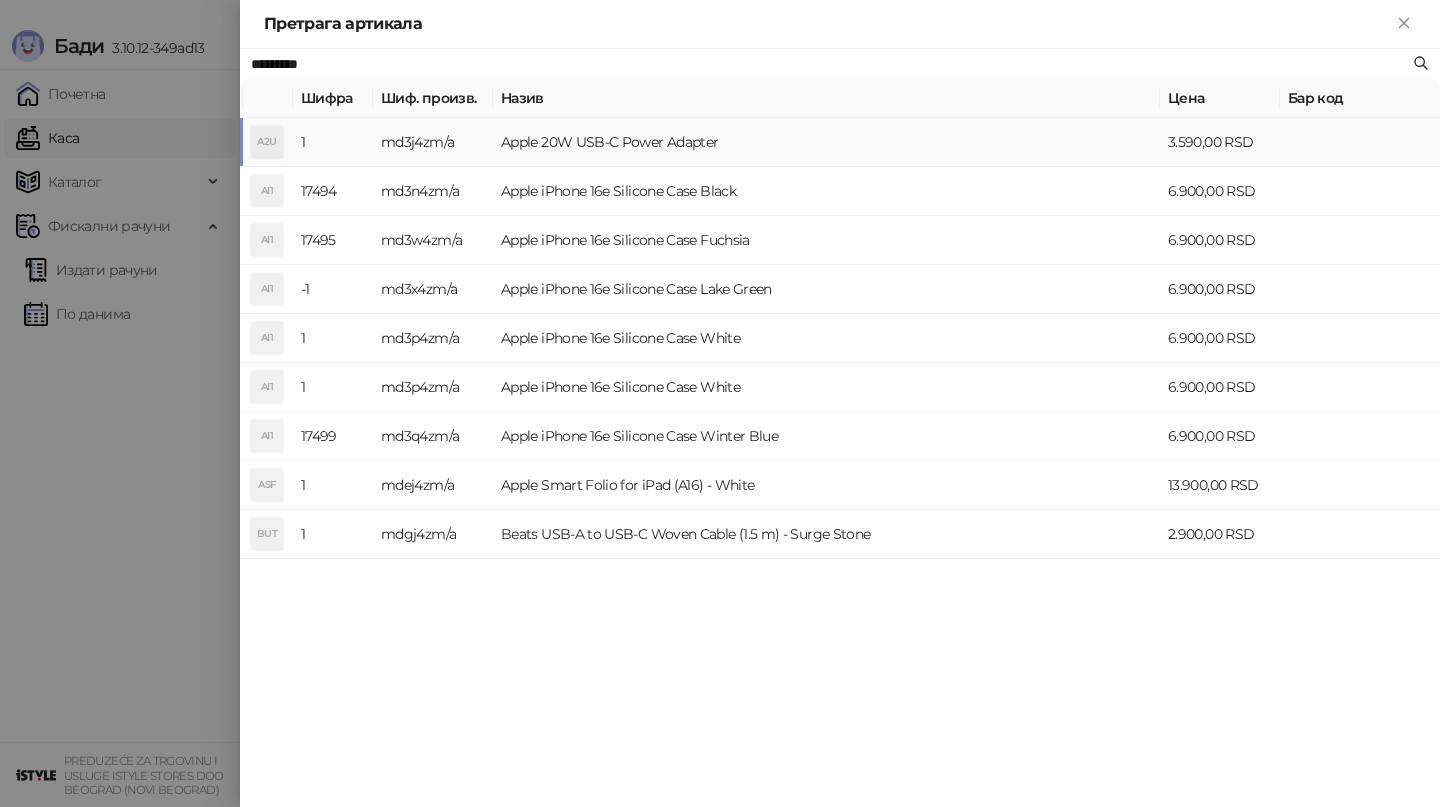 type on "*********" 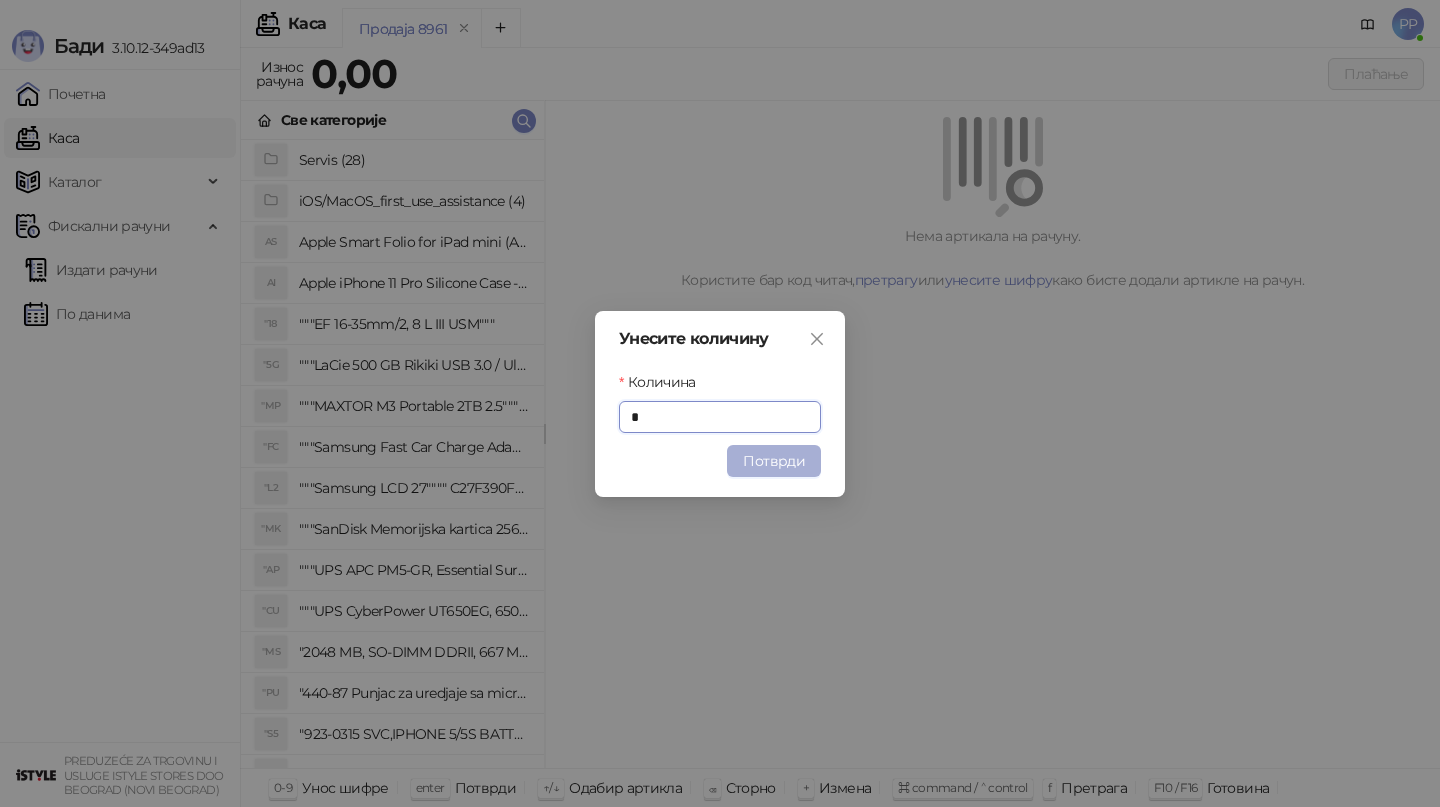 click on "Потврди" at bounding box center [774, 461] 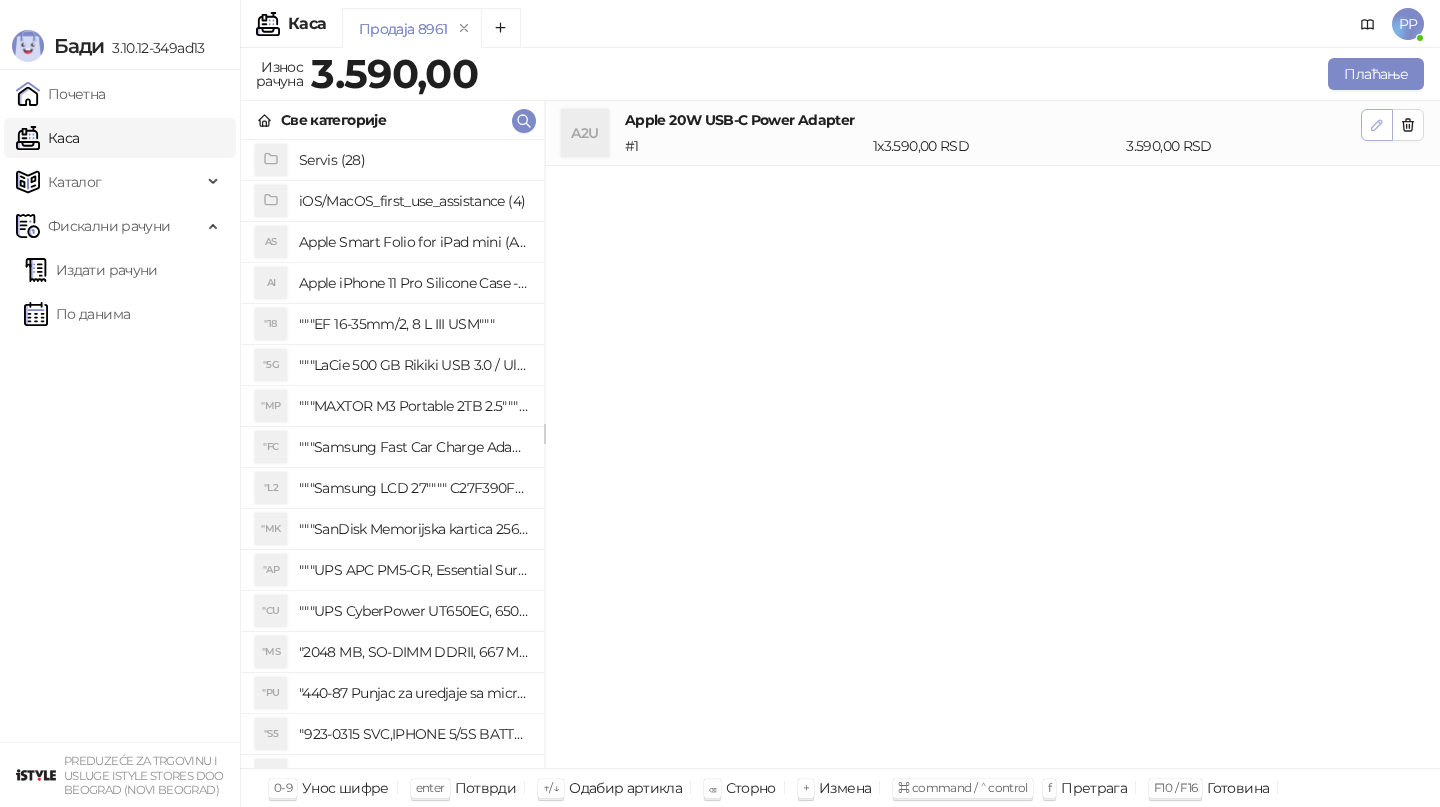 click 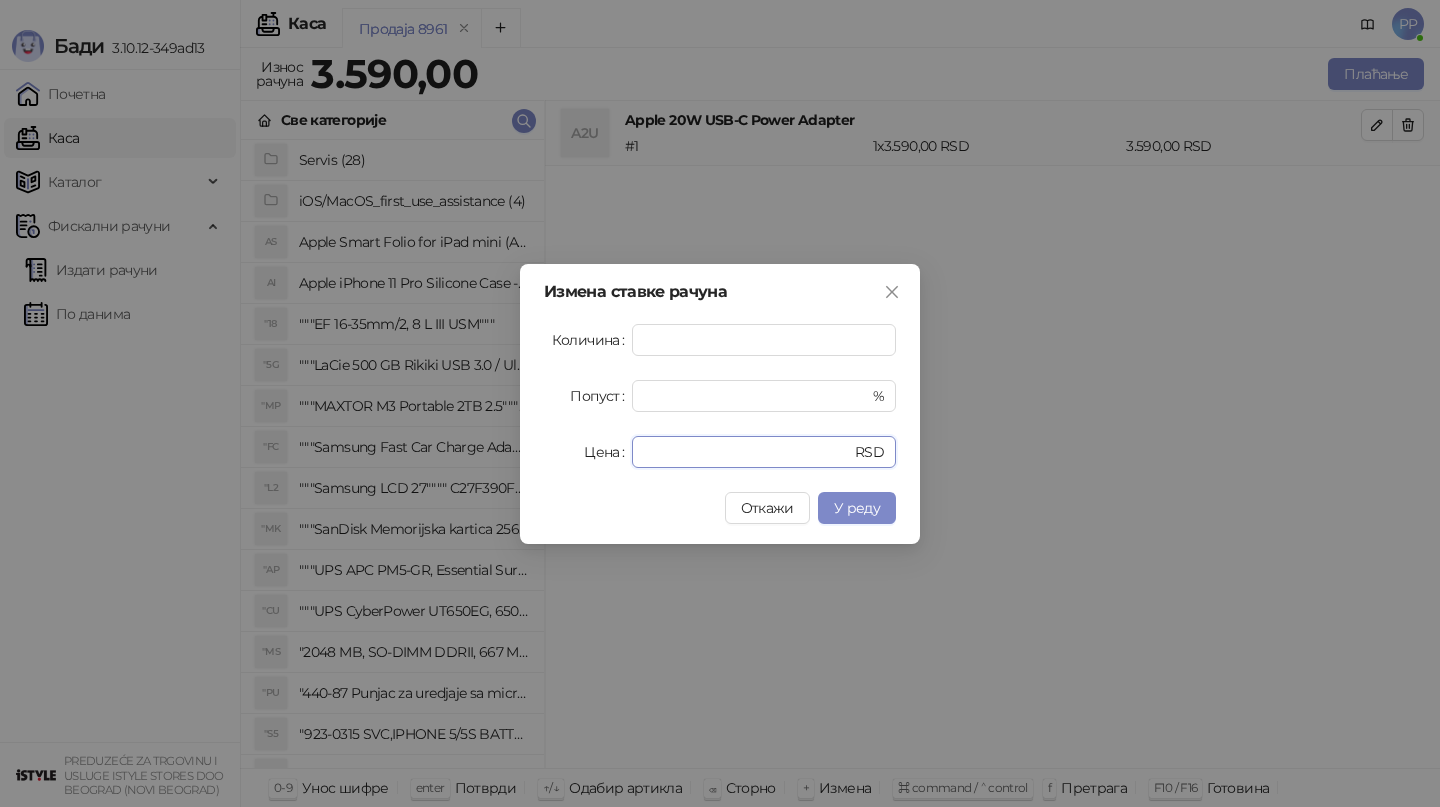 drag, startPoint x: 732, startPoint y: 450, endPoint x: 534, endPoint y: 444, distance: 198.09088 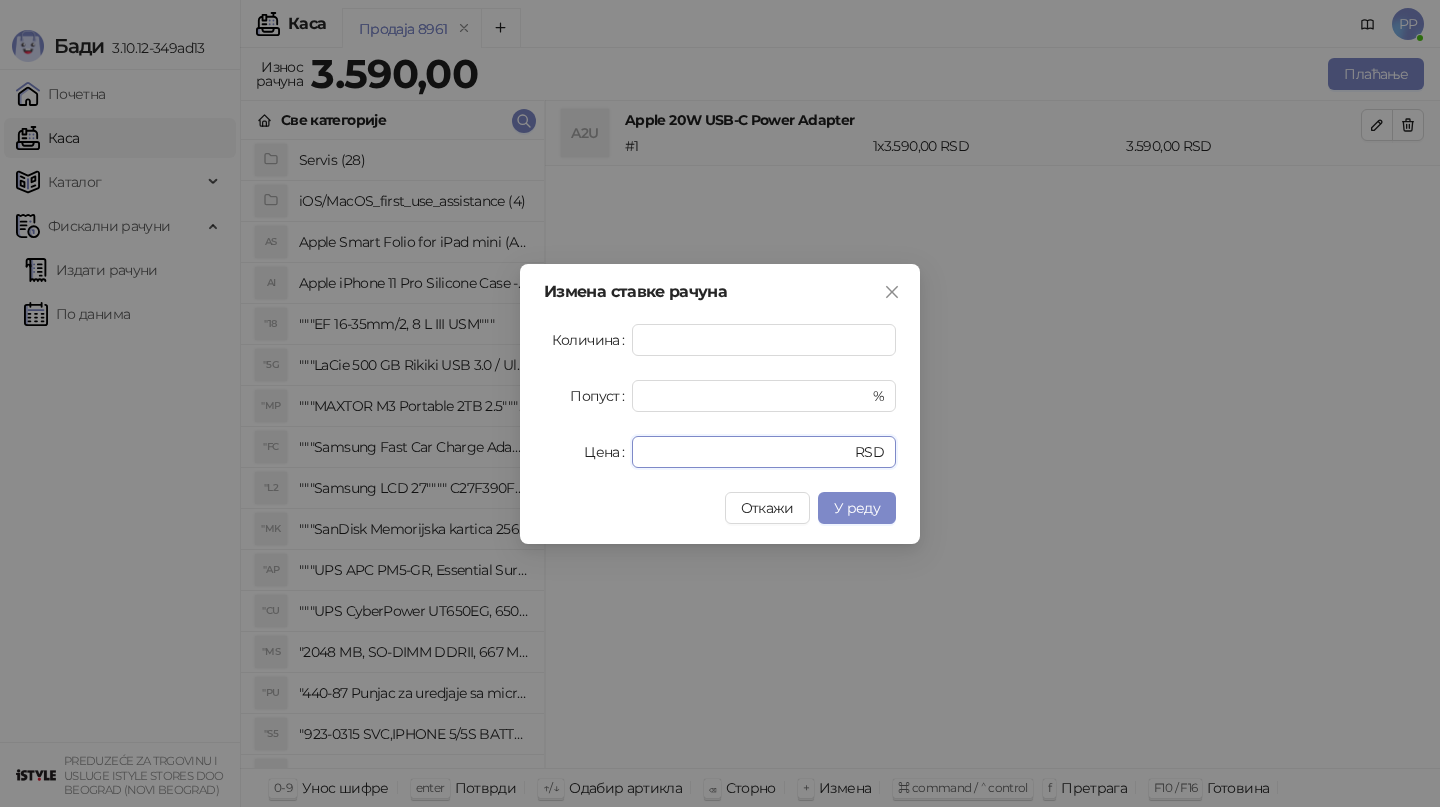 type on "****" 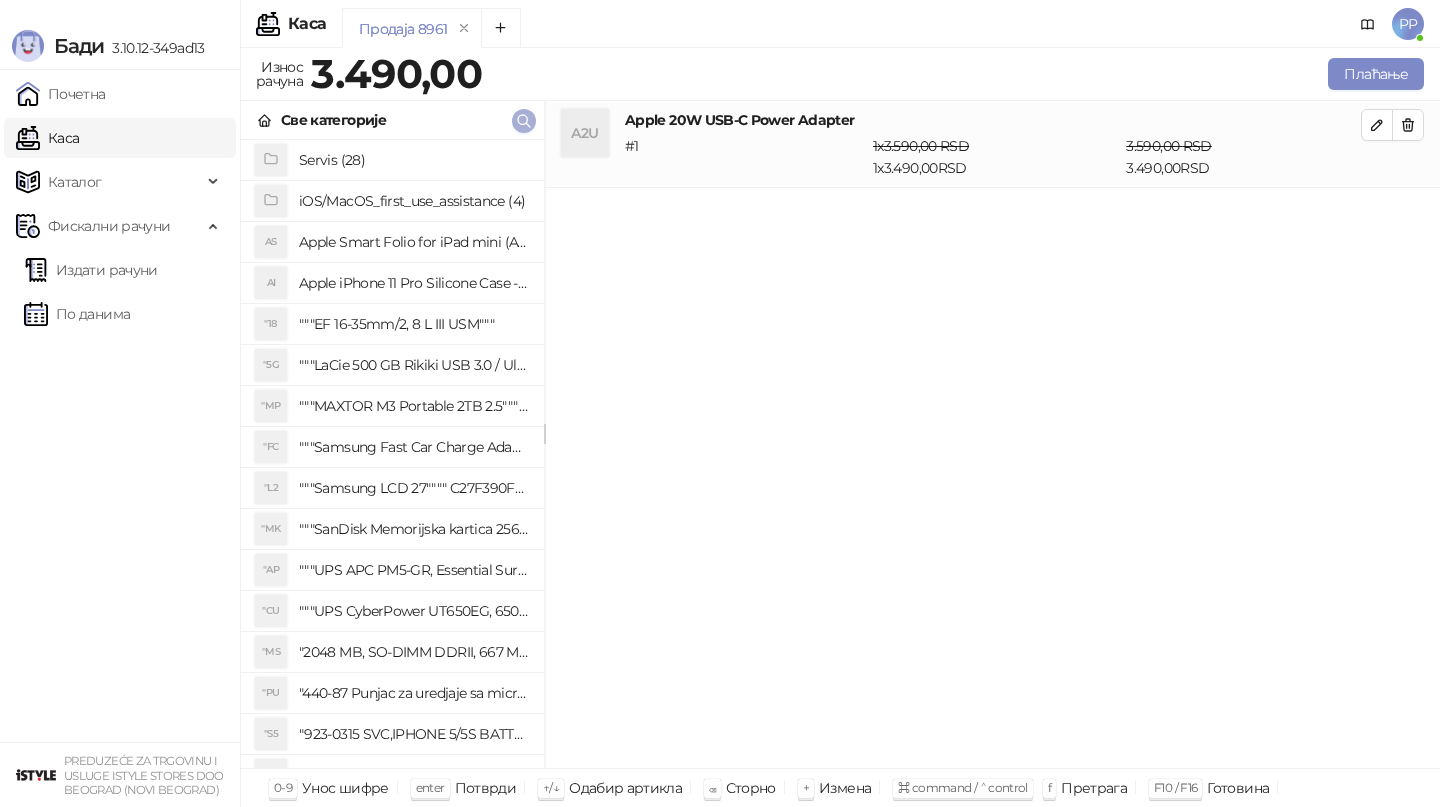 click at bounding box center [524, 121] 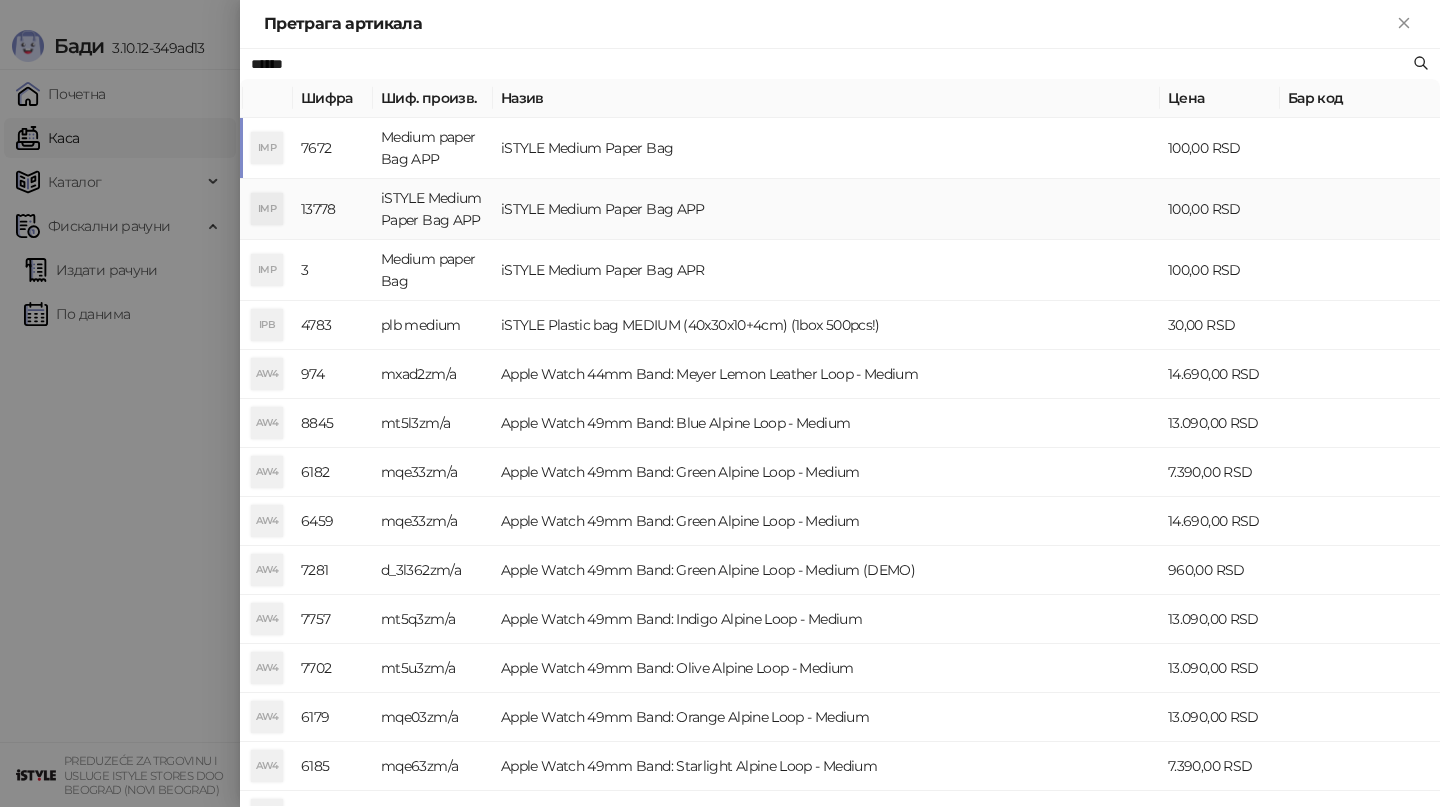 type on "******" 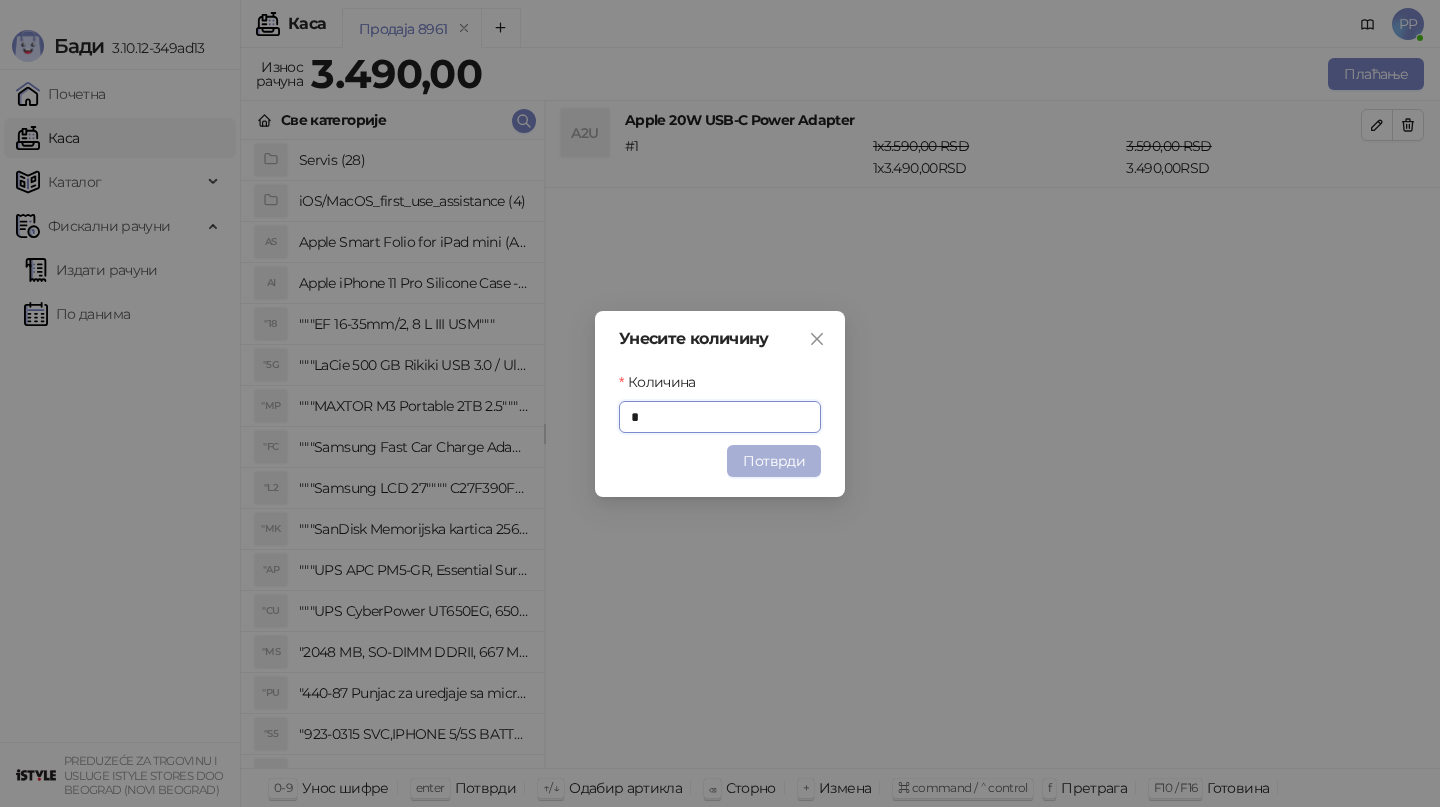 click on "Потврди" at bounding box center [774, 461] 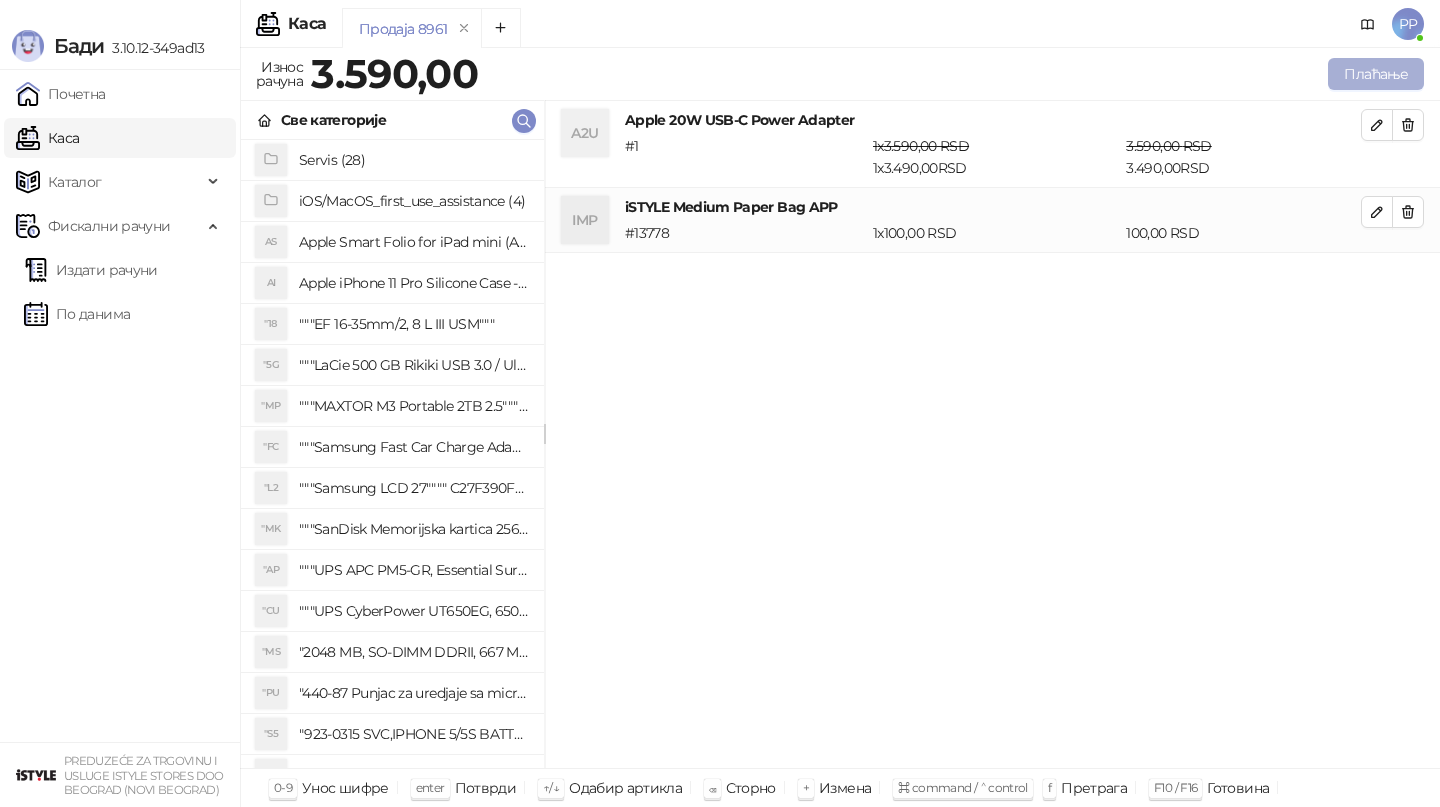 click on "Плаћање" at bounding box center [1376, 74] 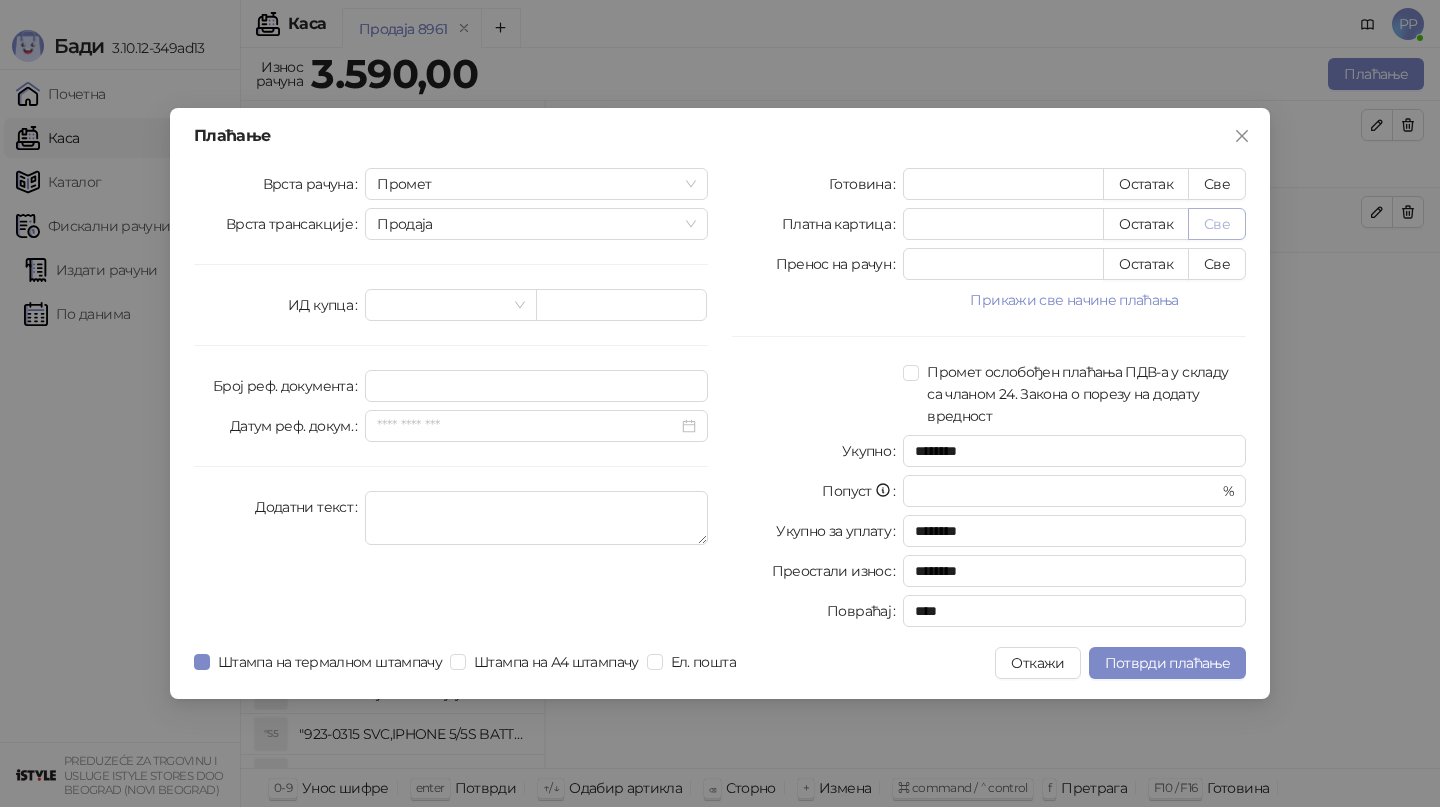 click on "Све" at bounding box center [1217, 224] 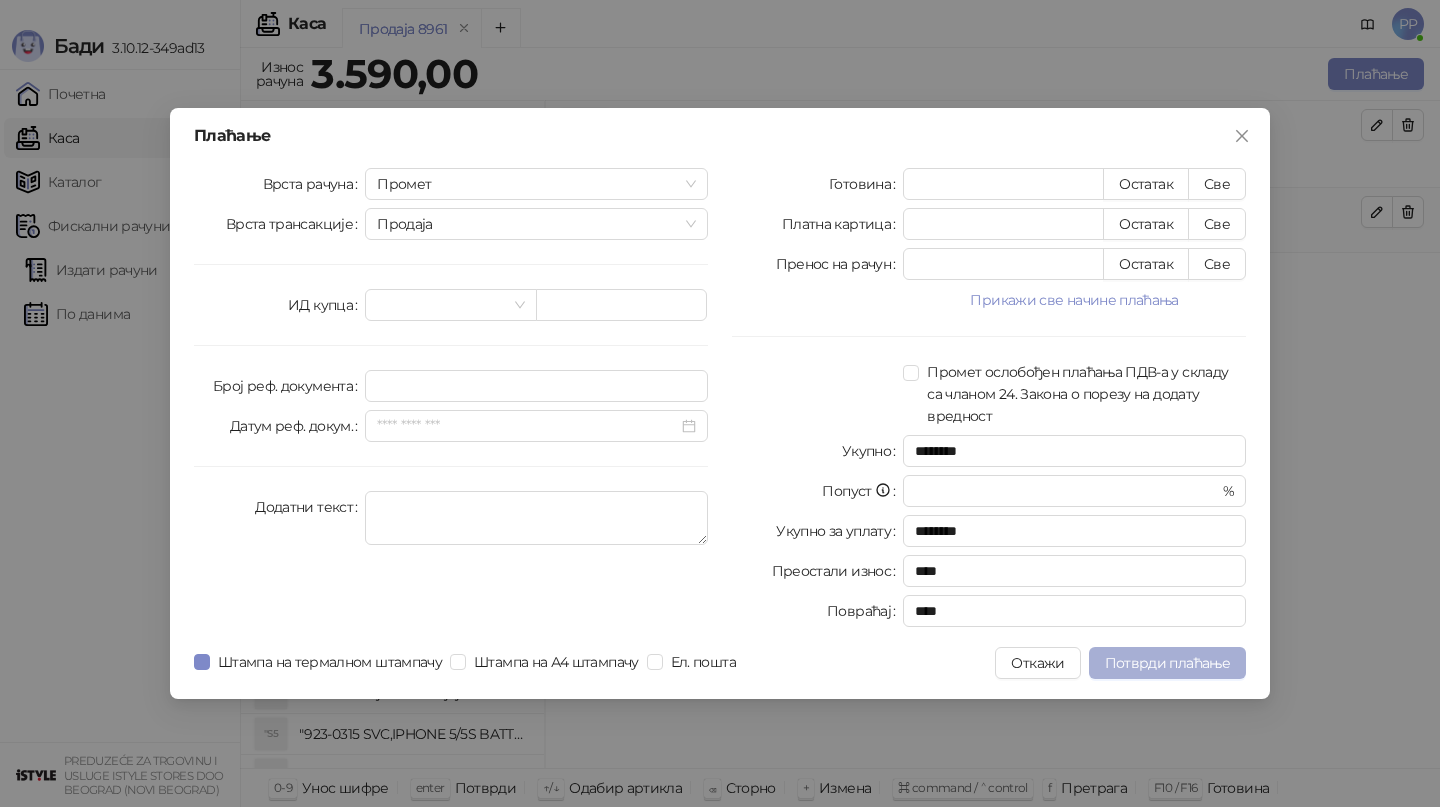 click on "Потврди плаћање" at bounding box center (1167, 663) 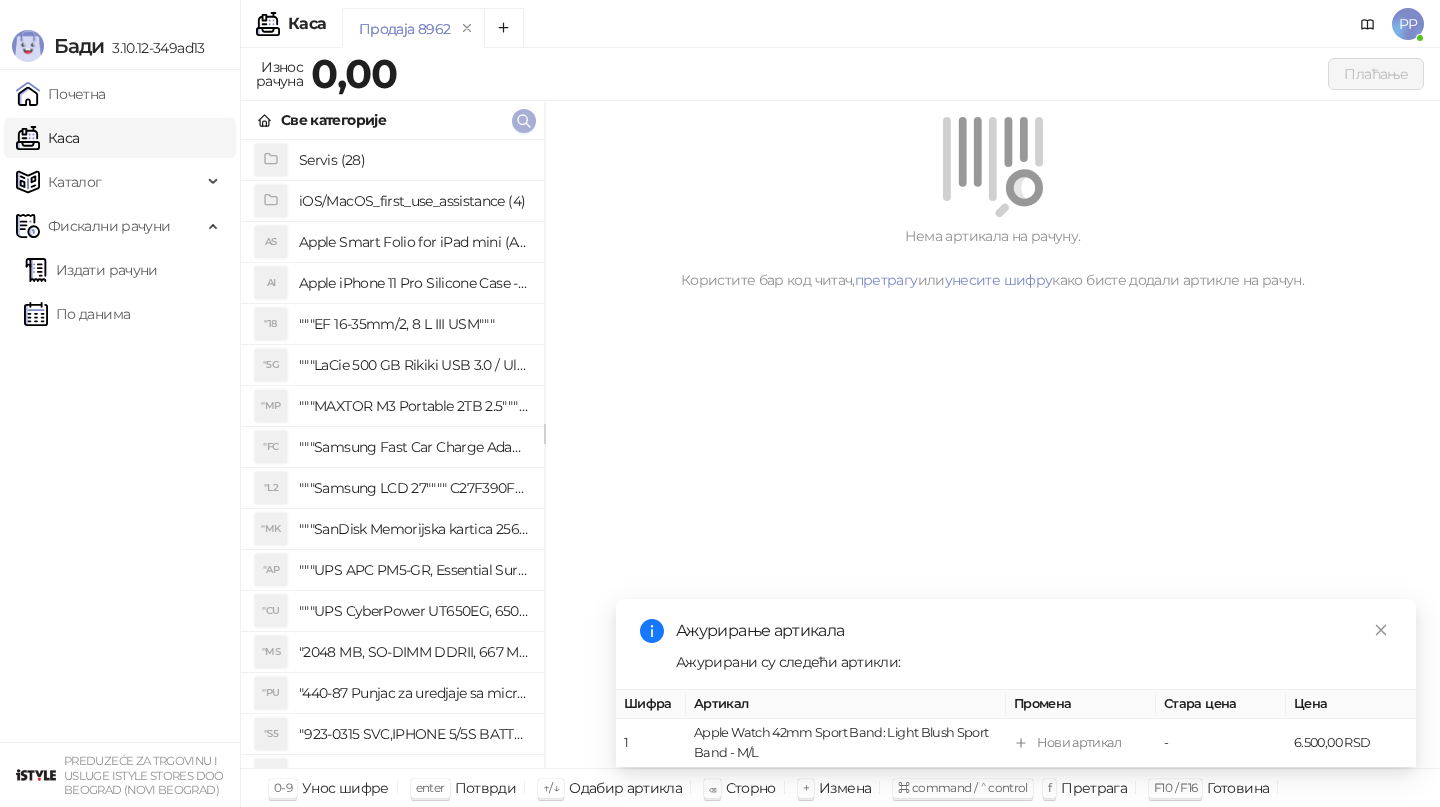 click 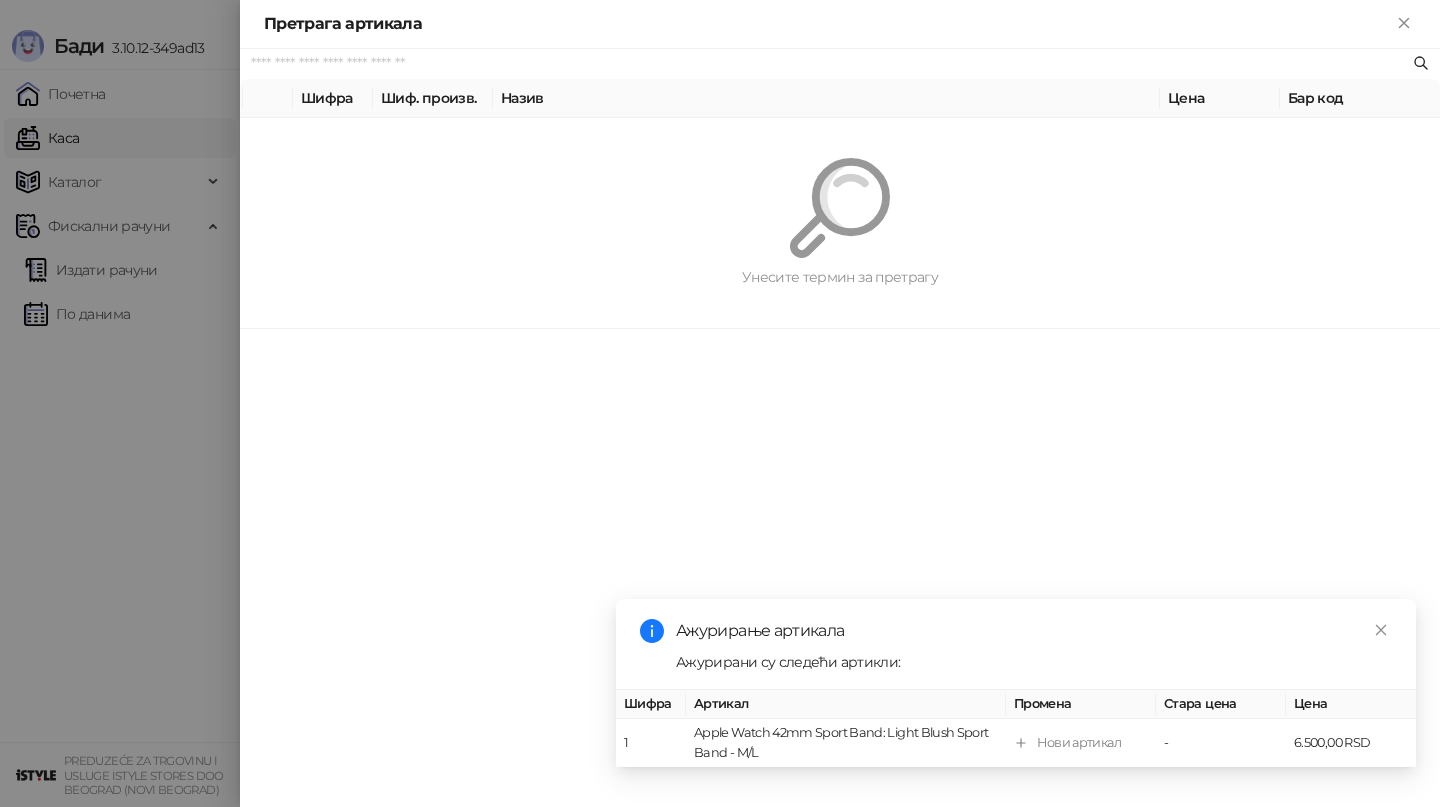 paste on "**********" 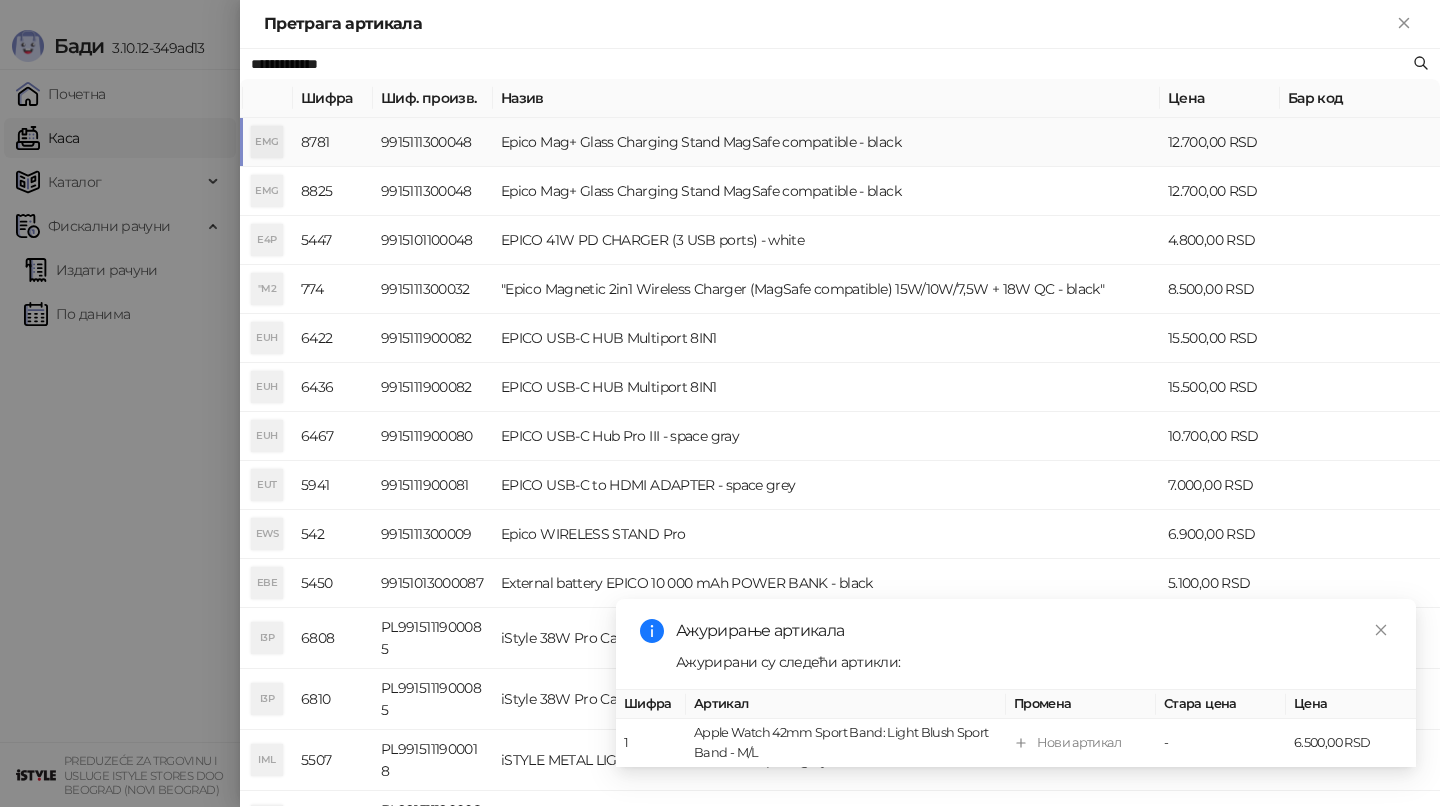 click on "Epico Mag+ Glass Charging Stand MagSafe compatible - black" at bounding box center (826, 142) 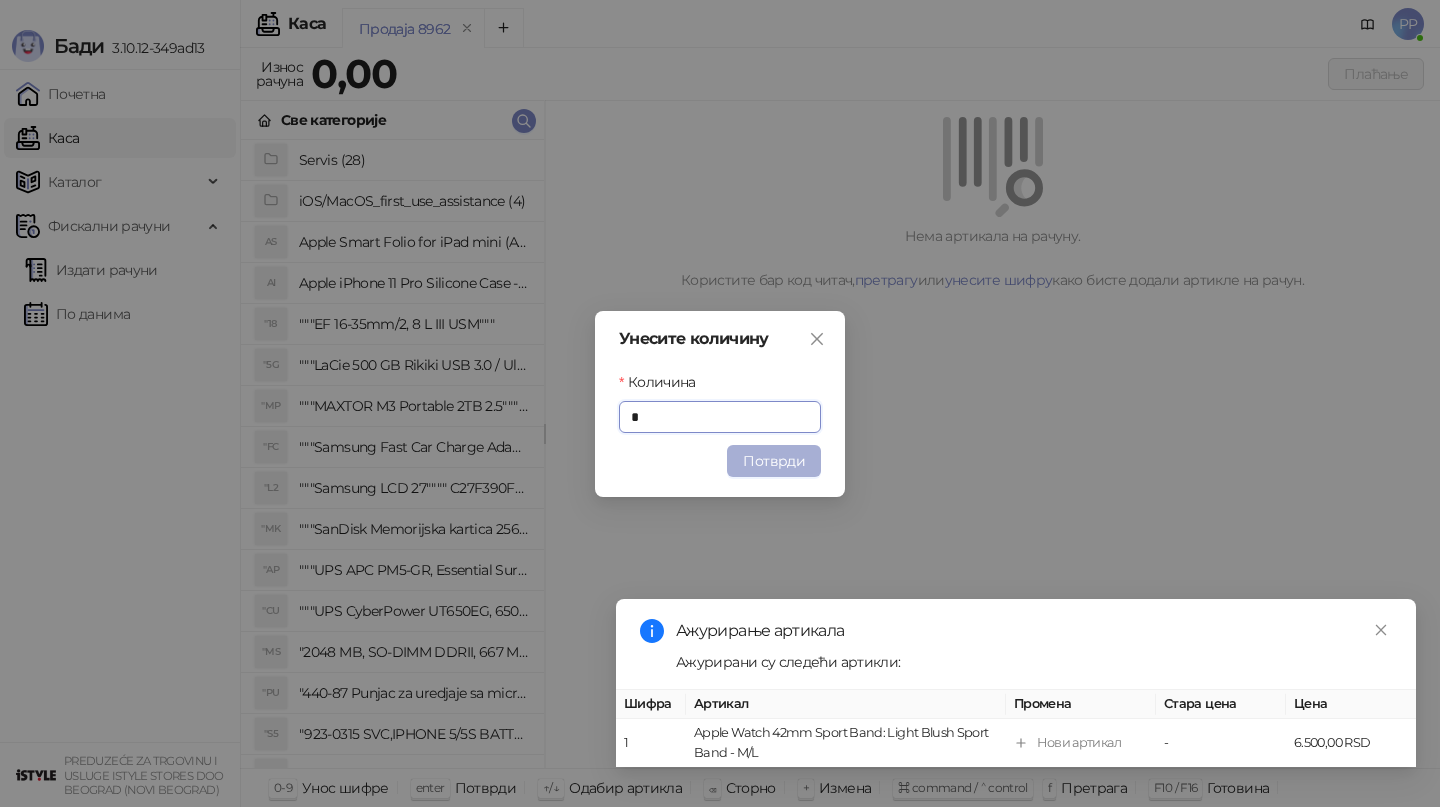 click on "Потврди" at bounding box center (774, 461) 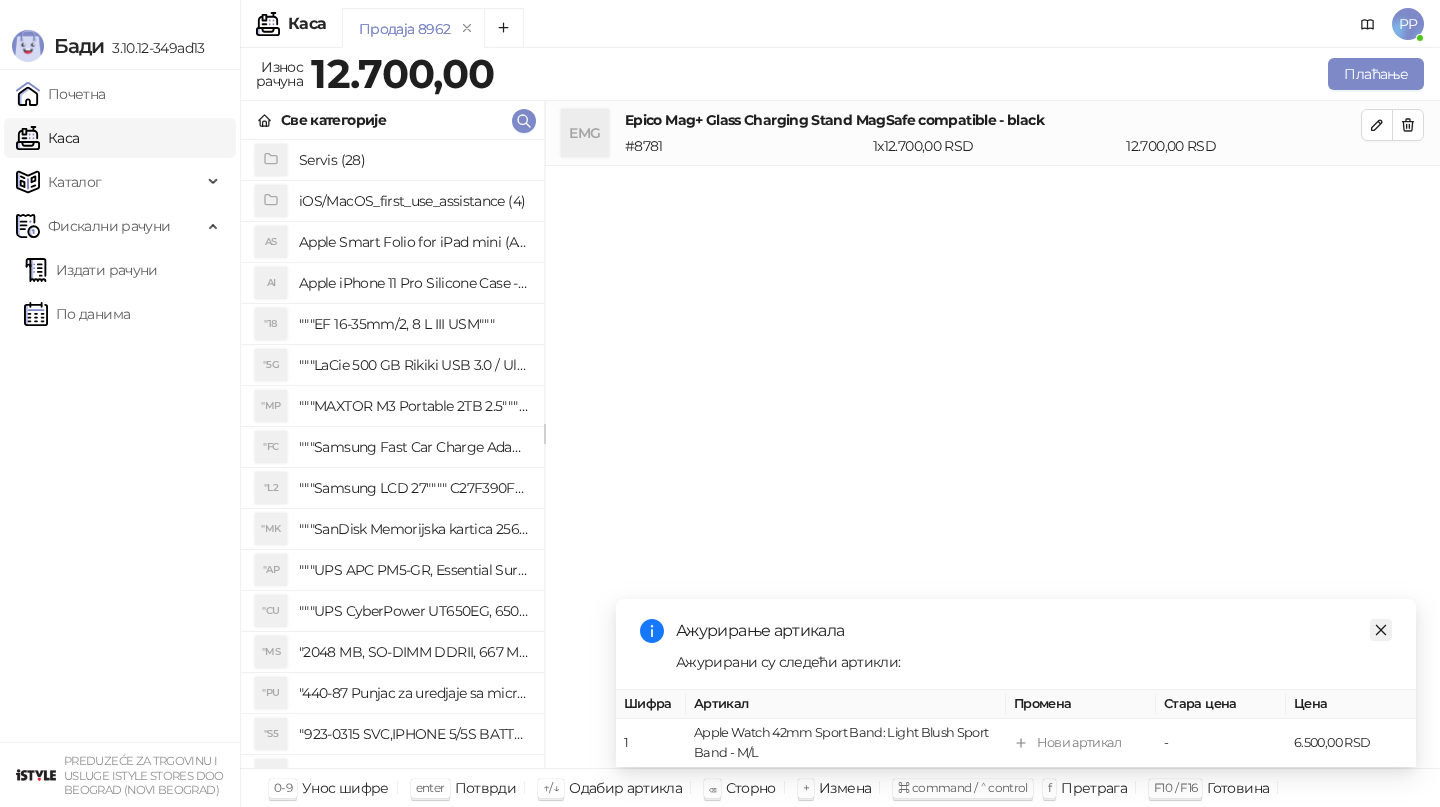 click 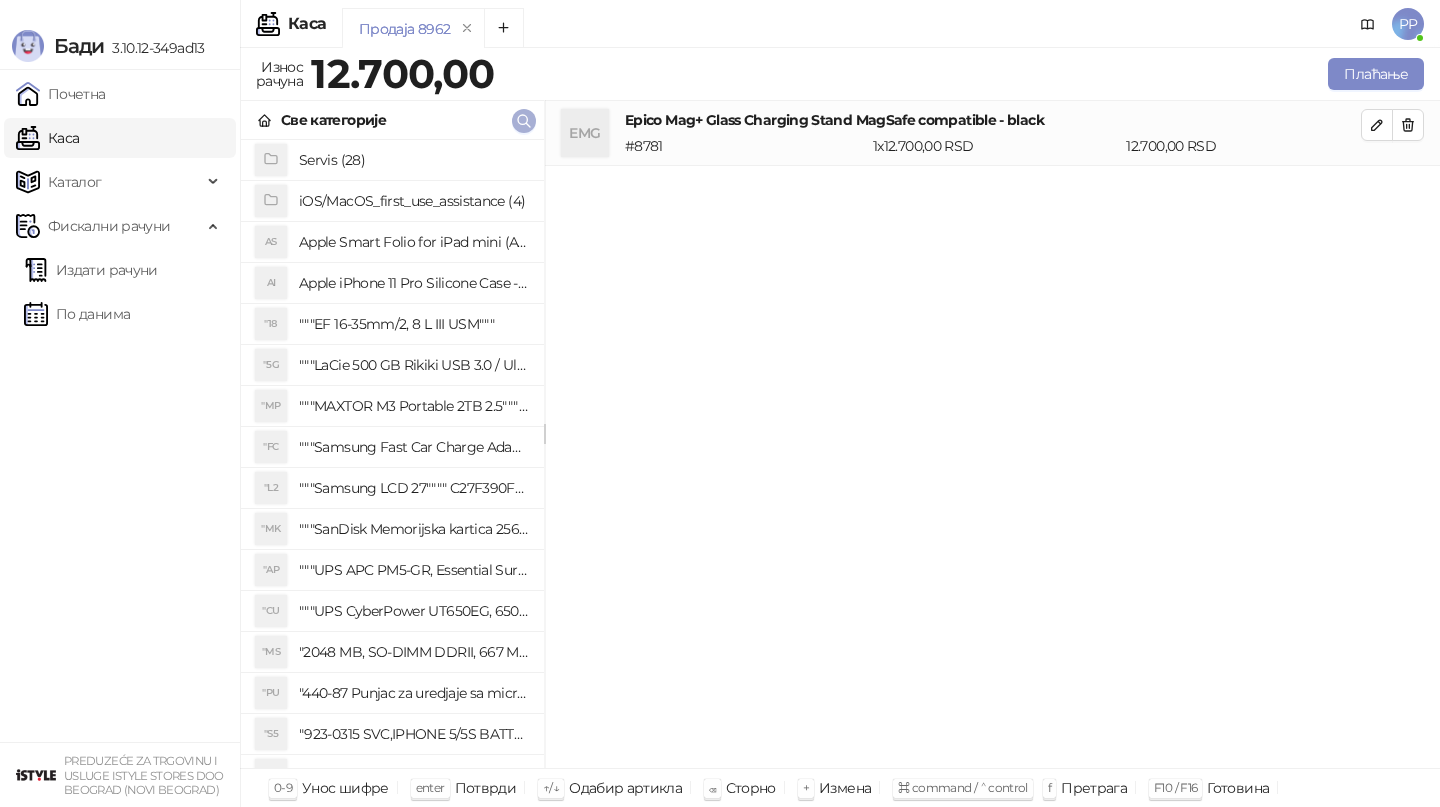 click 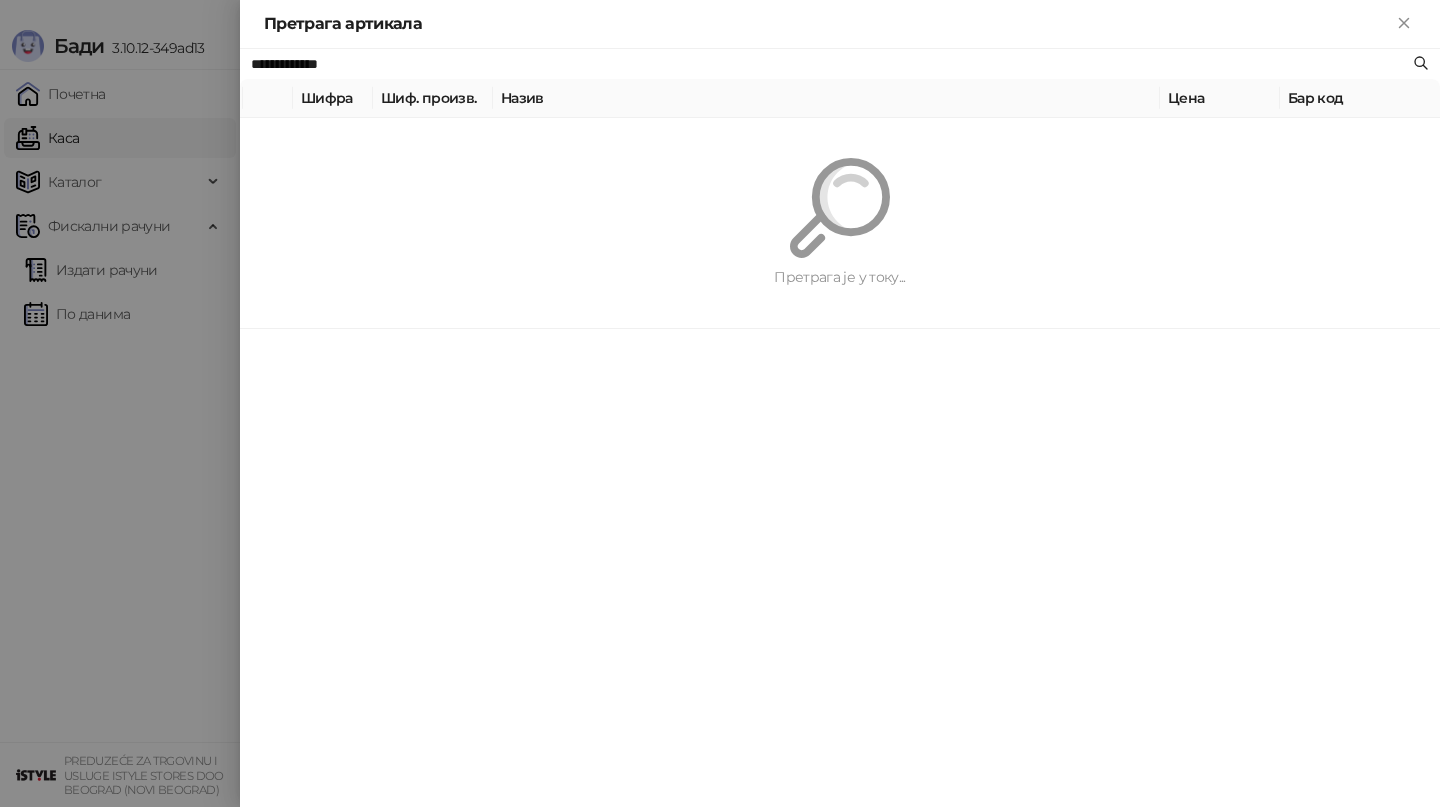 paste 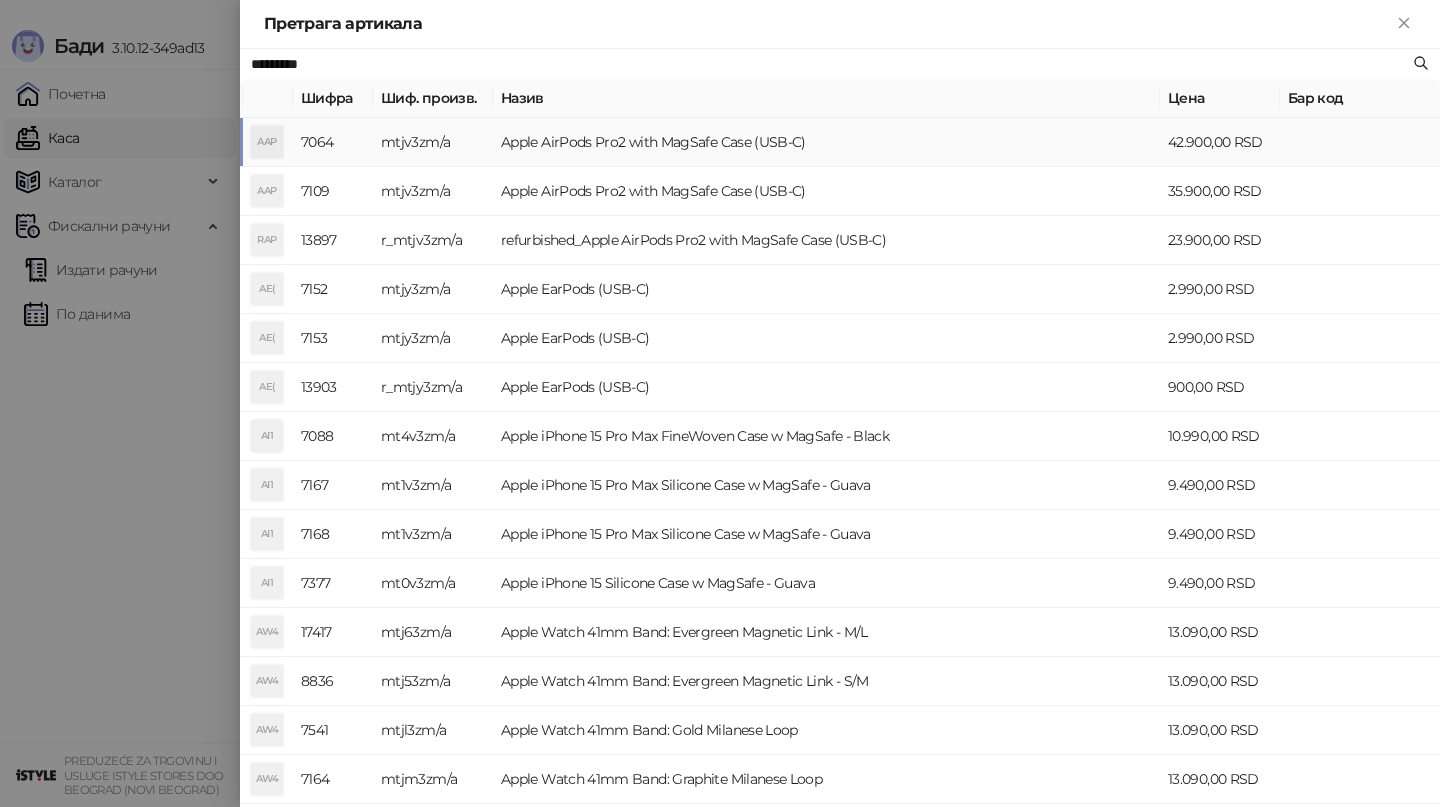 type on "*********" 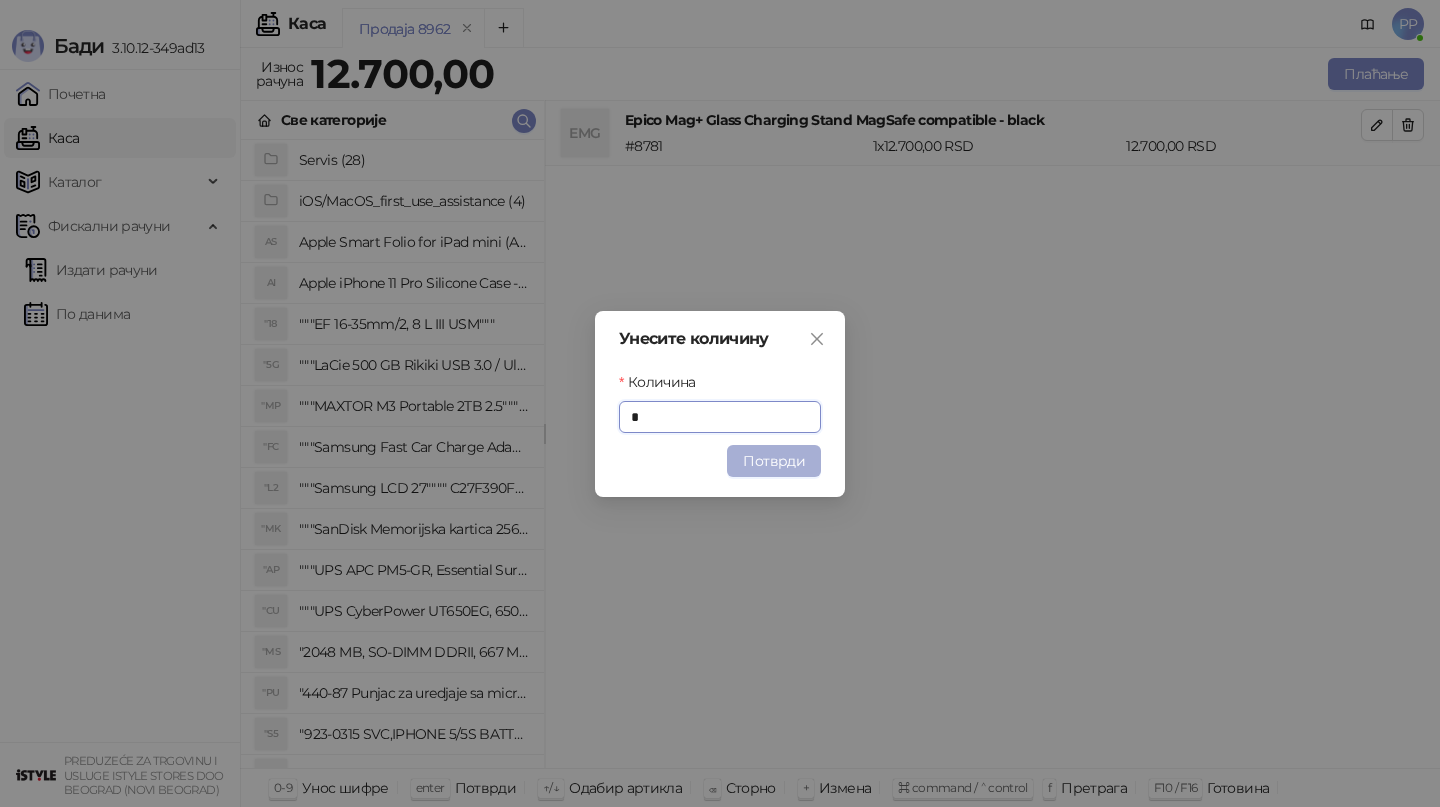 click on "Потврди" at bounding box center (774, 461) 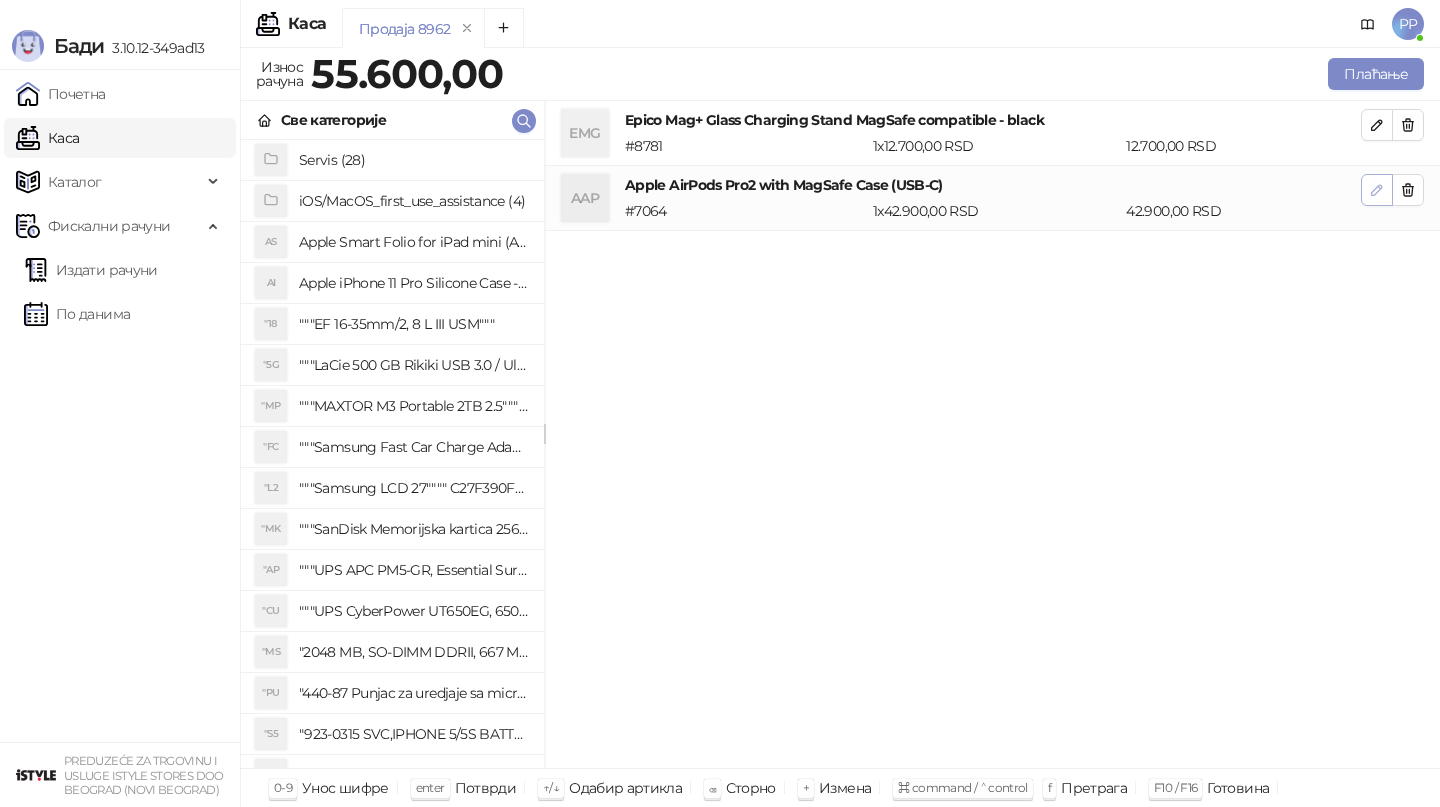 click 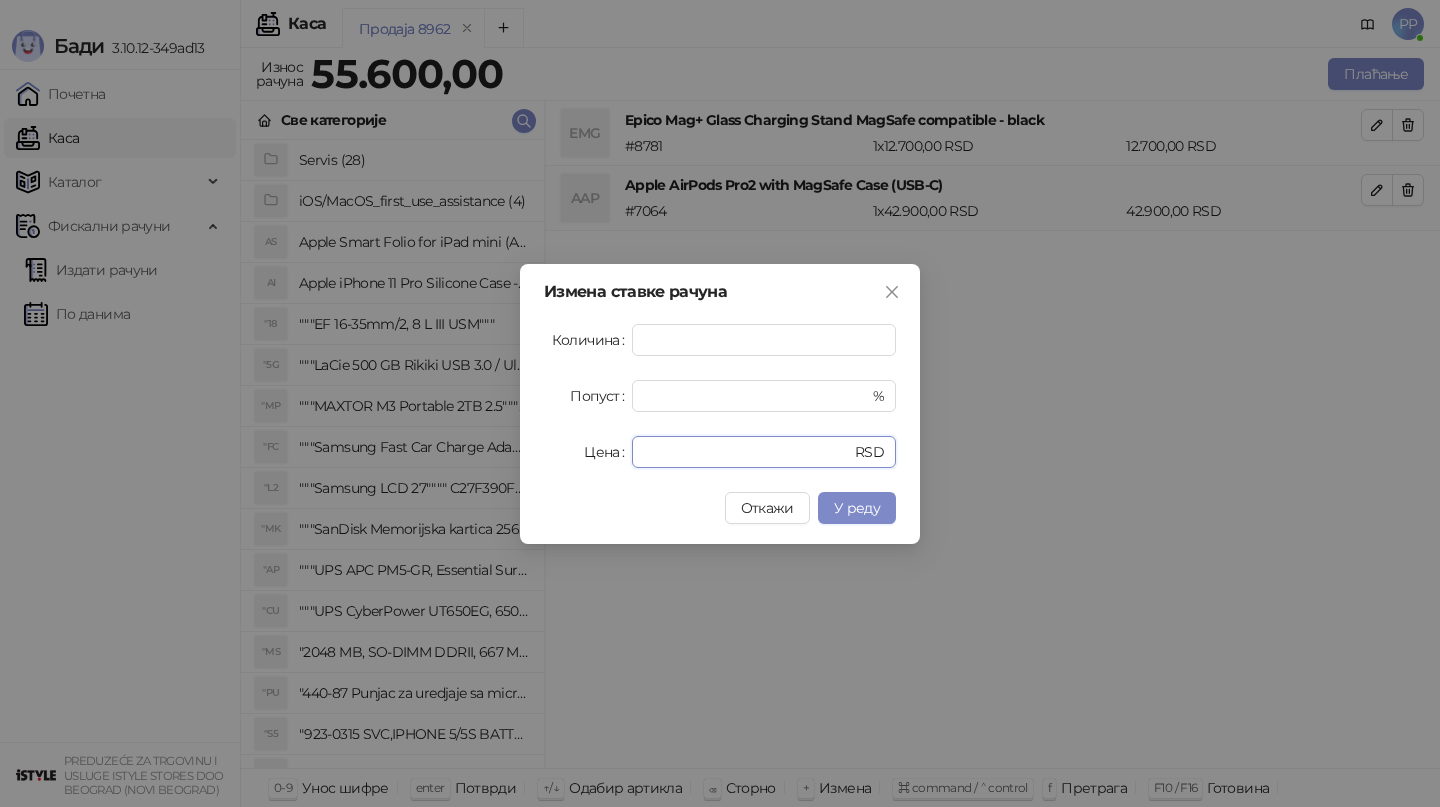 drag, startPoint x: 745, startPoint y: 461, endPoint x: 597, endPoint y: 445, distance: 148.86235 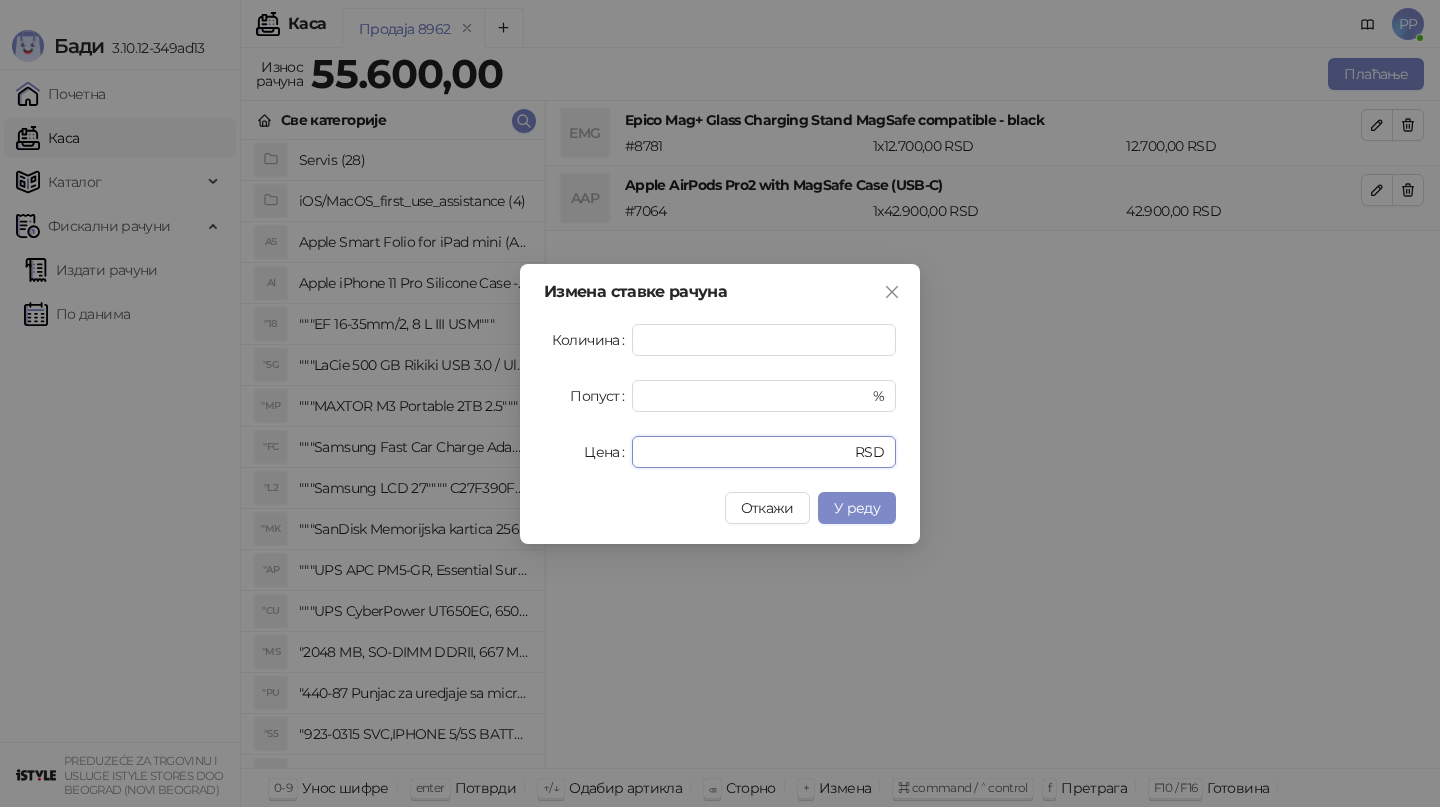 type on "*****" 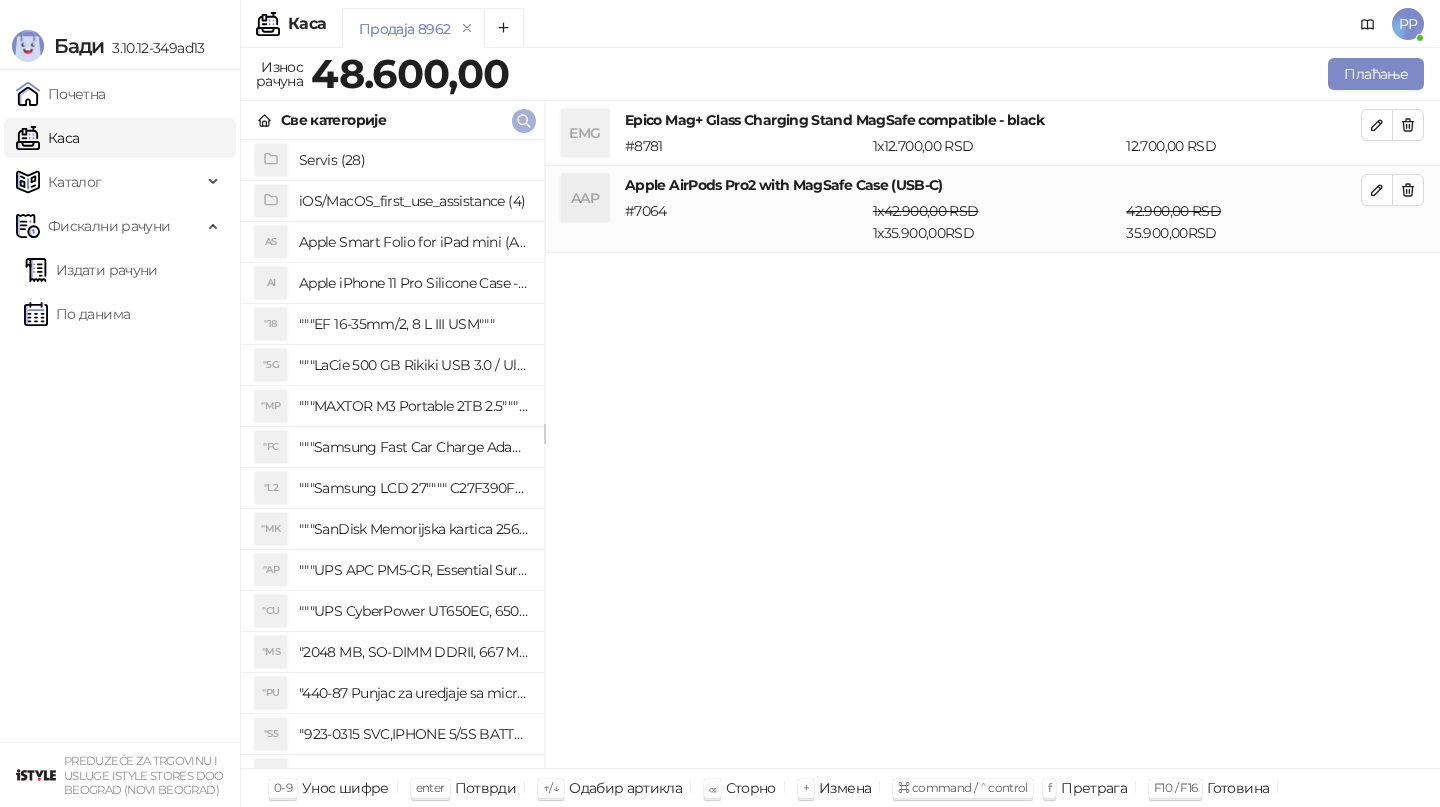 click 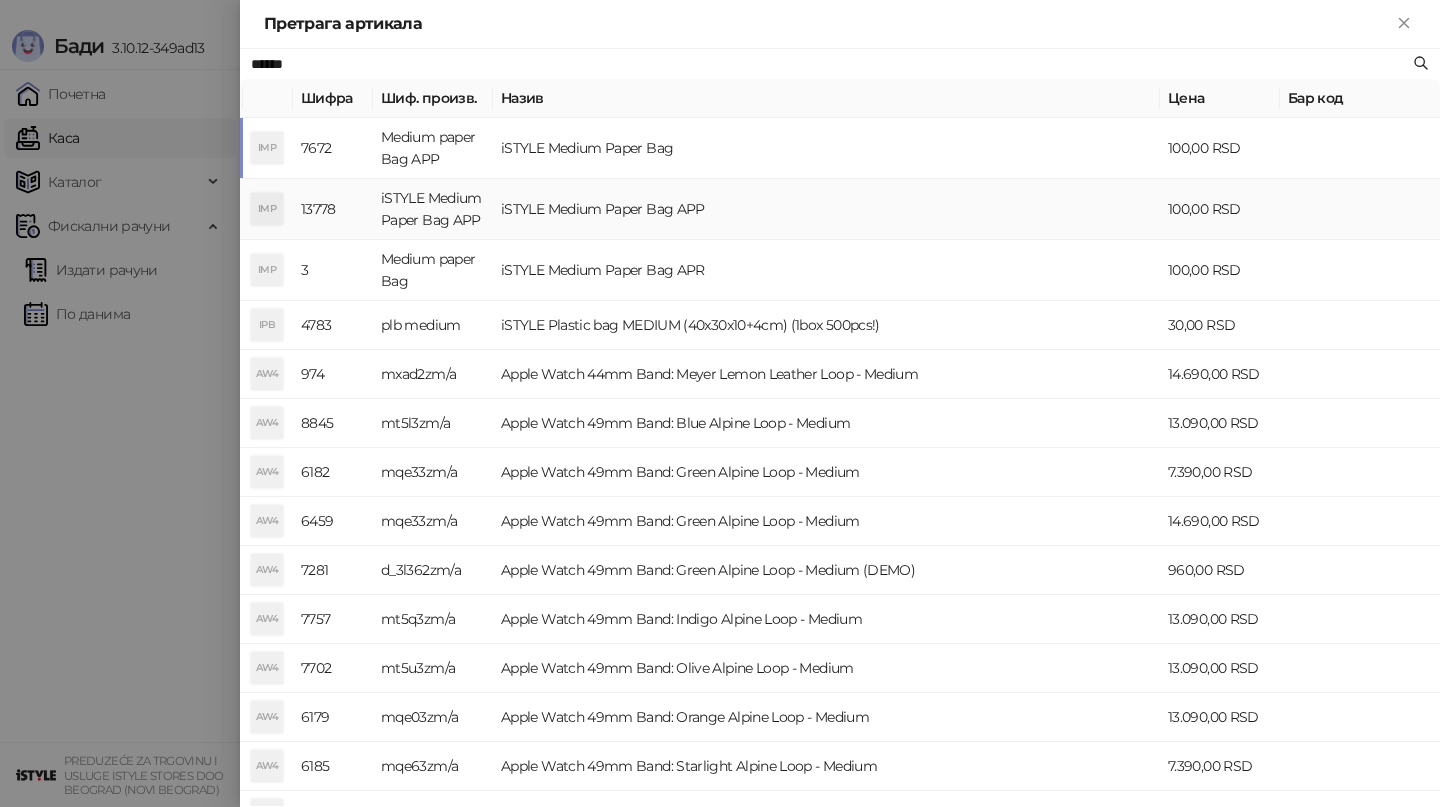 type on "******" 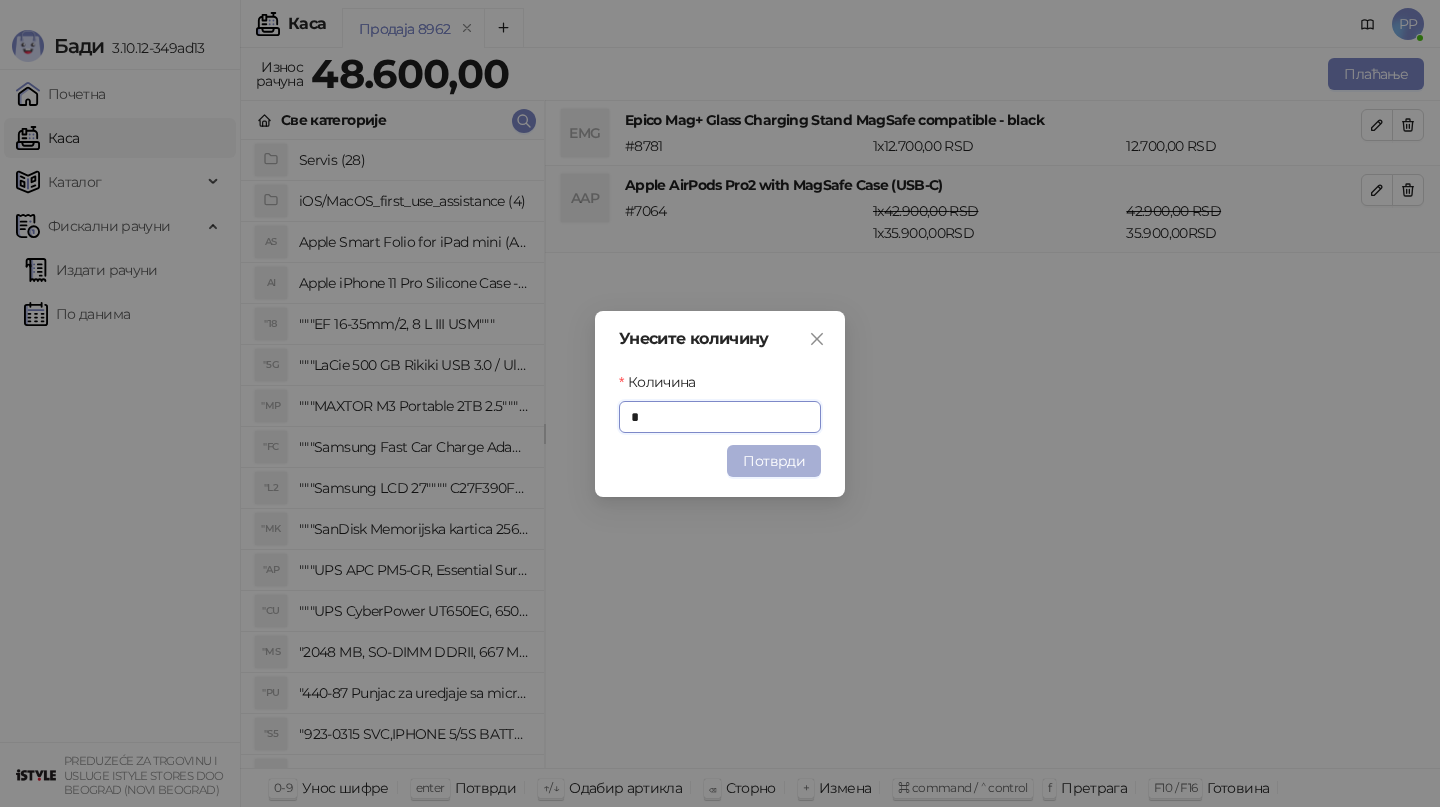 click on "Потврди" at bounding box center [774, 461] 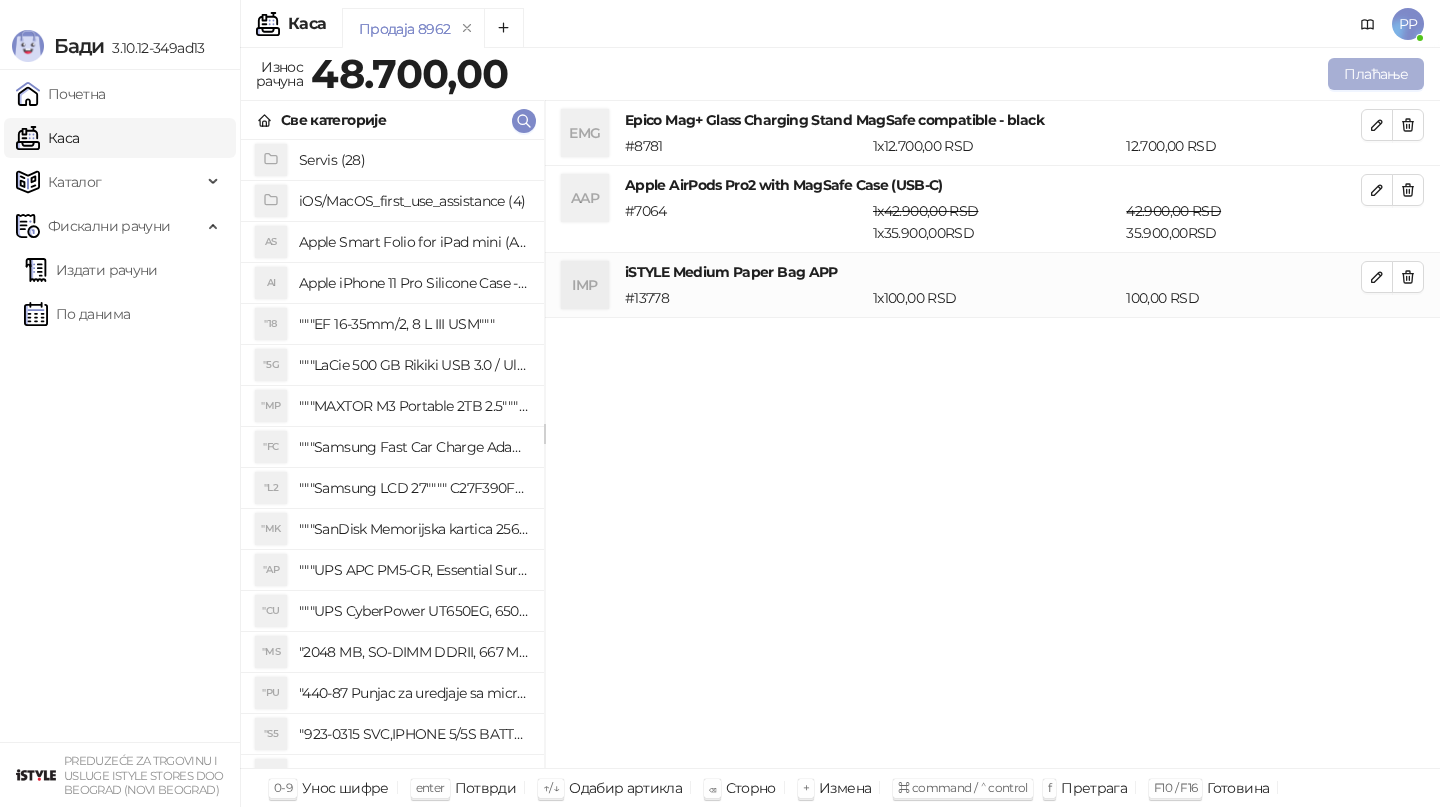 click on "Плаћање" at bounding box center (1376, 74) 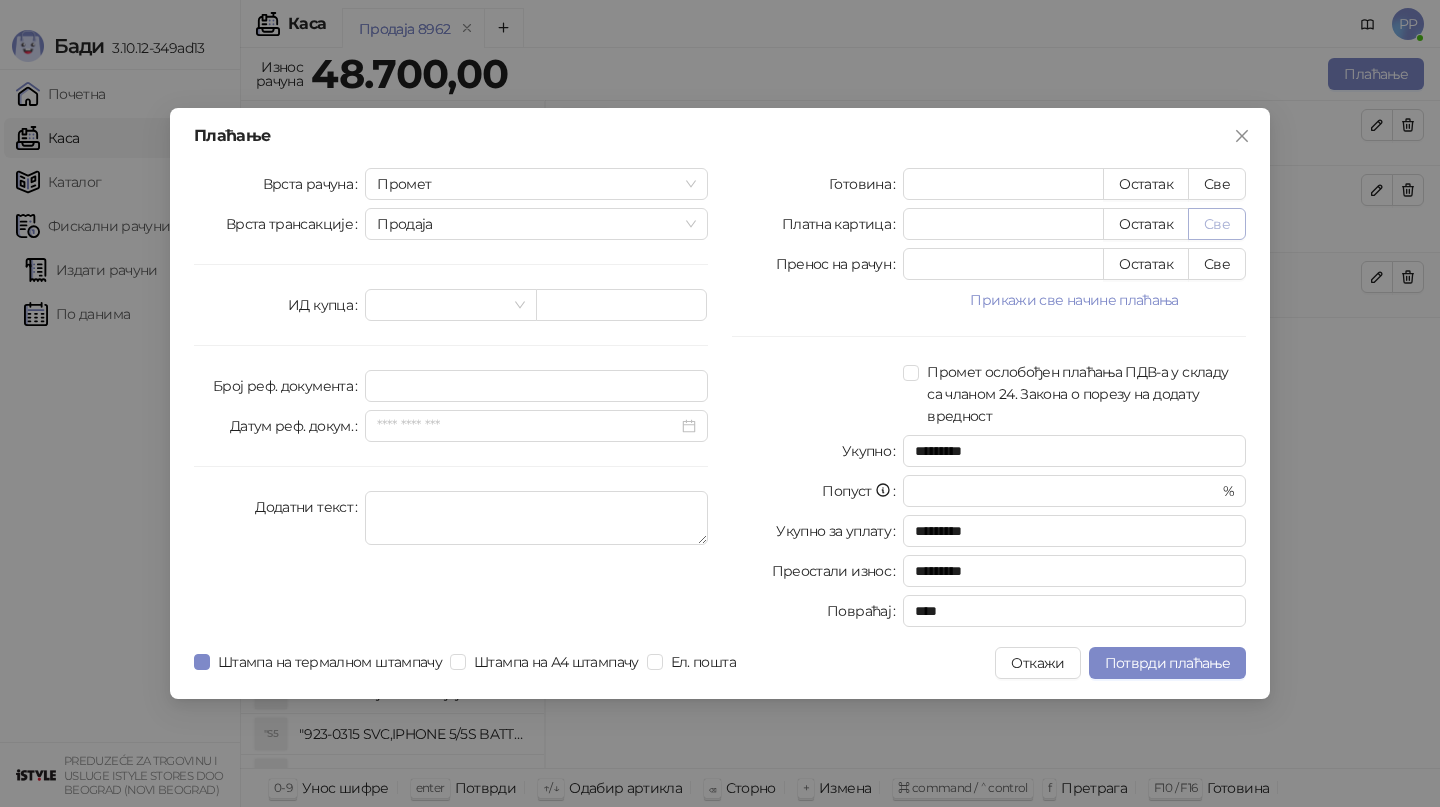 click on "Све" at bounding box center (1217, 224) 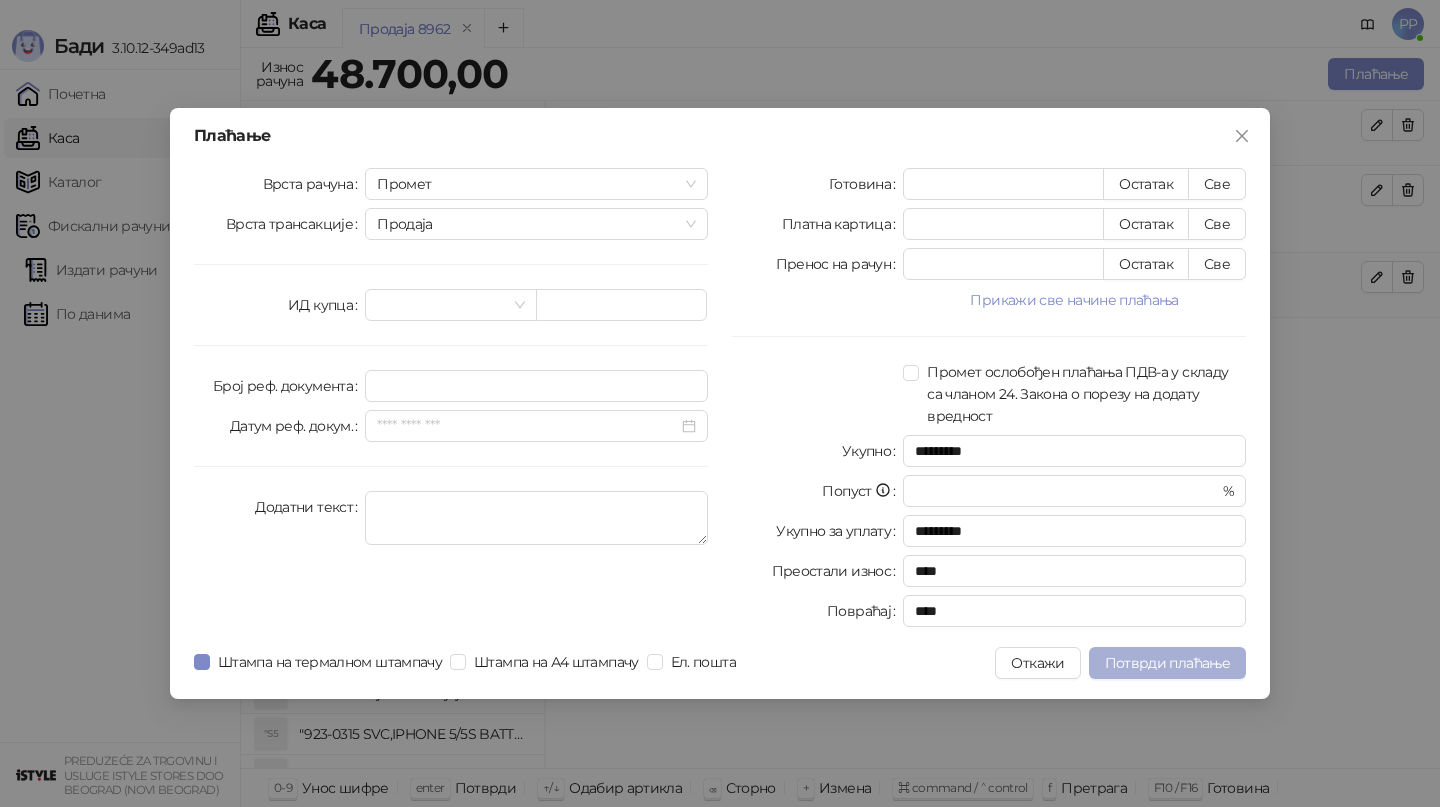 click on "Потврди плаћање" at bounding box center [1167, 663] 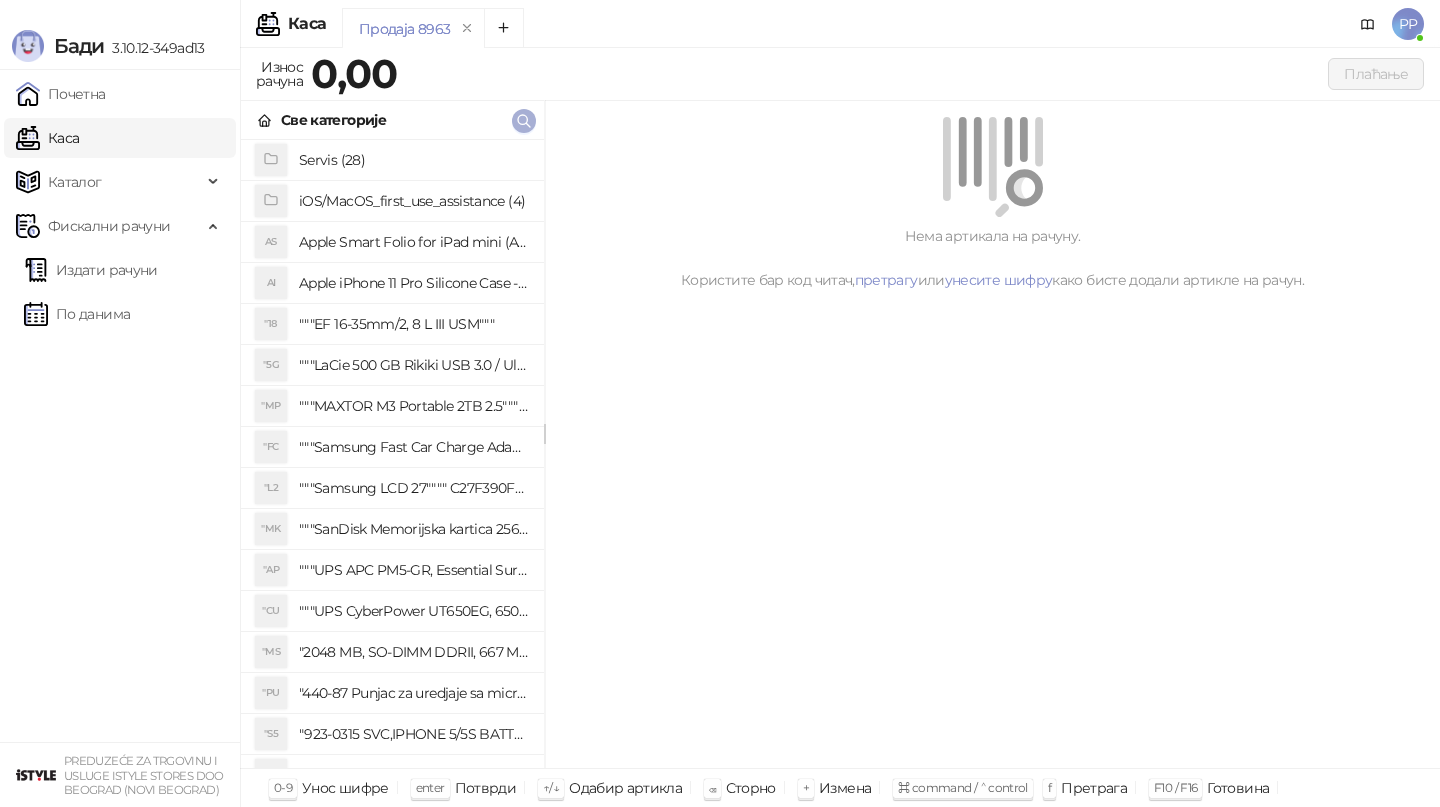 click 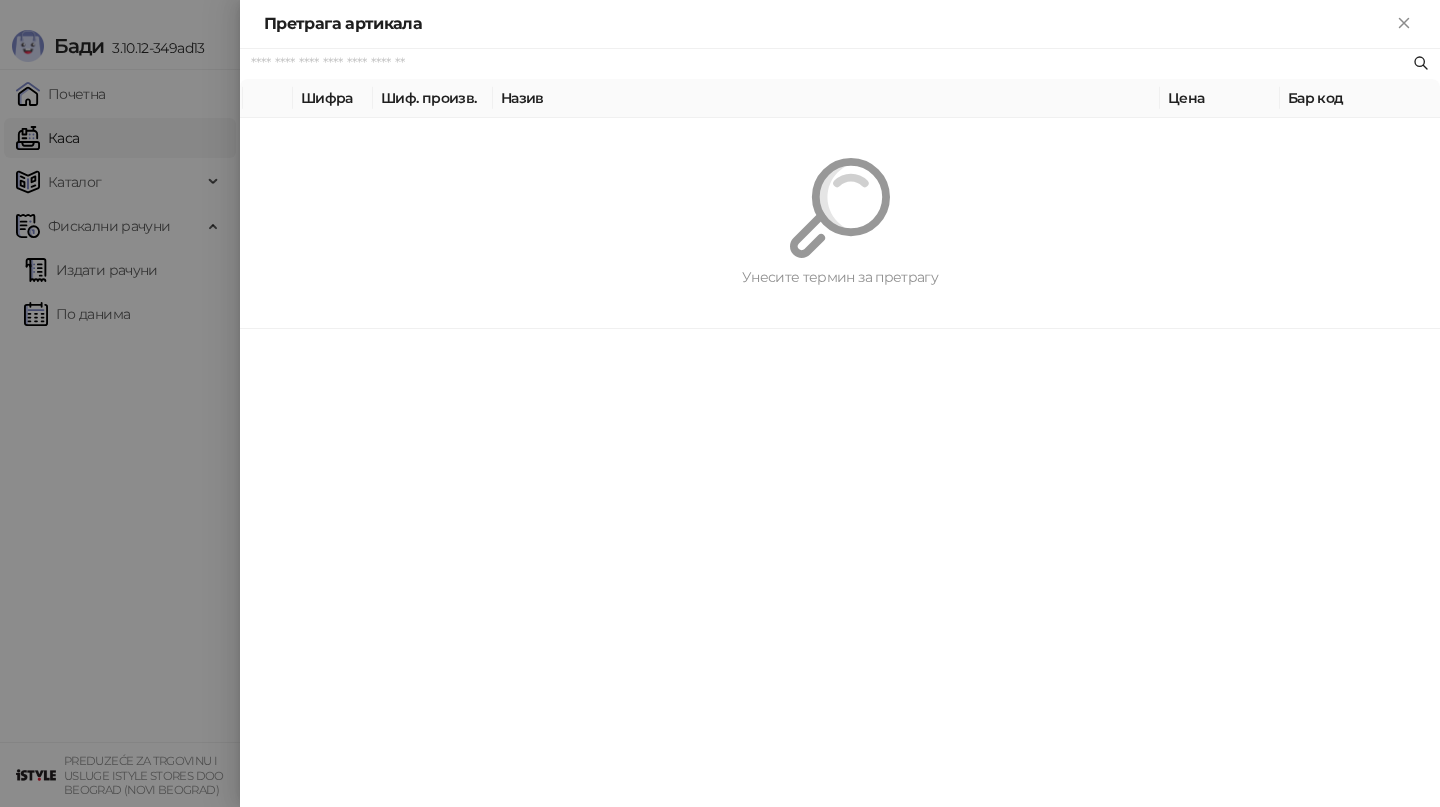 paste on "**********" 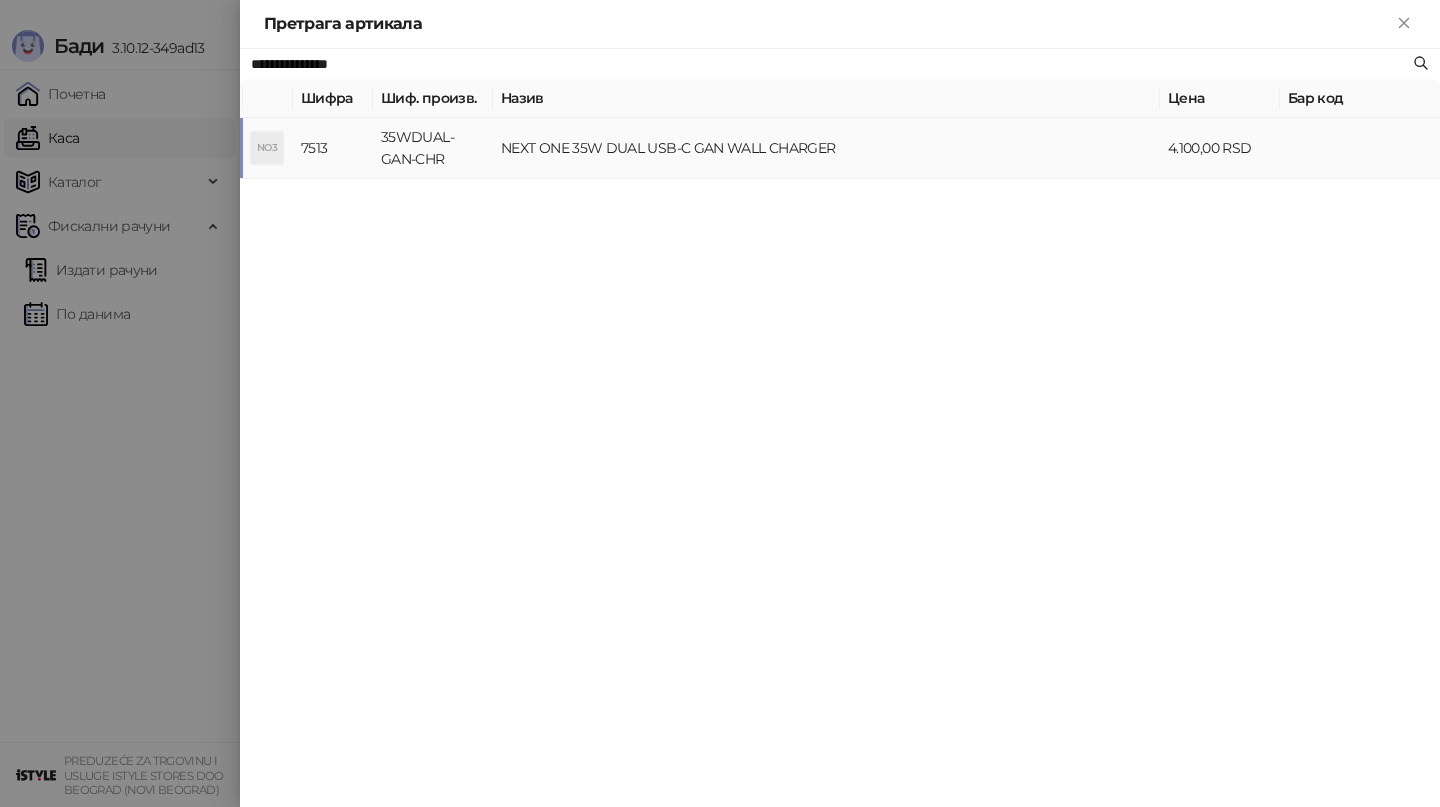 click on "NEXT ONE 35W DUAL USB-C GAN WALL CHARGER" at bounding box center [826, 148] 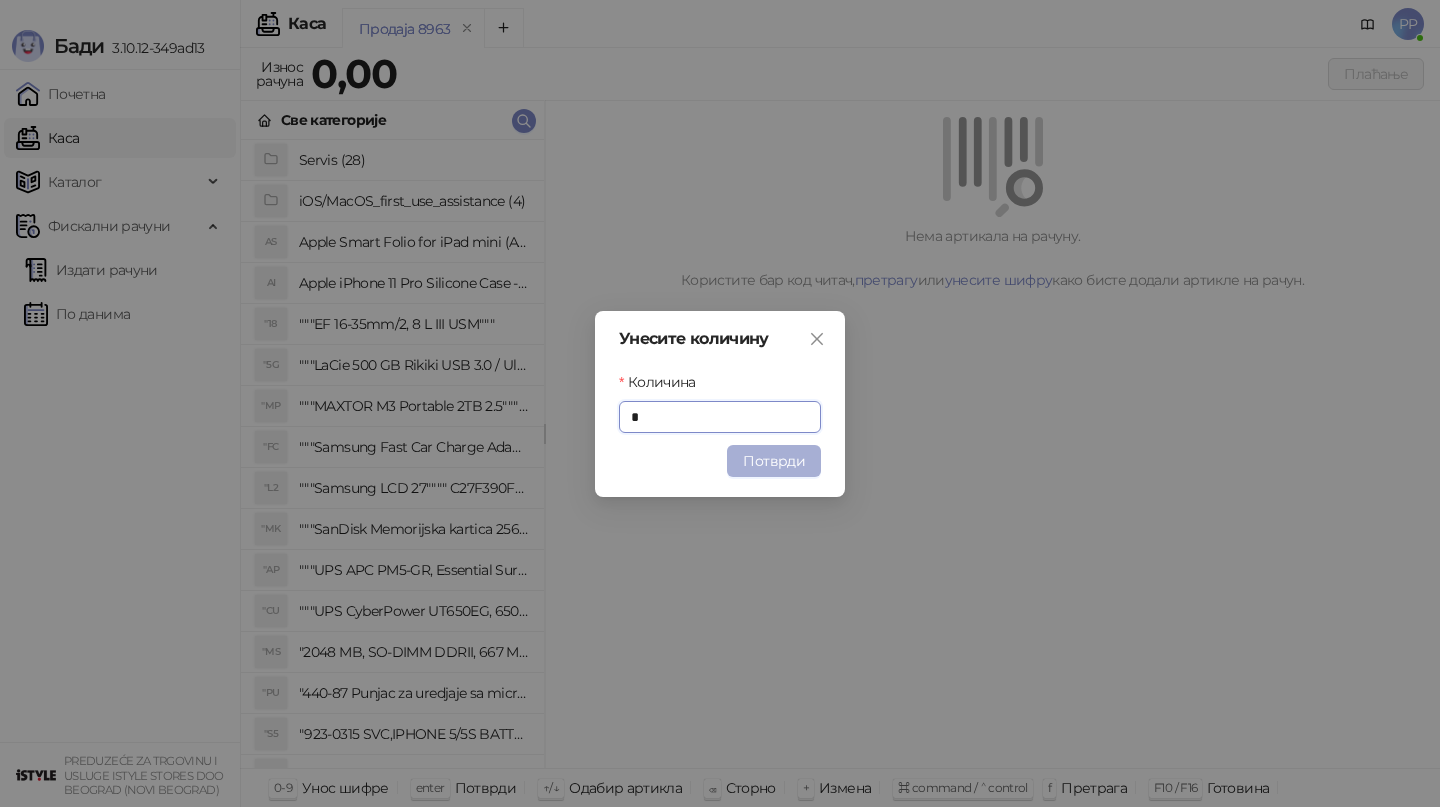 click on "Потврди" at bounding box center [774, 461] 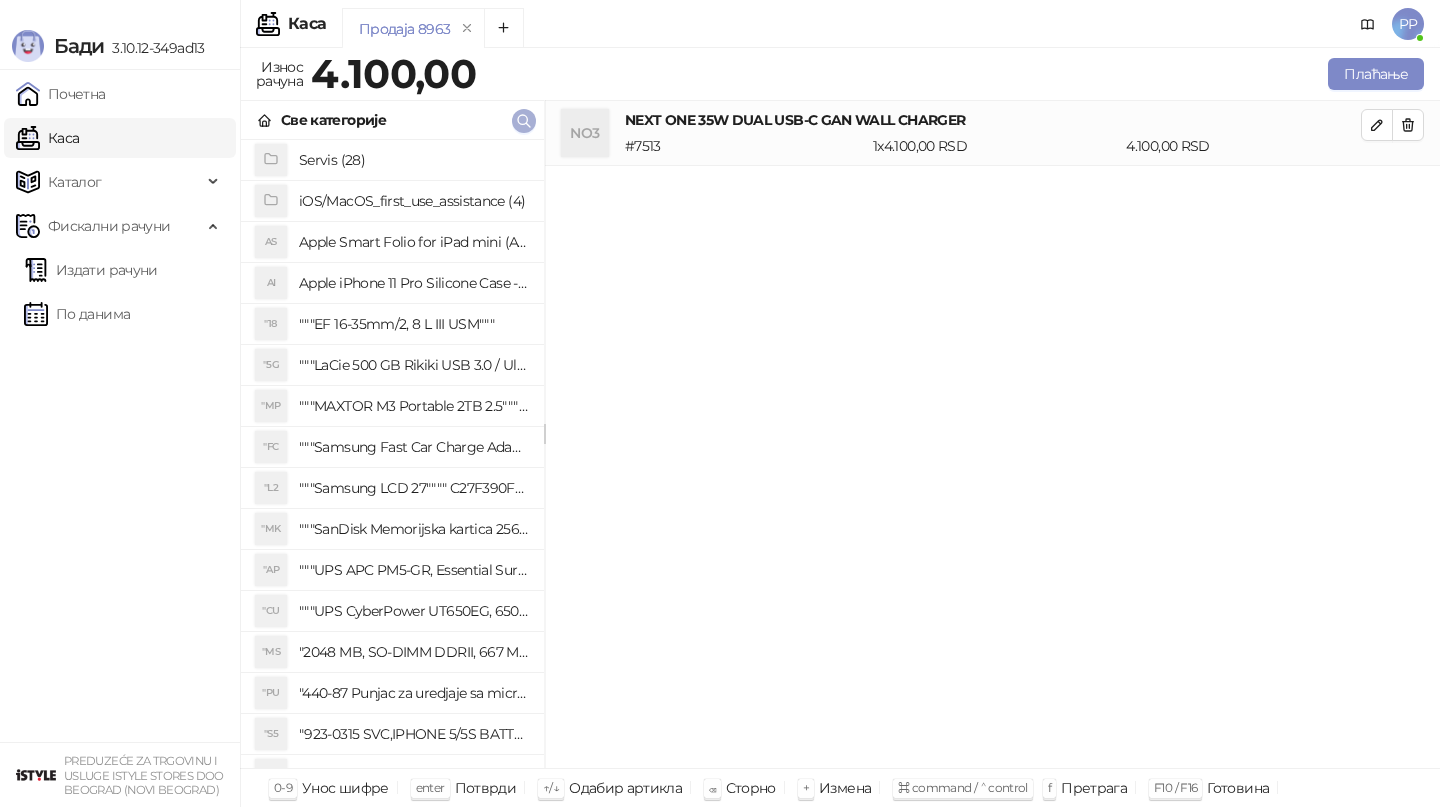 click 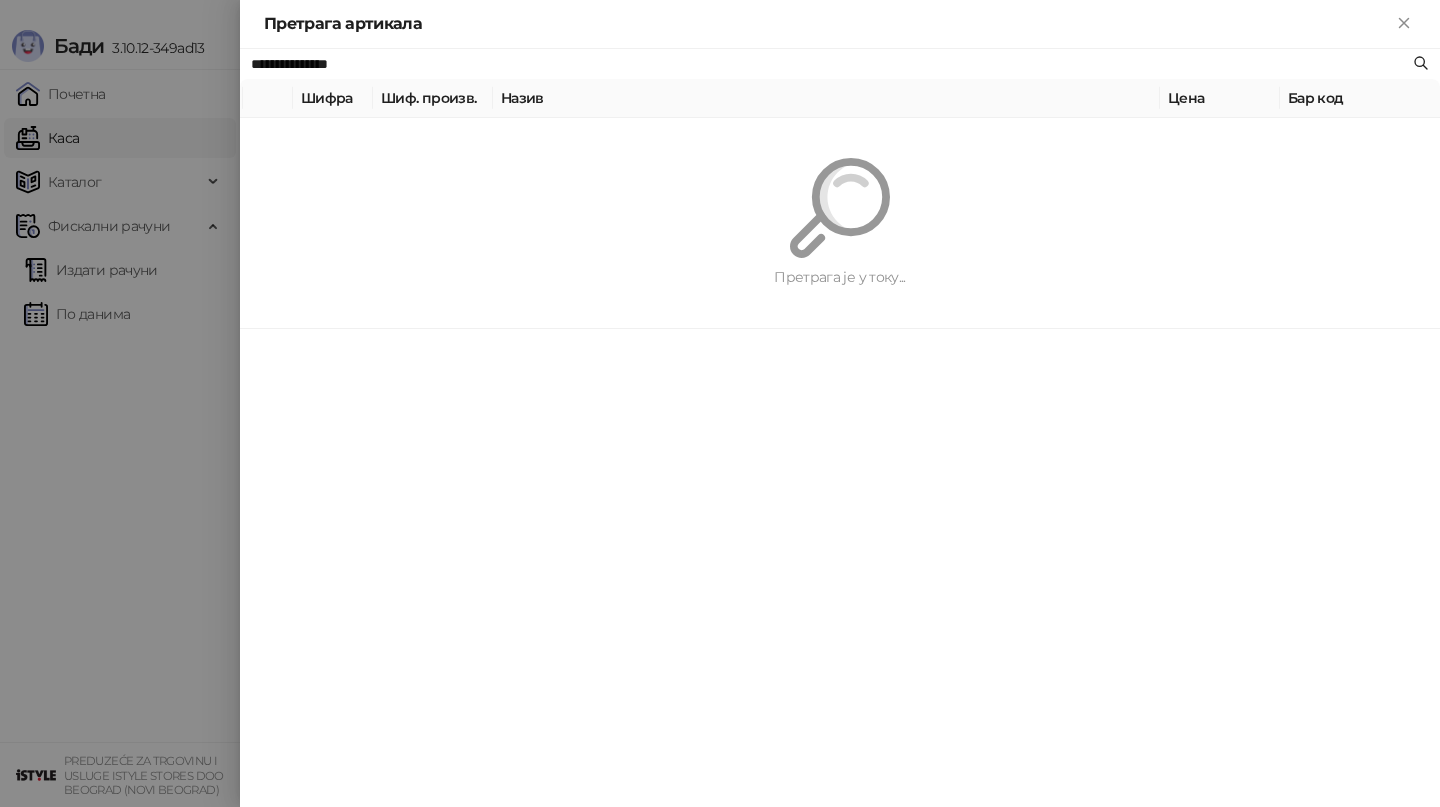 paste 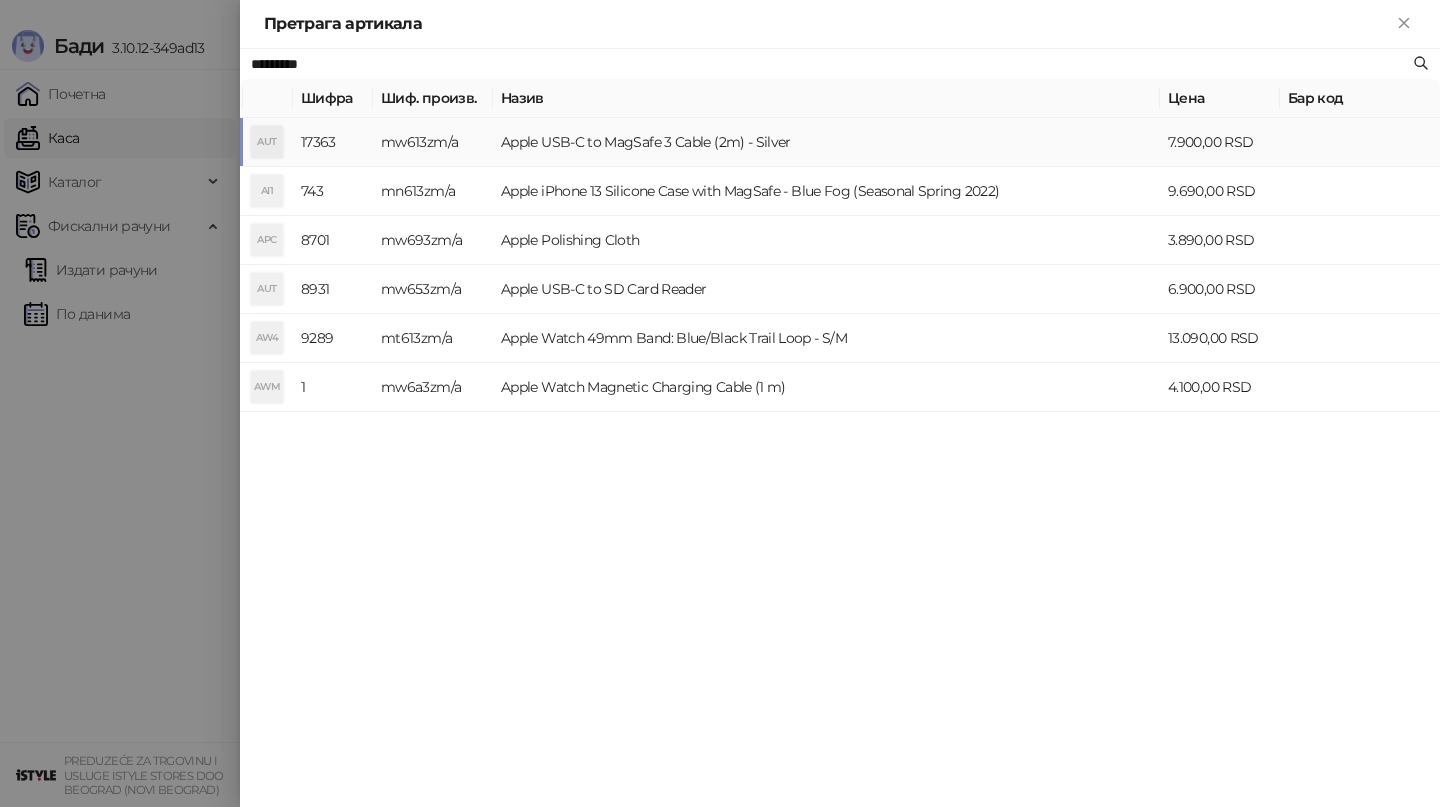 click on "Apple USB-C to MagSafe 3 Cable (2m) - Silver" at bounding box center (826, 142) 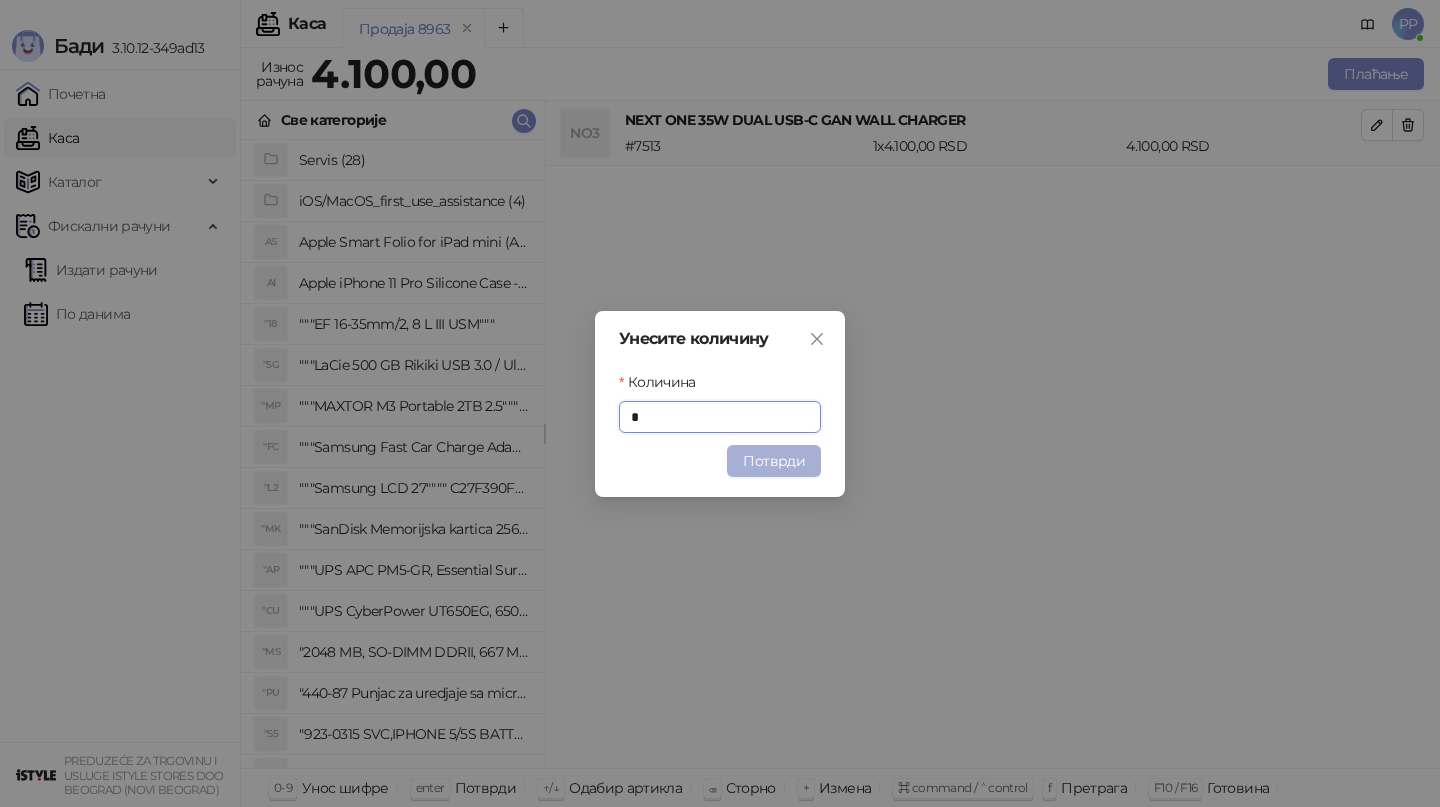 click on "Потврди" at bounding box center (774, 461) 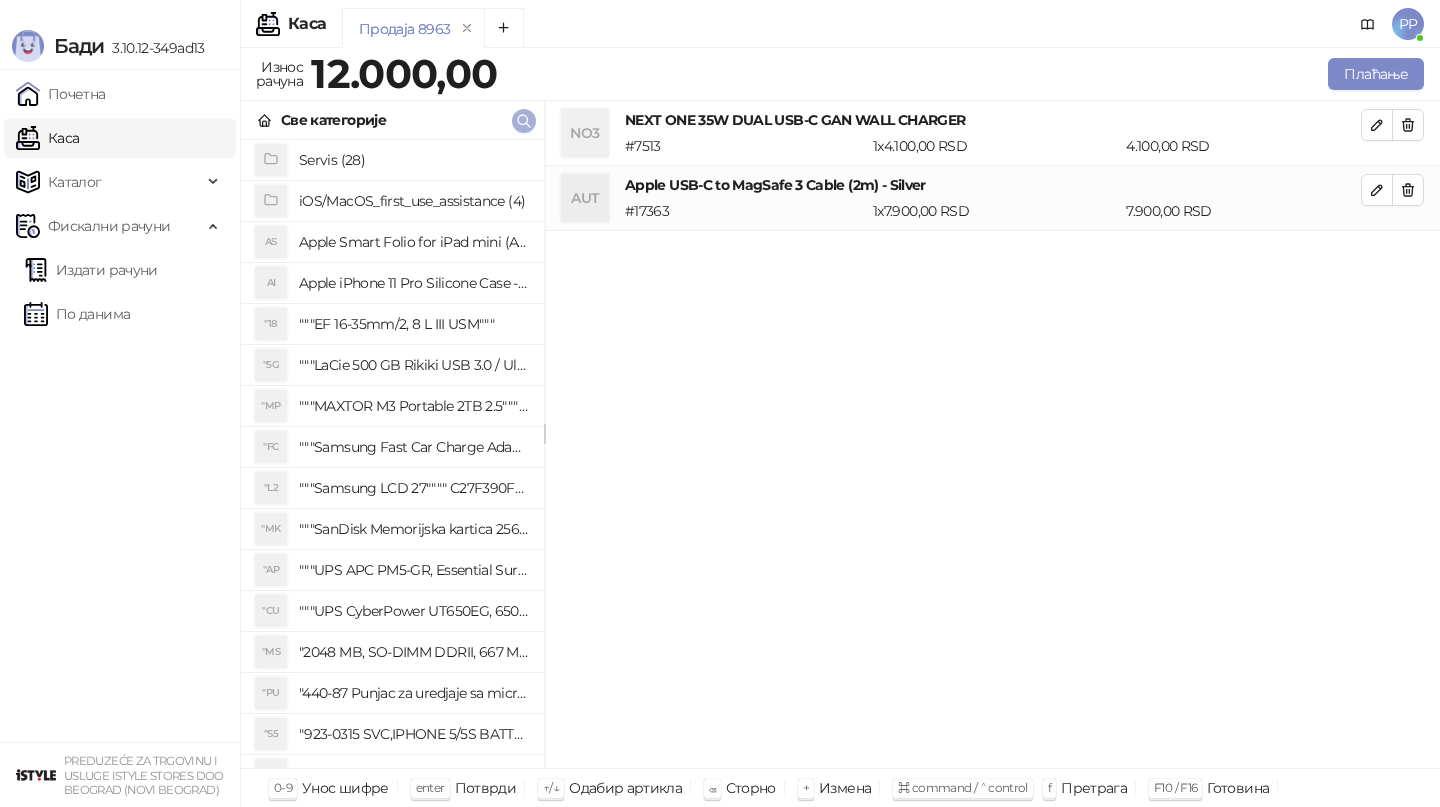 click 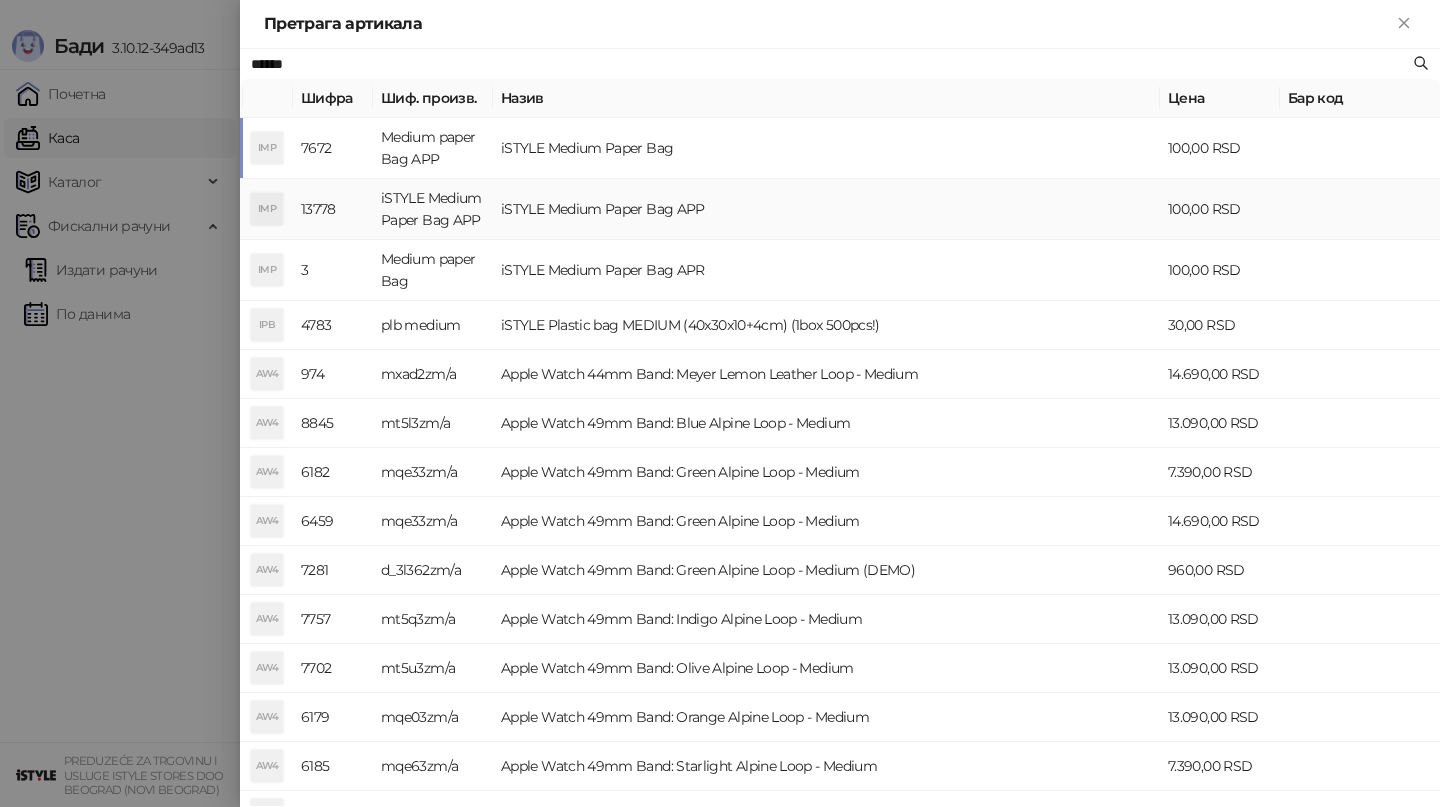 type on "******" 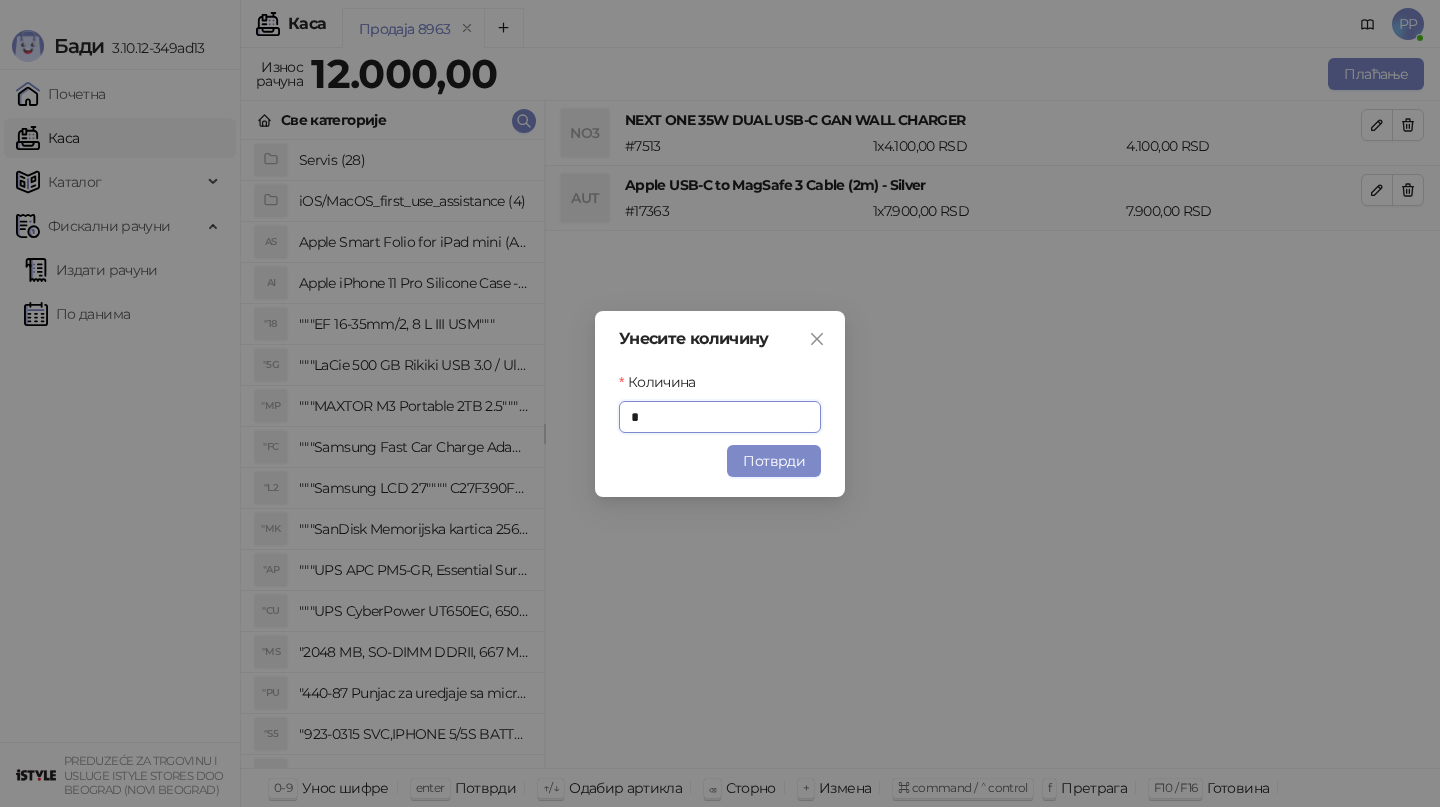 click on "Потврди" at bounding box center [774, 461] 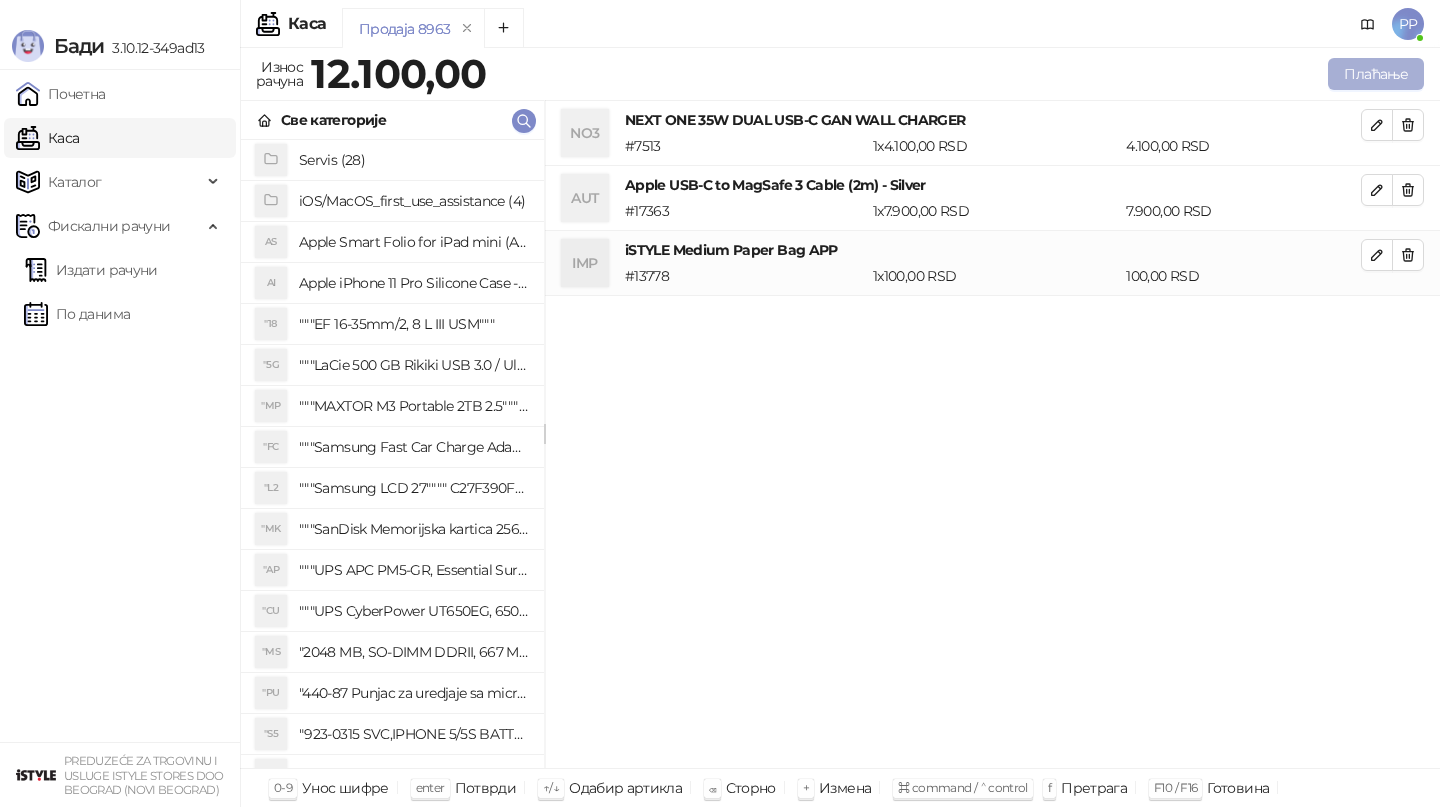 click on "Плаћање" at bounding box center (1376, 74) 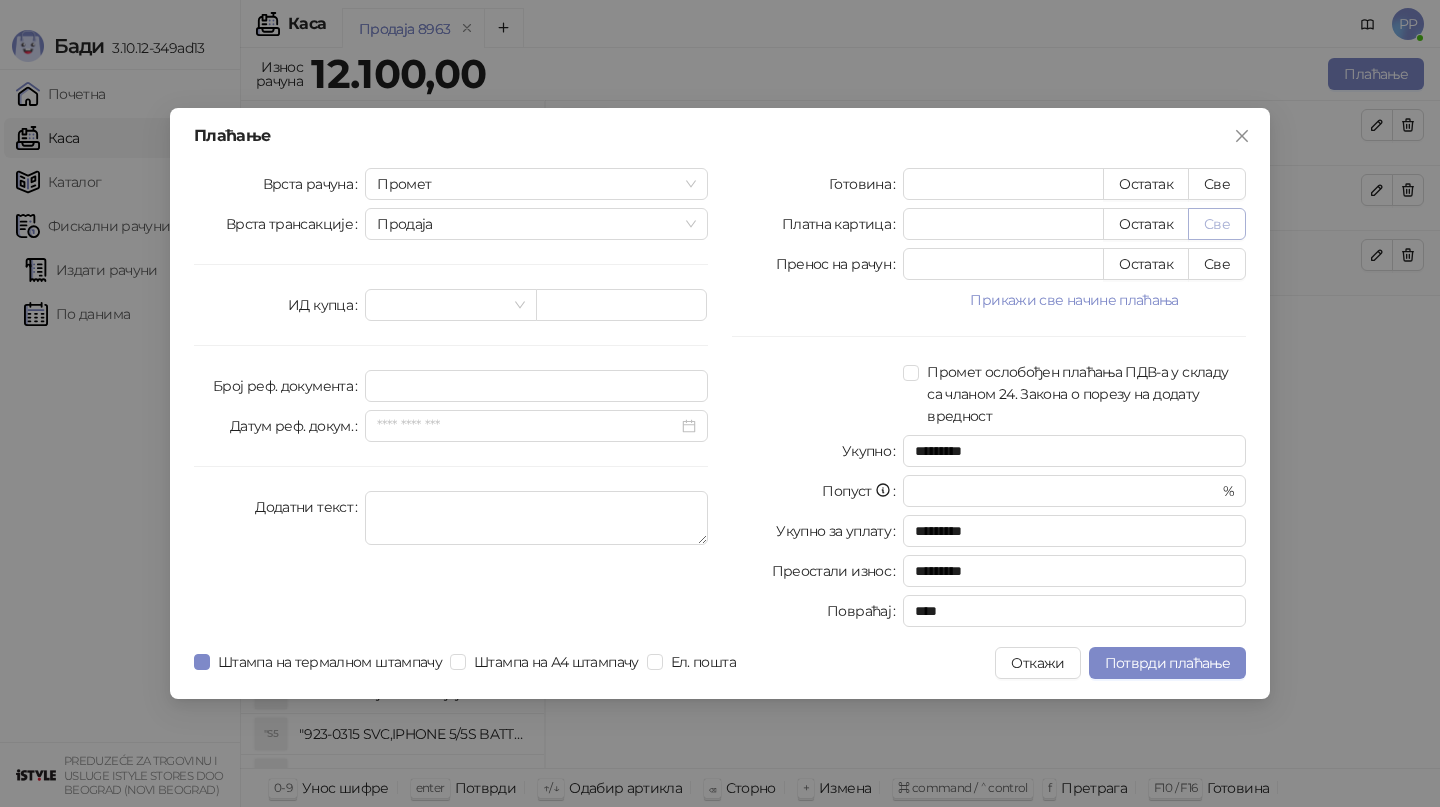 click on "Све" at bounding box center [1217, 224] 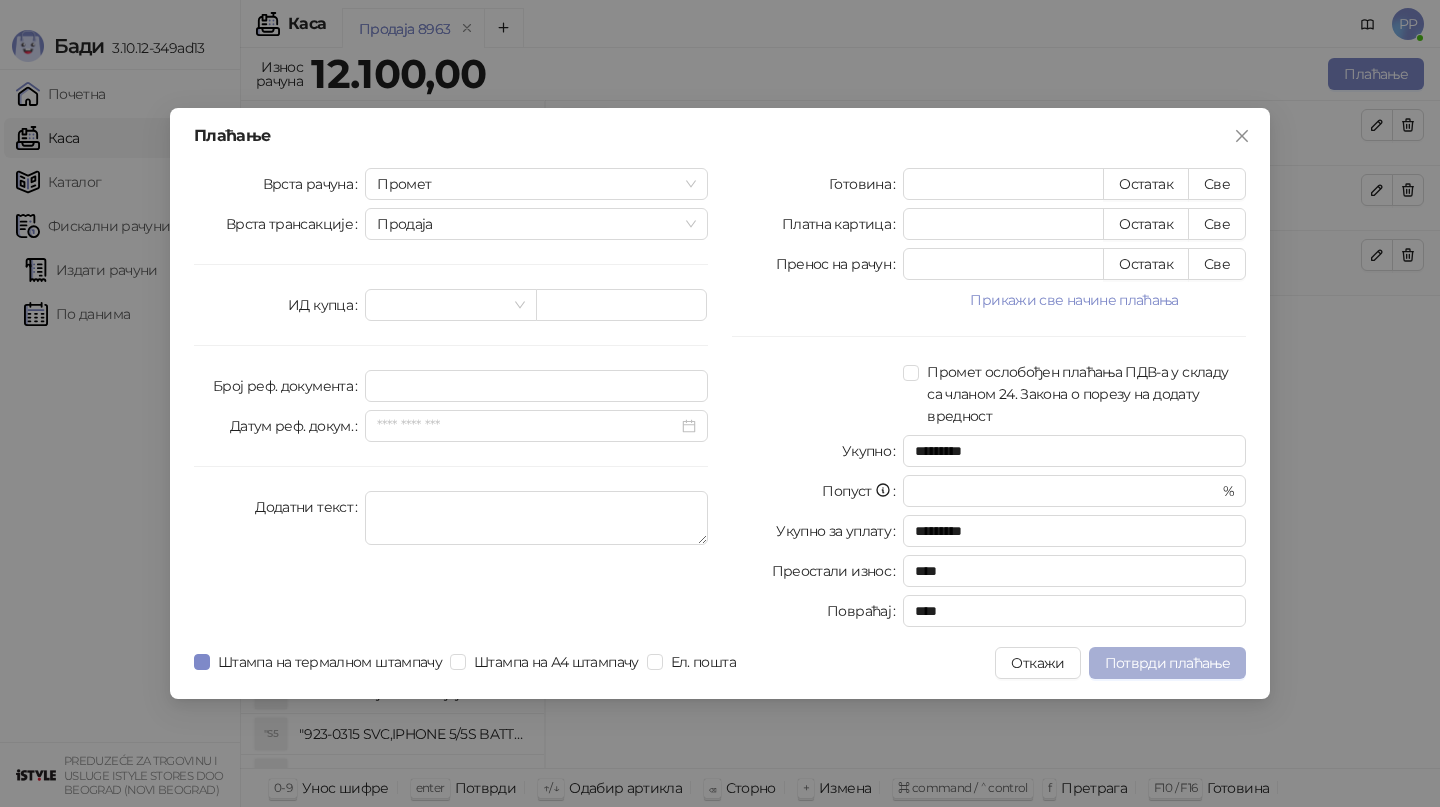 click on "Потврди плаћање" at bounding box center (1167, 663) 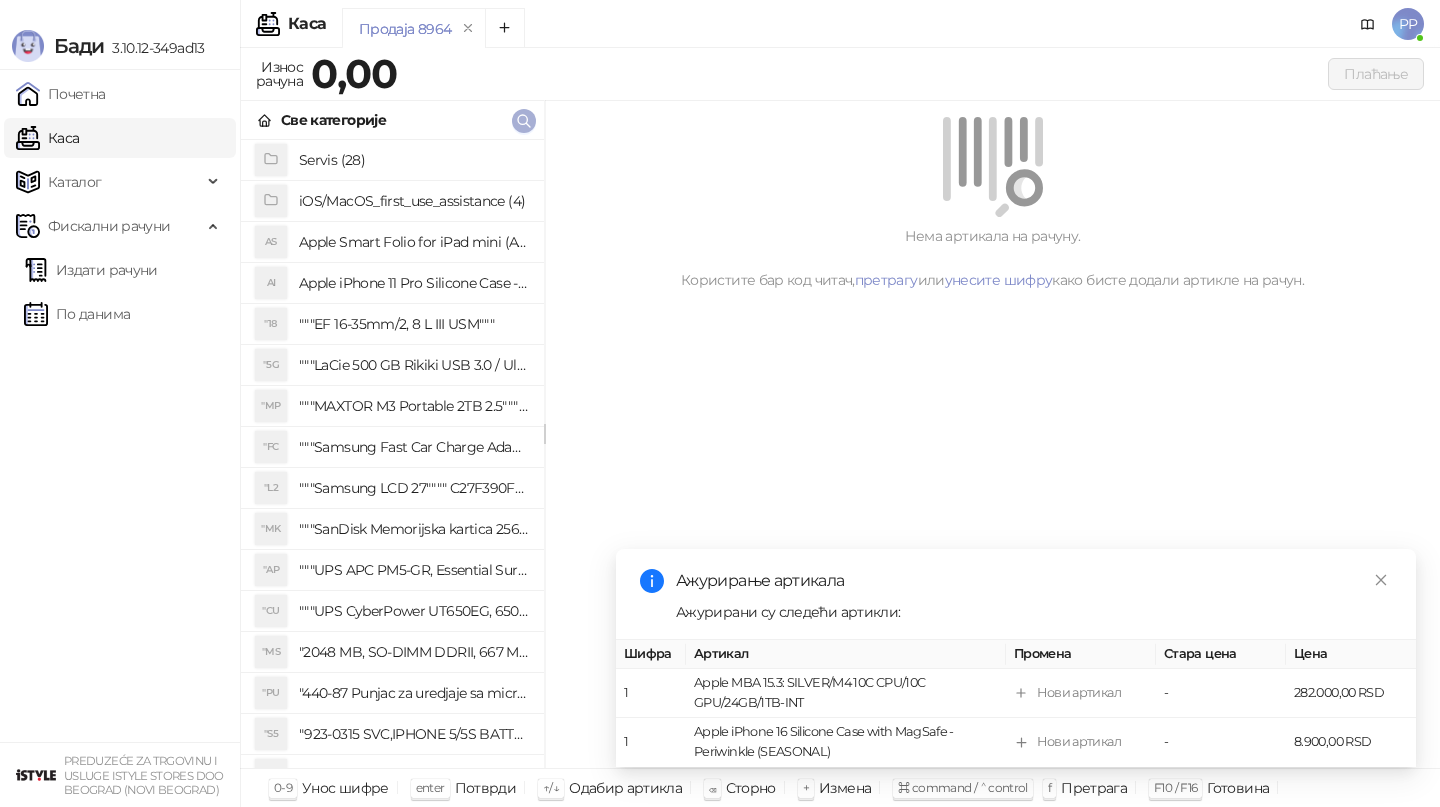 click 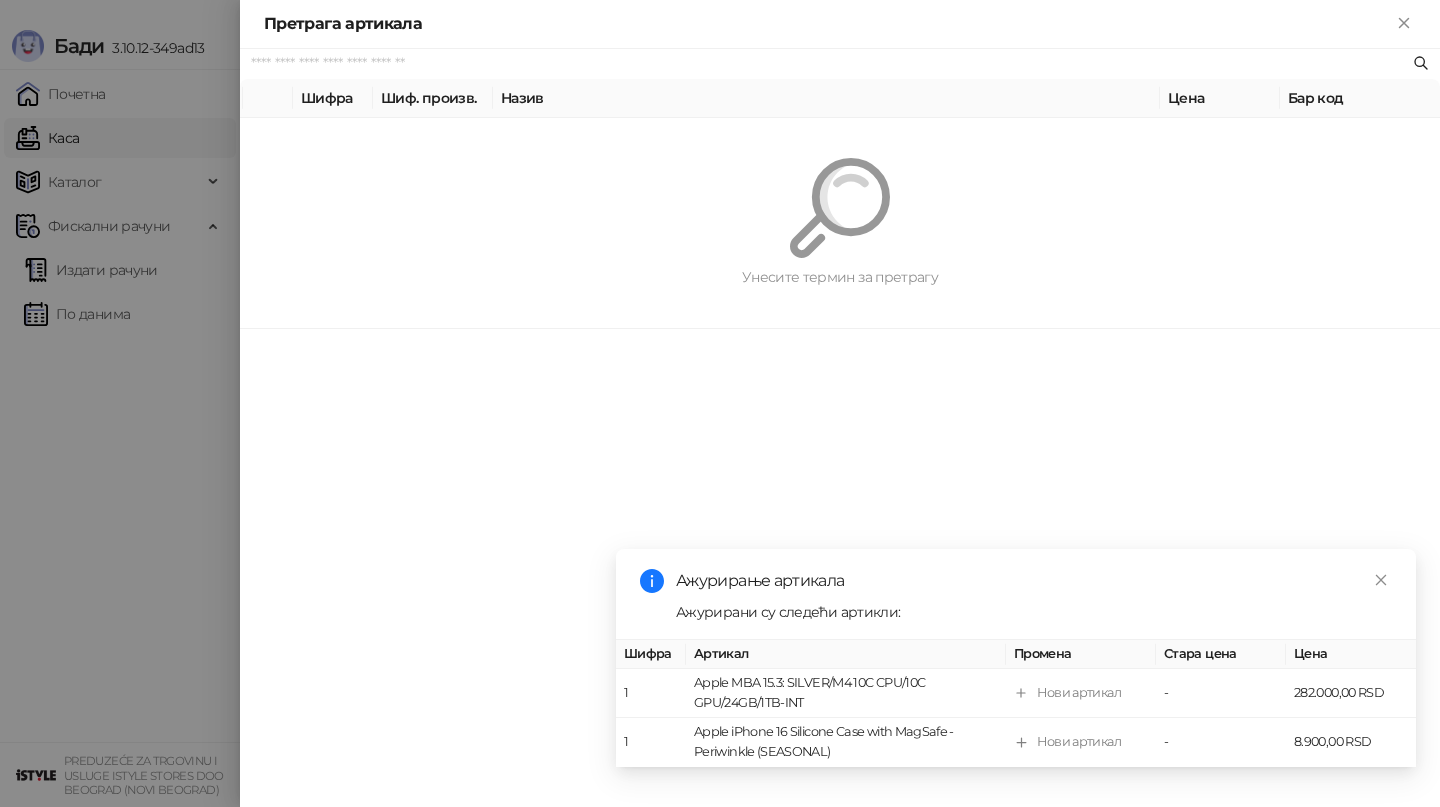 paste on "**********" 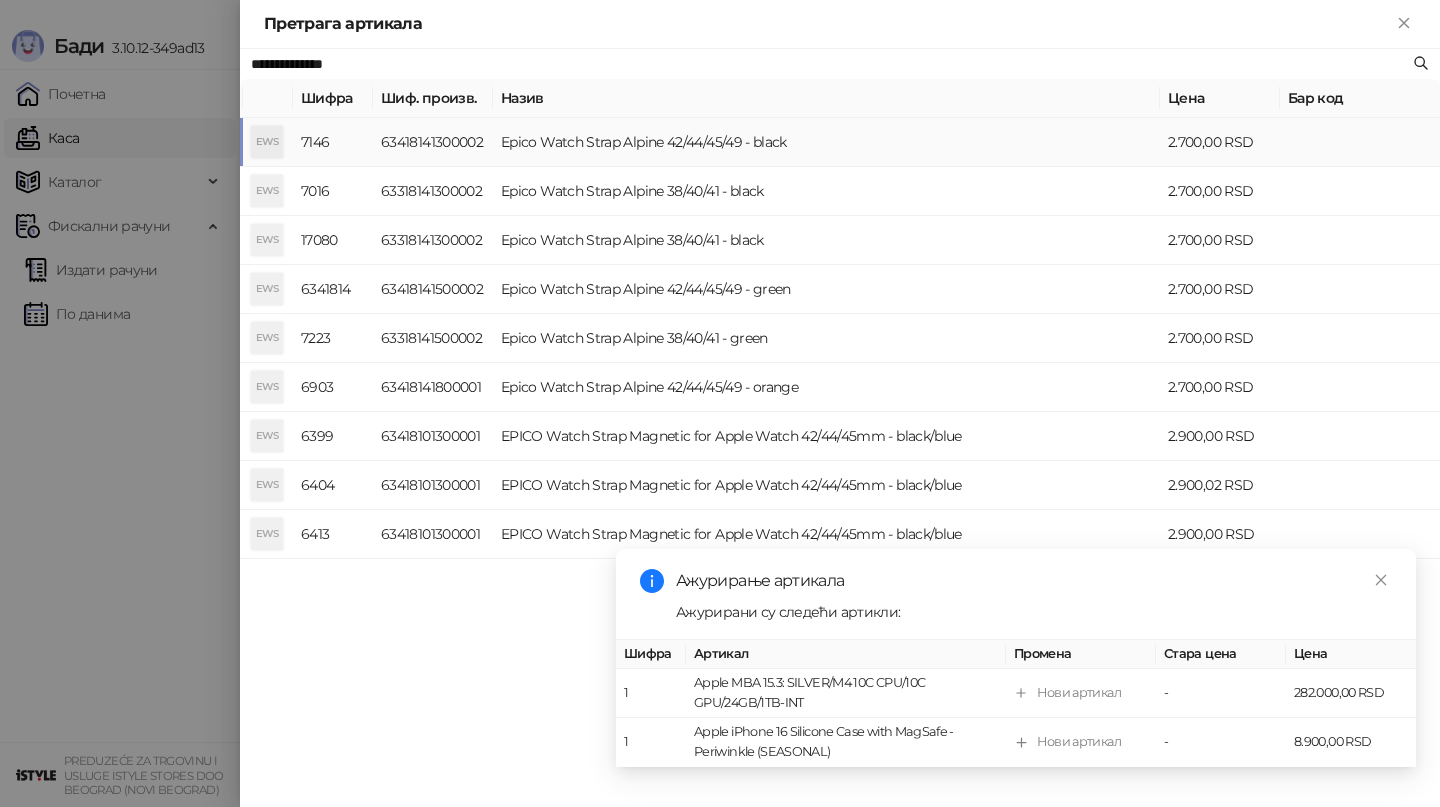 click on "Epico Watch Strap Alpine 42/44/45/49 - black" at bounding box center [826, 142] 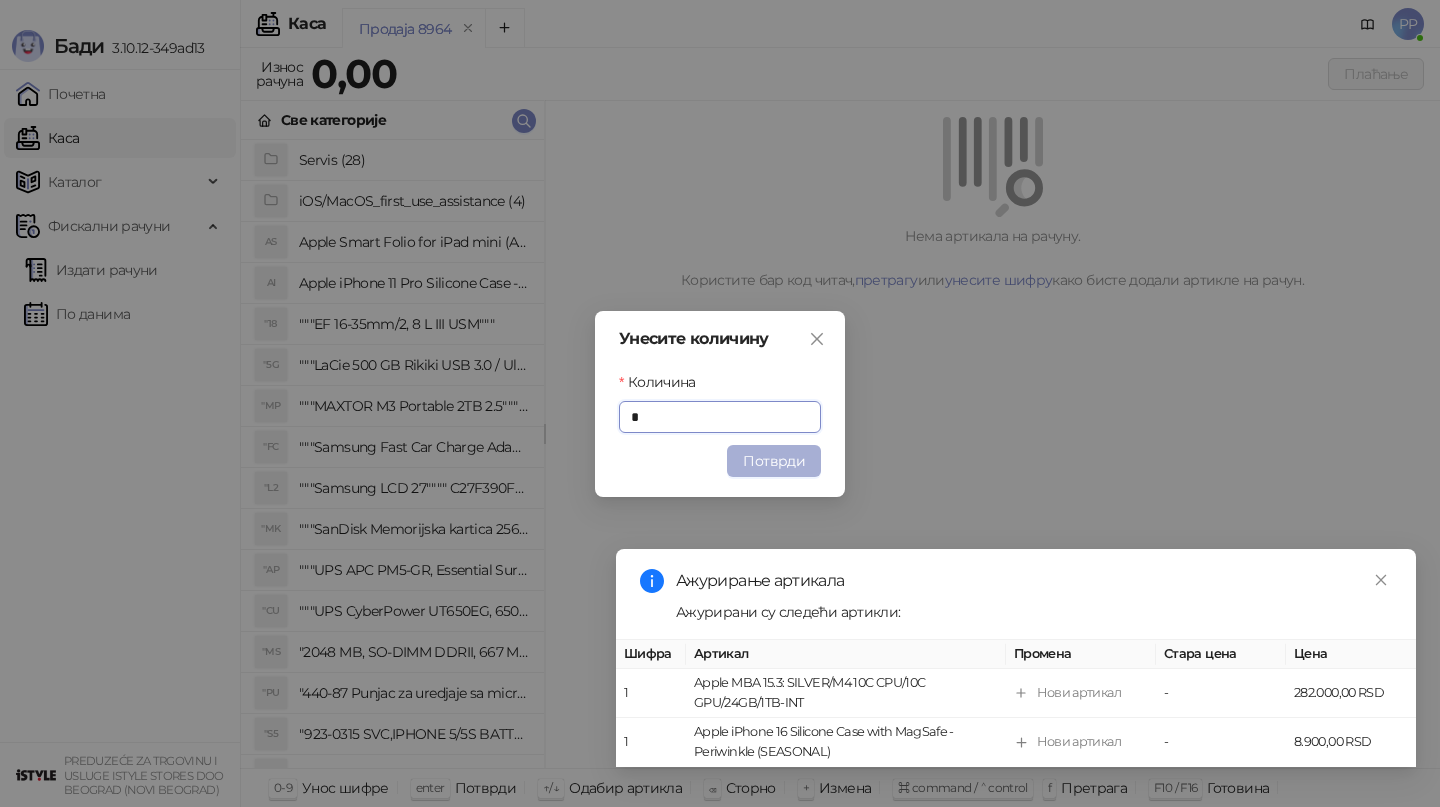 click on "Потврди" at bounding box center [774, 461] 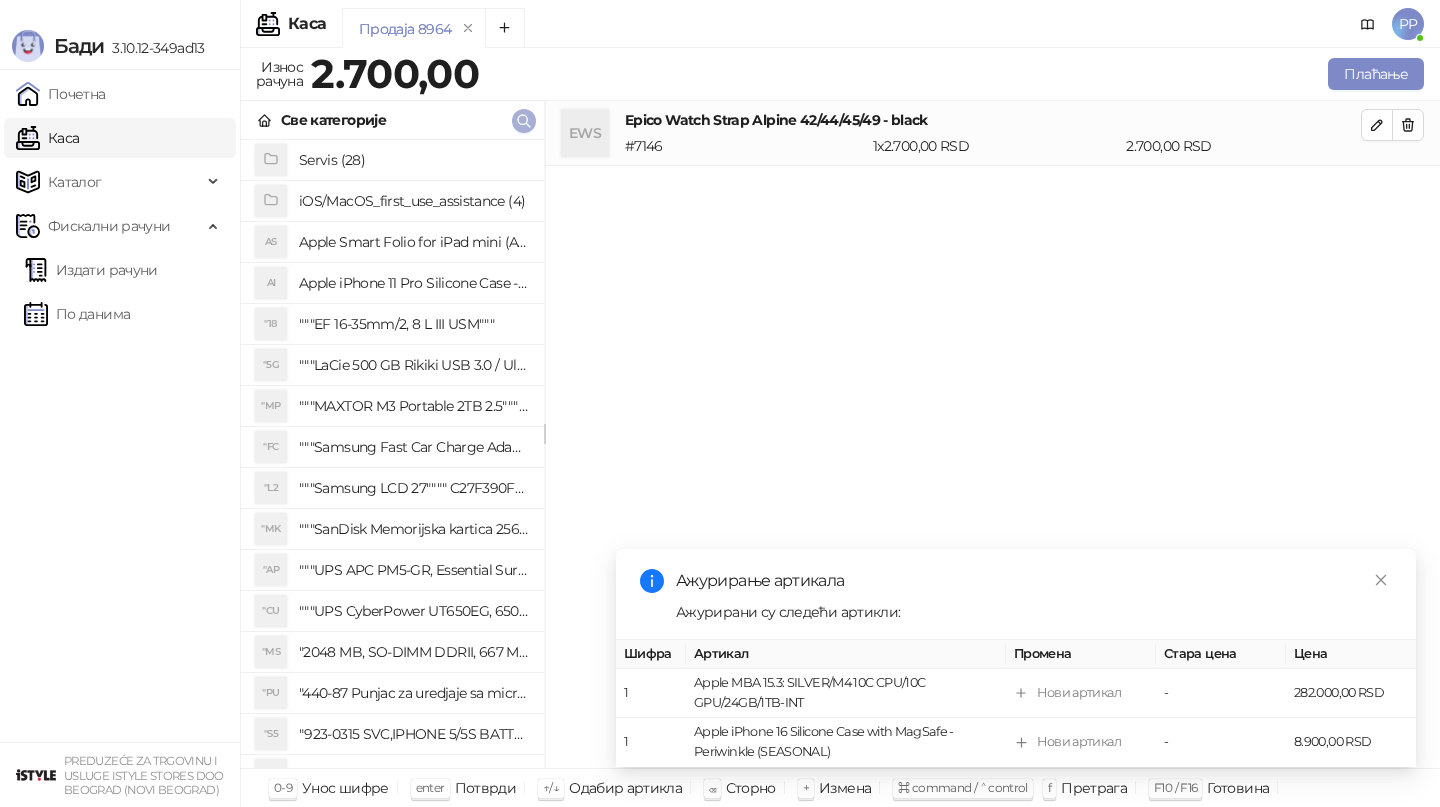 click 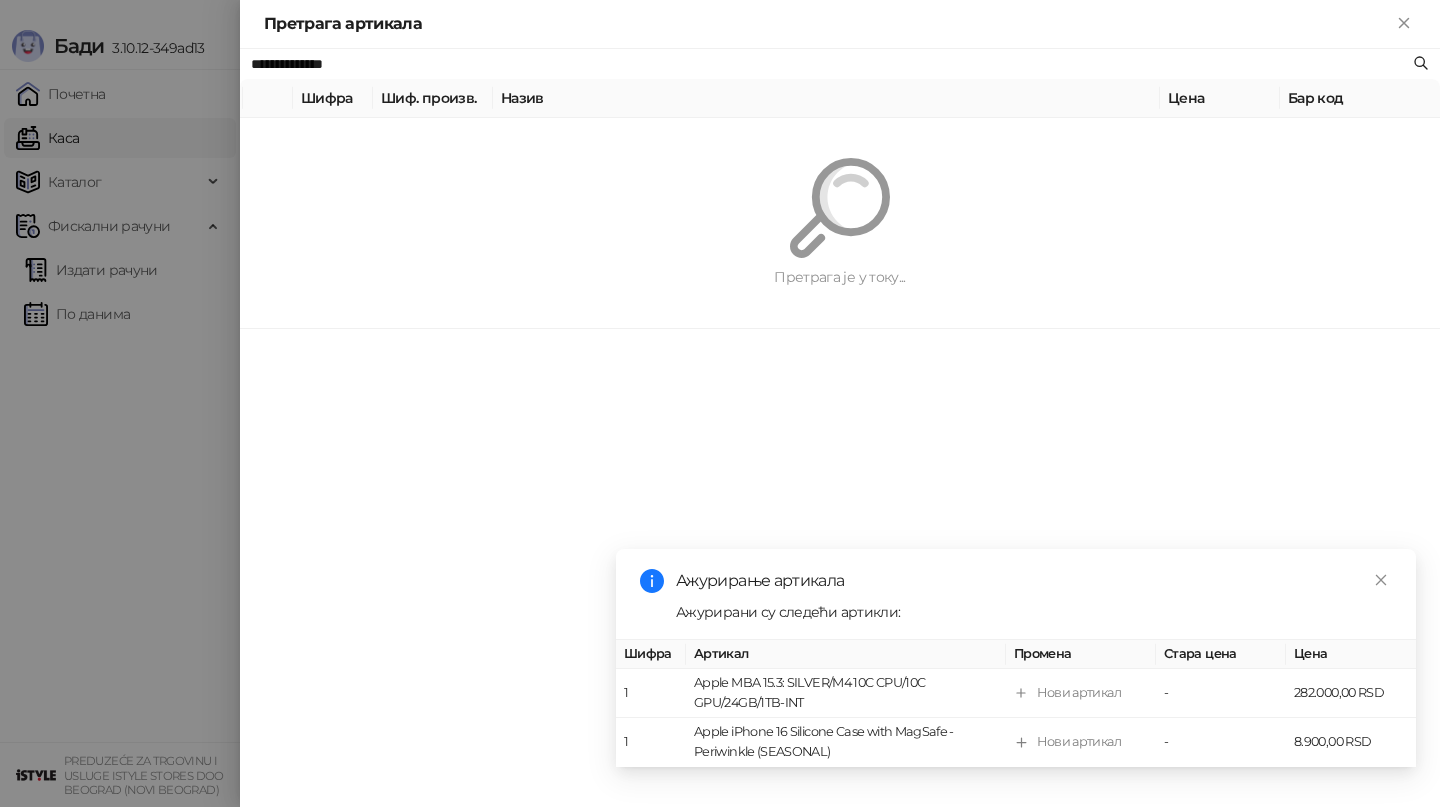 paste 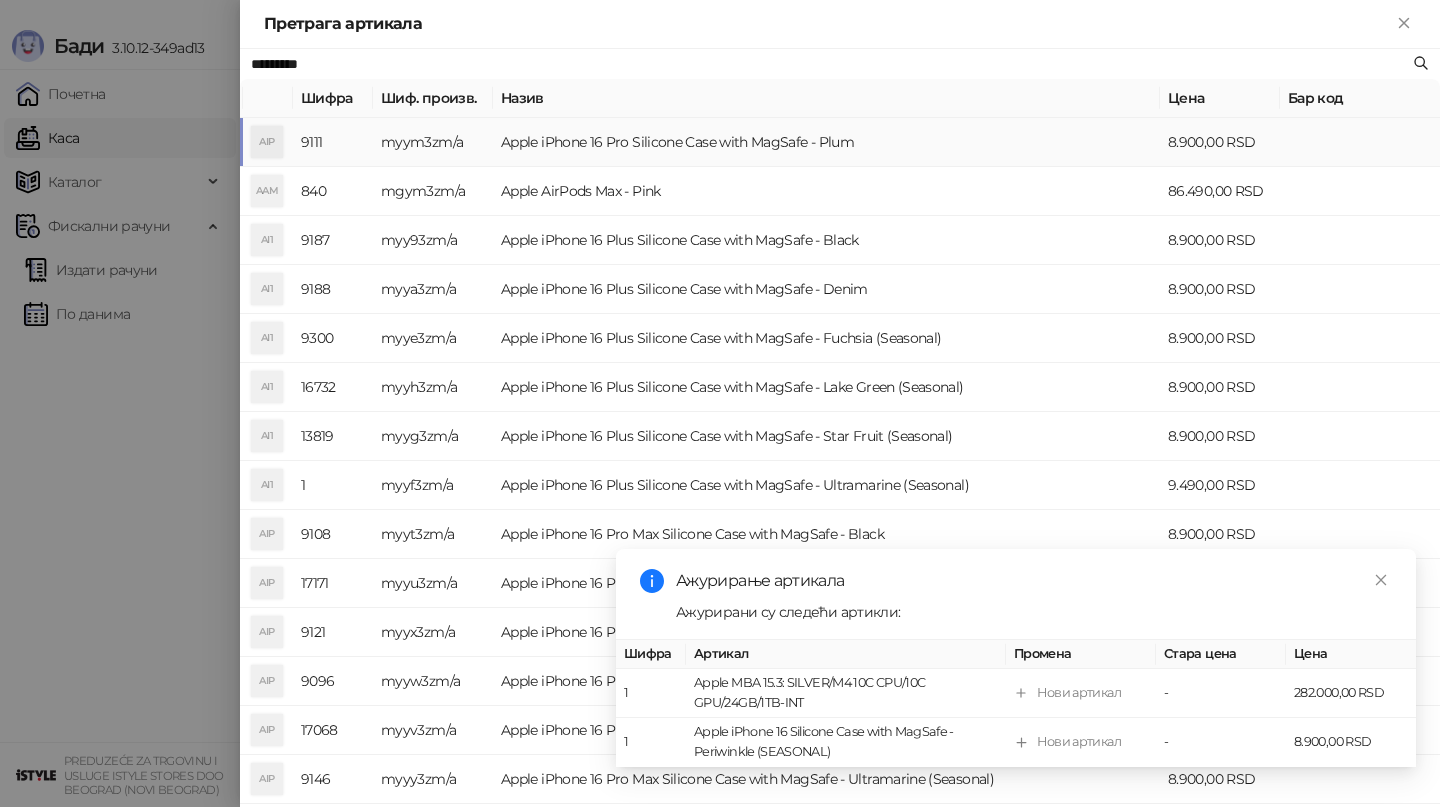 type on "*********" 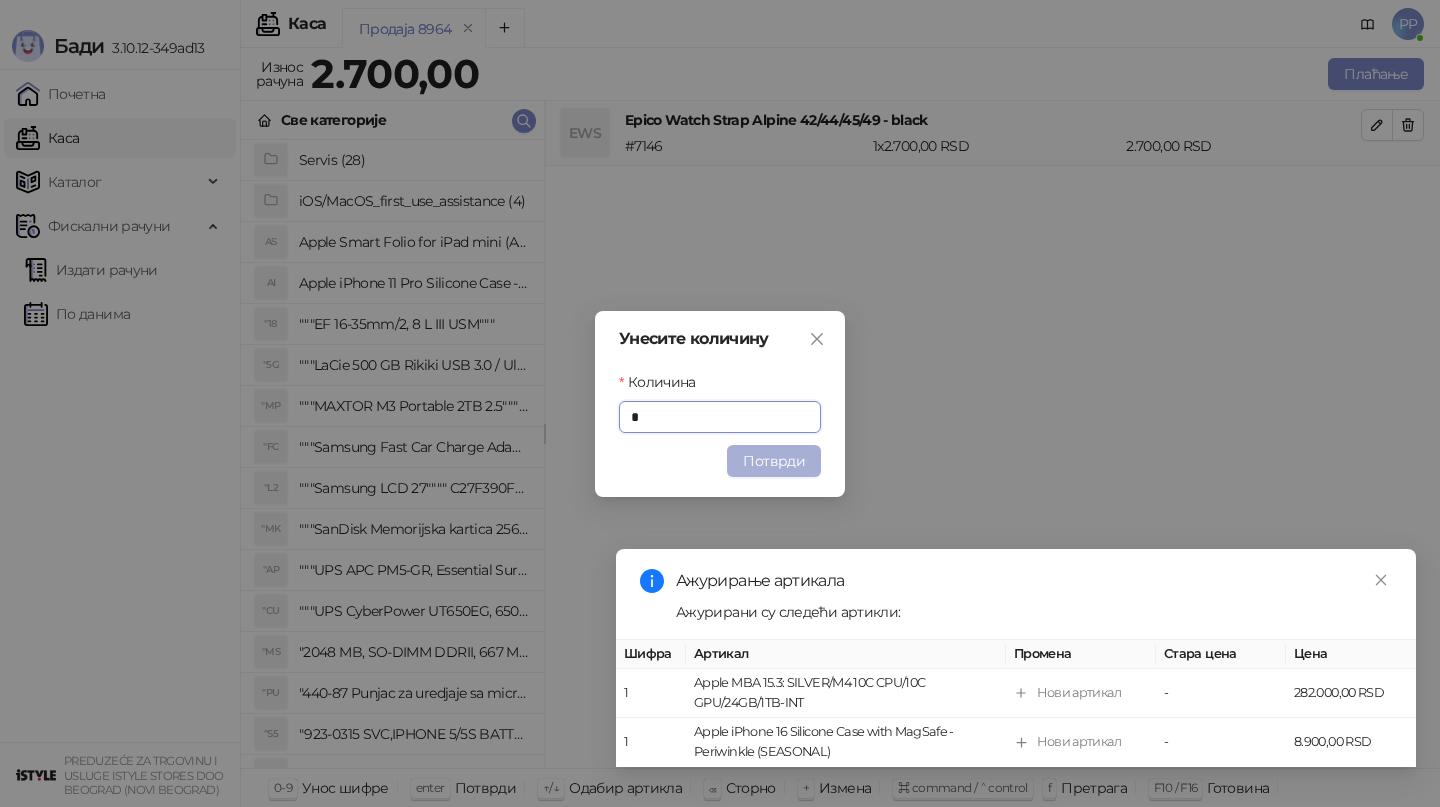 click on "Потврди" at bounding box center (774, 461) 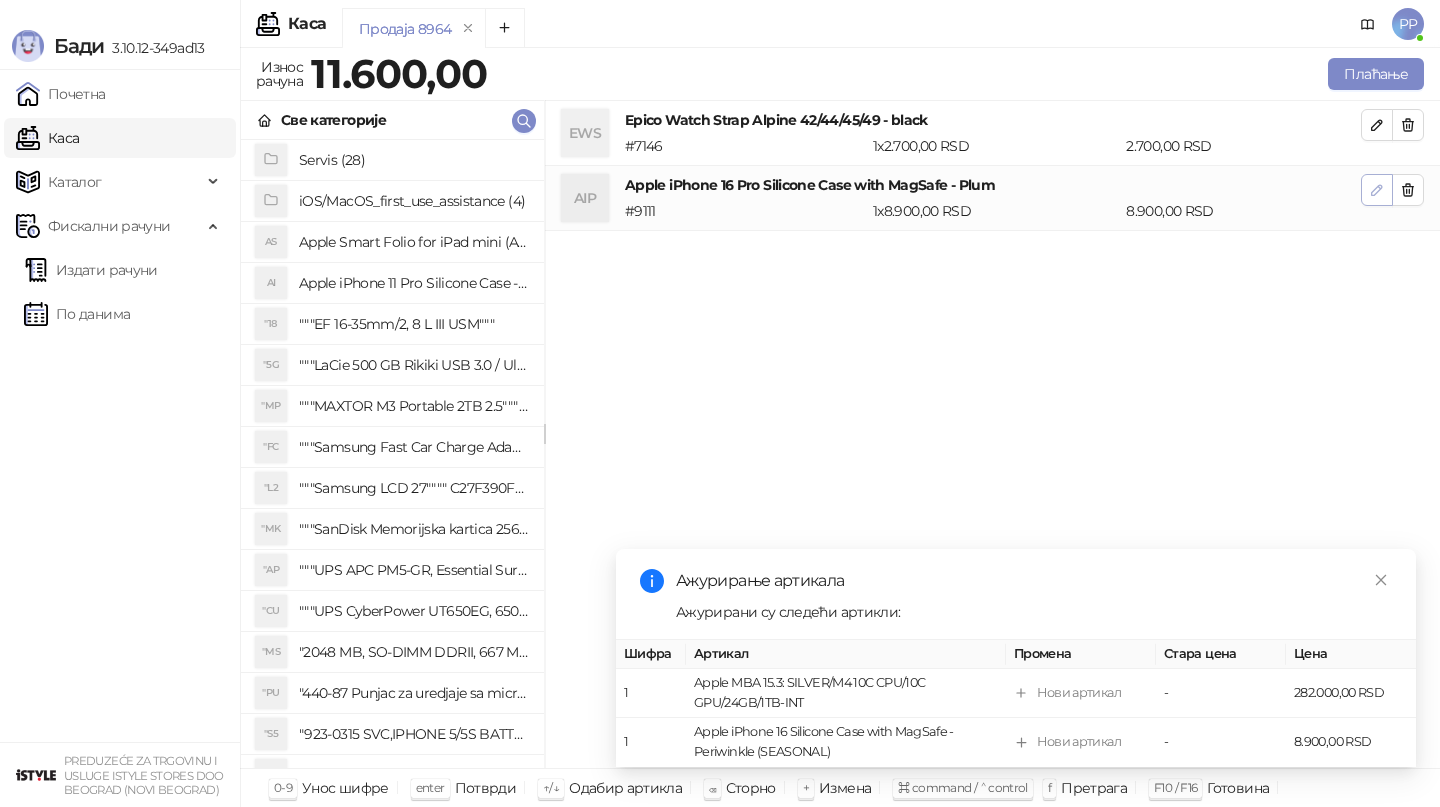 click 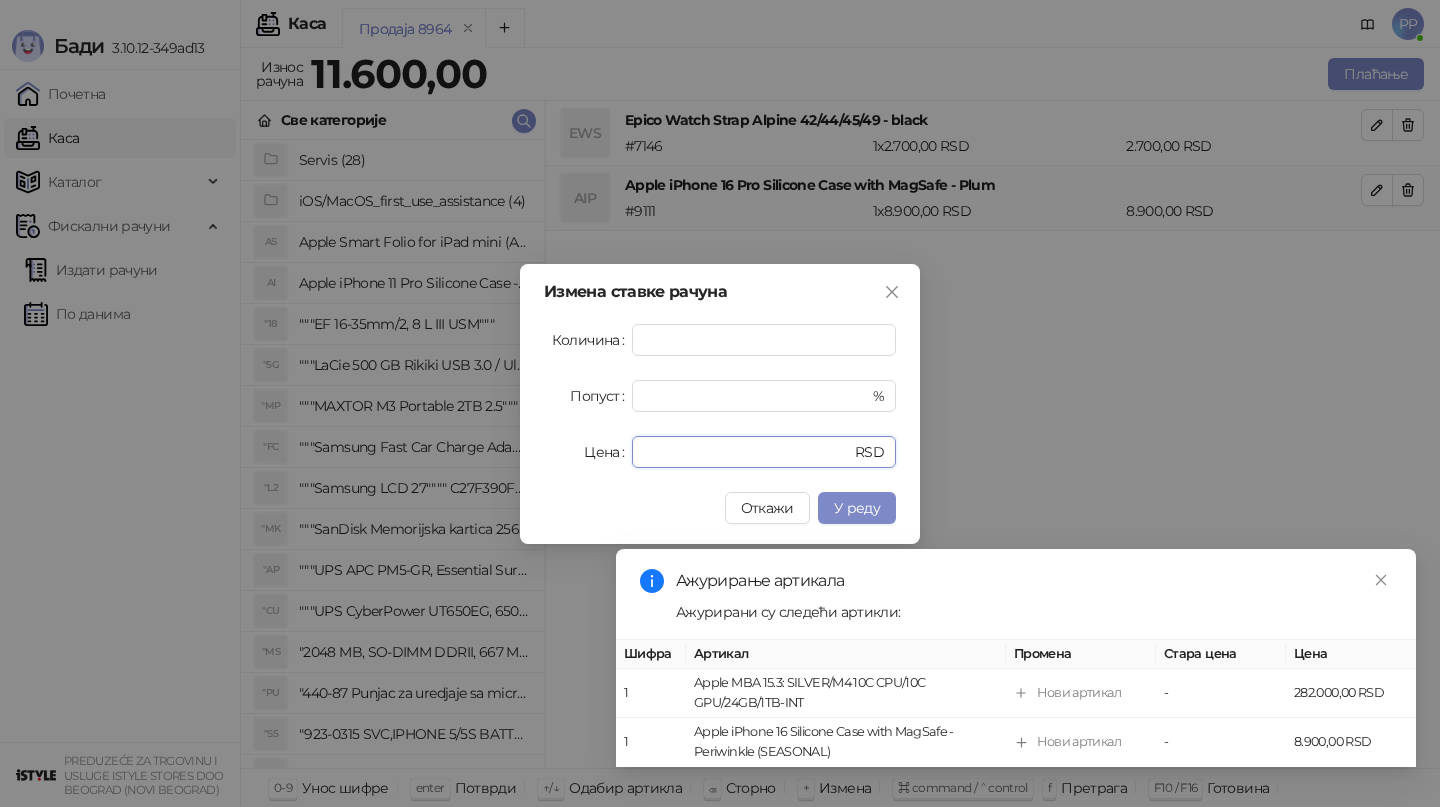 drag, startPoint x: 779, startPoint y: 439, endPoint x: 602, endPoint y: 441, distance: 177.01129 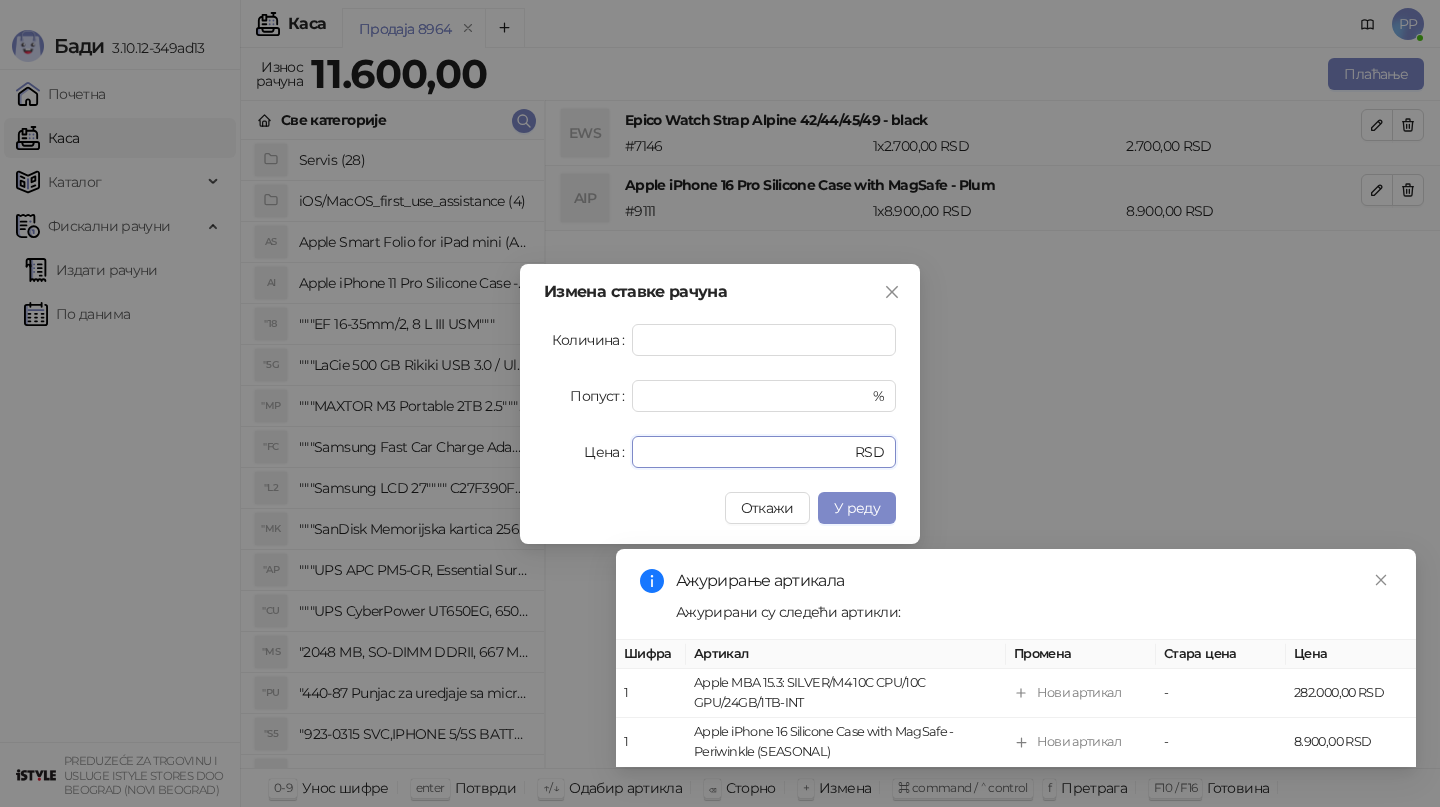 type on "****" 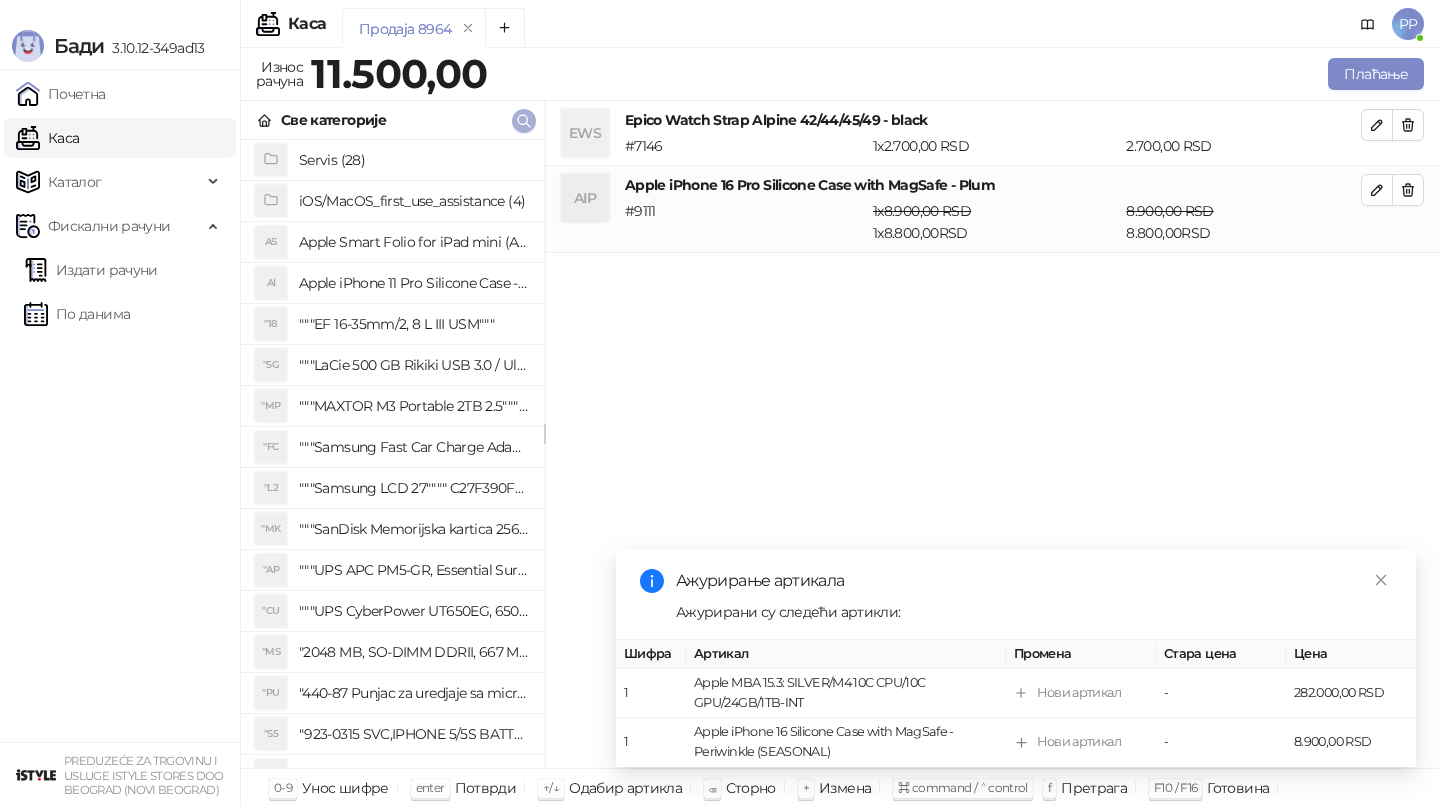 click 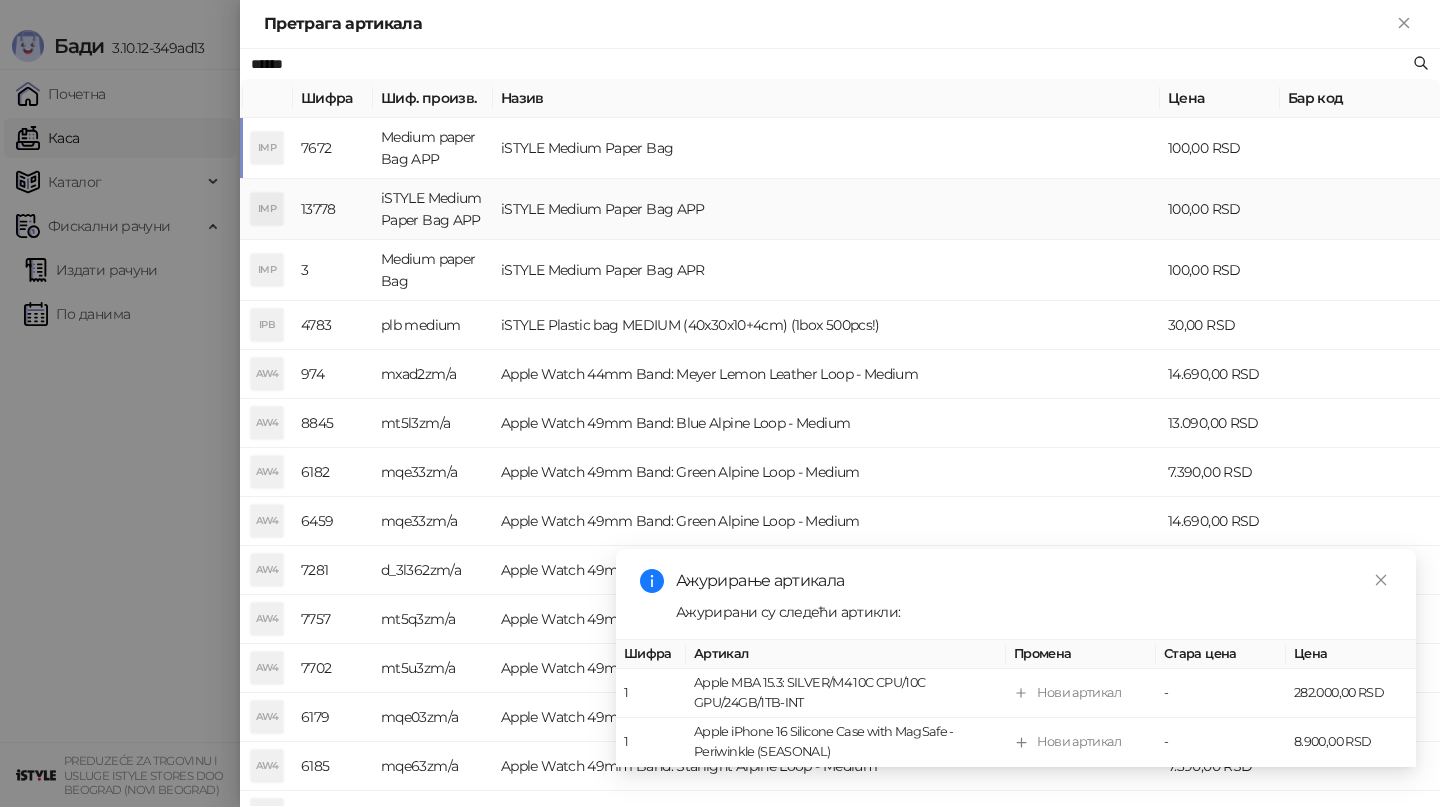 type on "******" 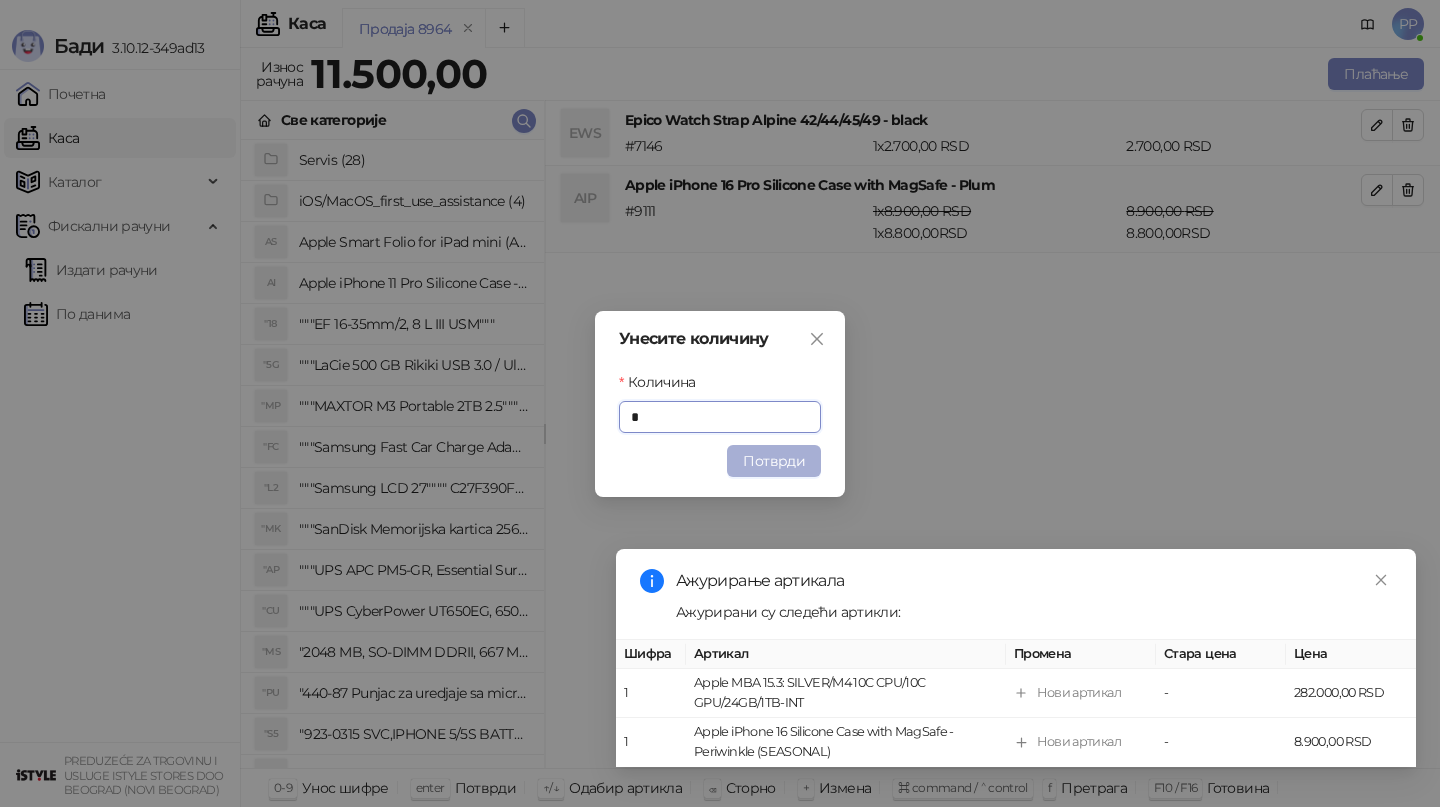 click on "Потврди" at bounding box center [774, 461] 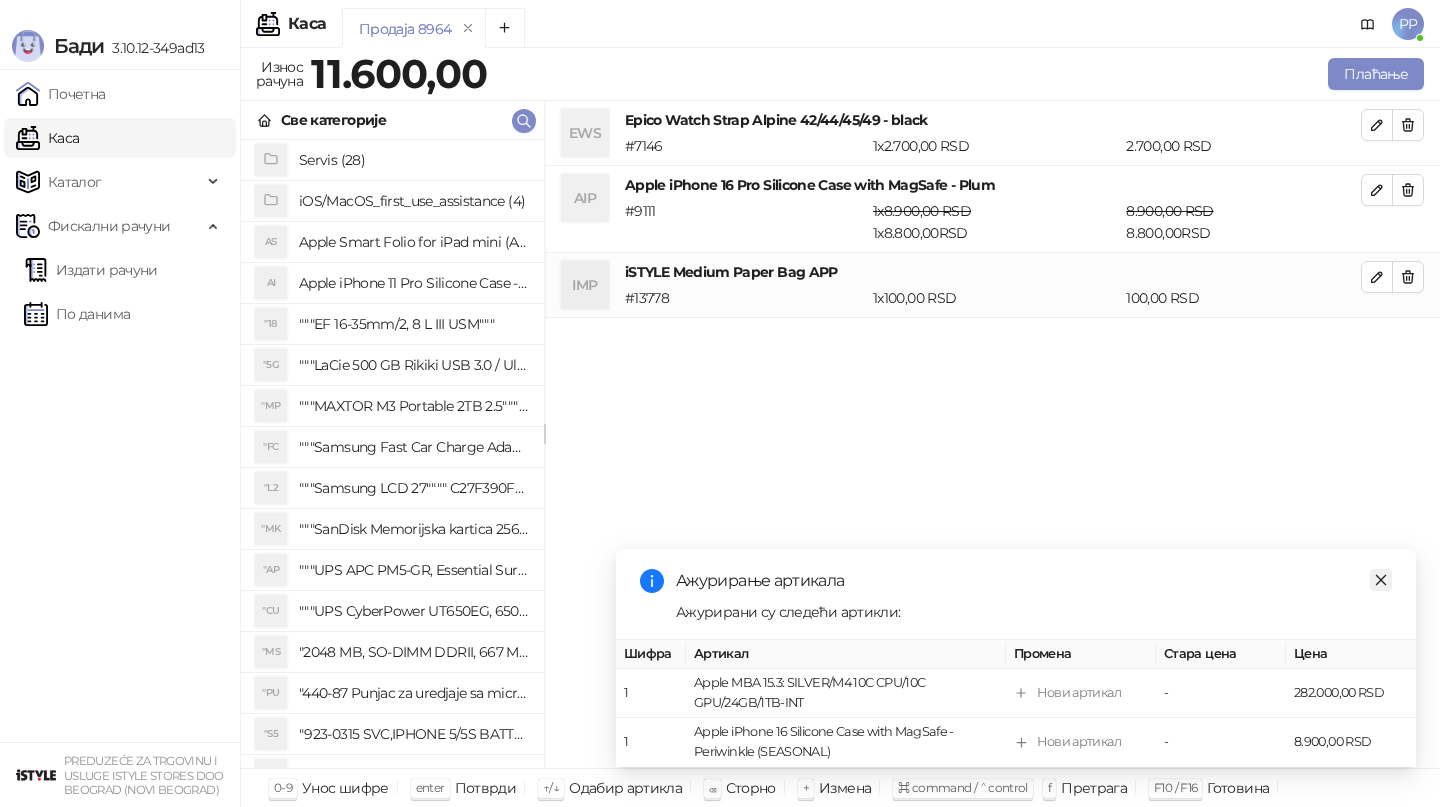 click 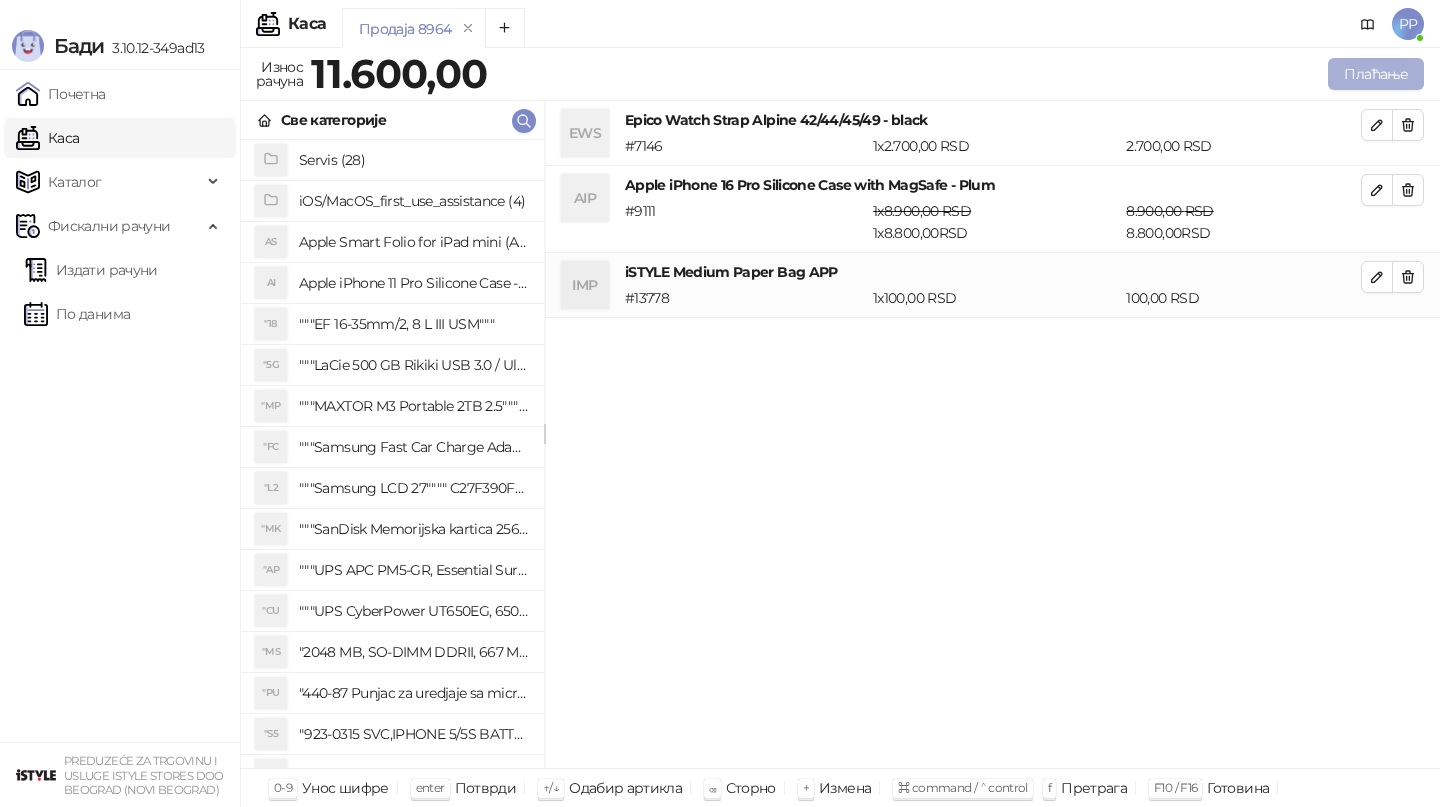 click on "Плаћање" at bounding box center (1376, 74) 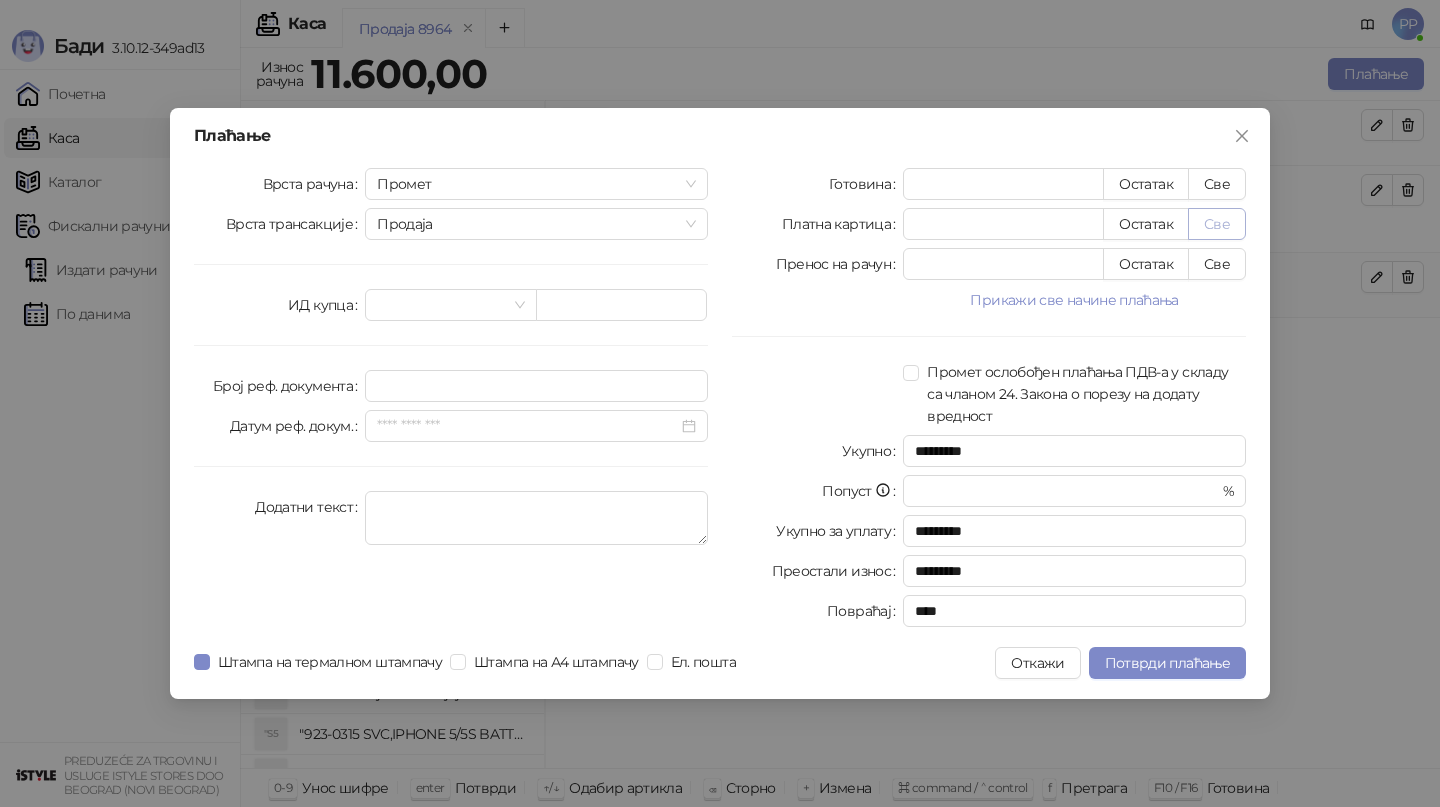 click on "Све" at bounding box center [1217, 224] 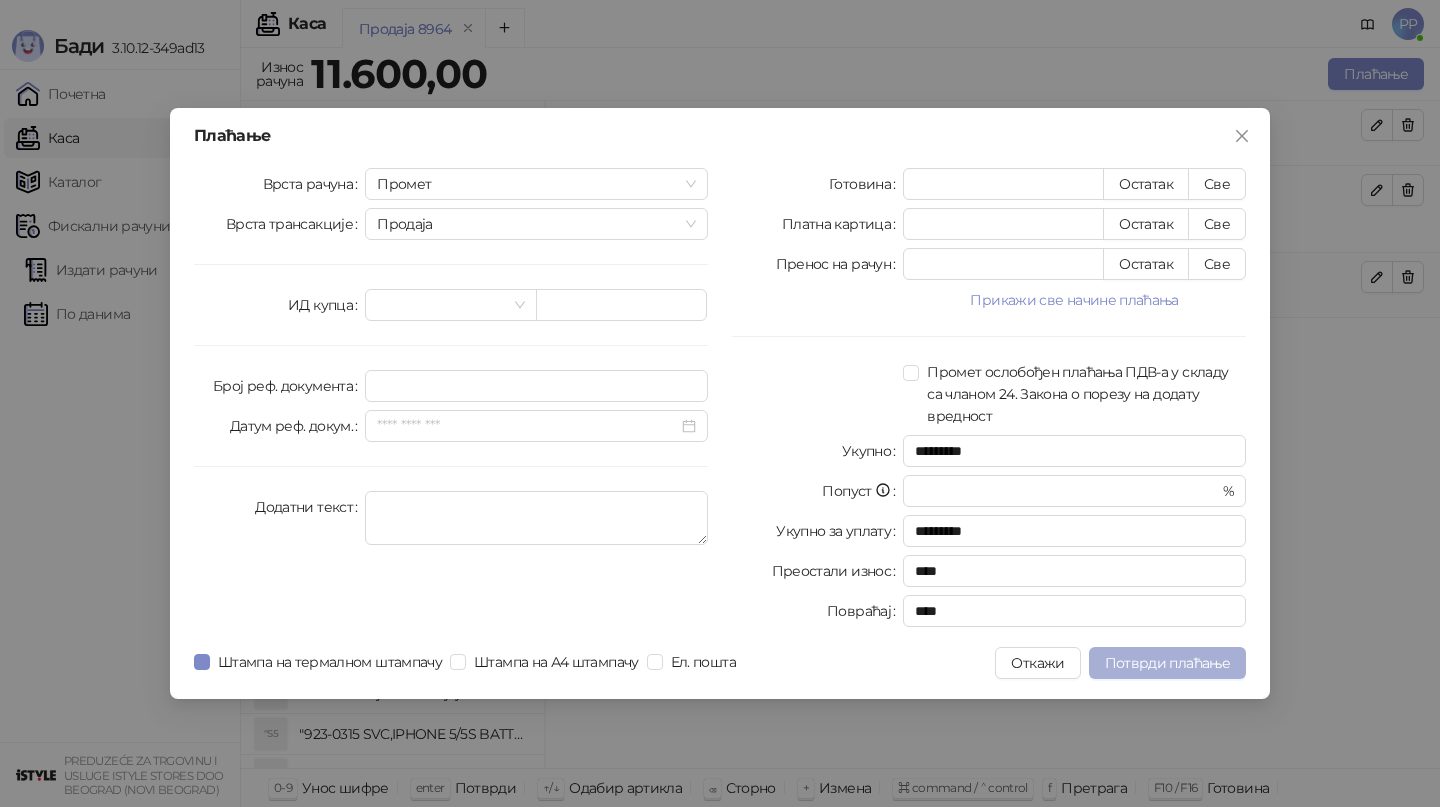 click on "Потврди плаћање" at bounding box center (1167, 663) 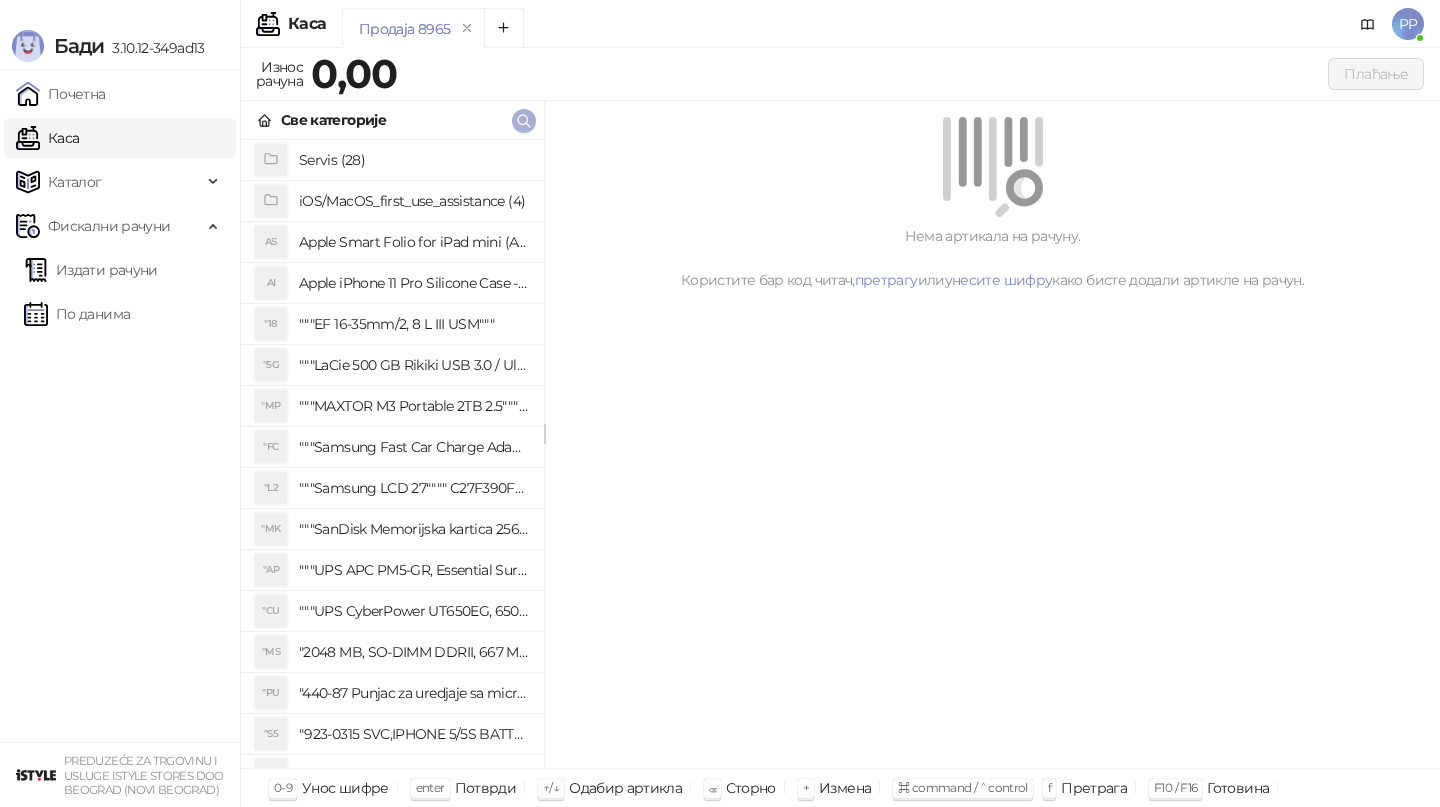 click 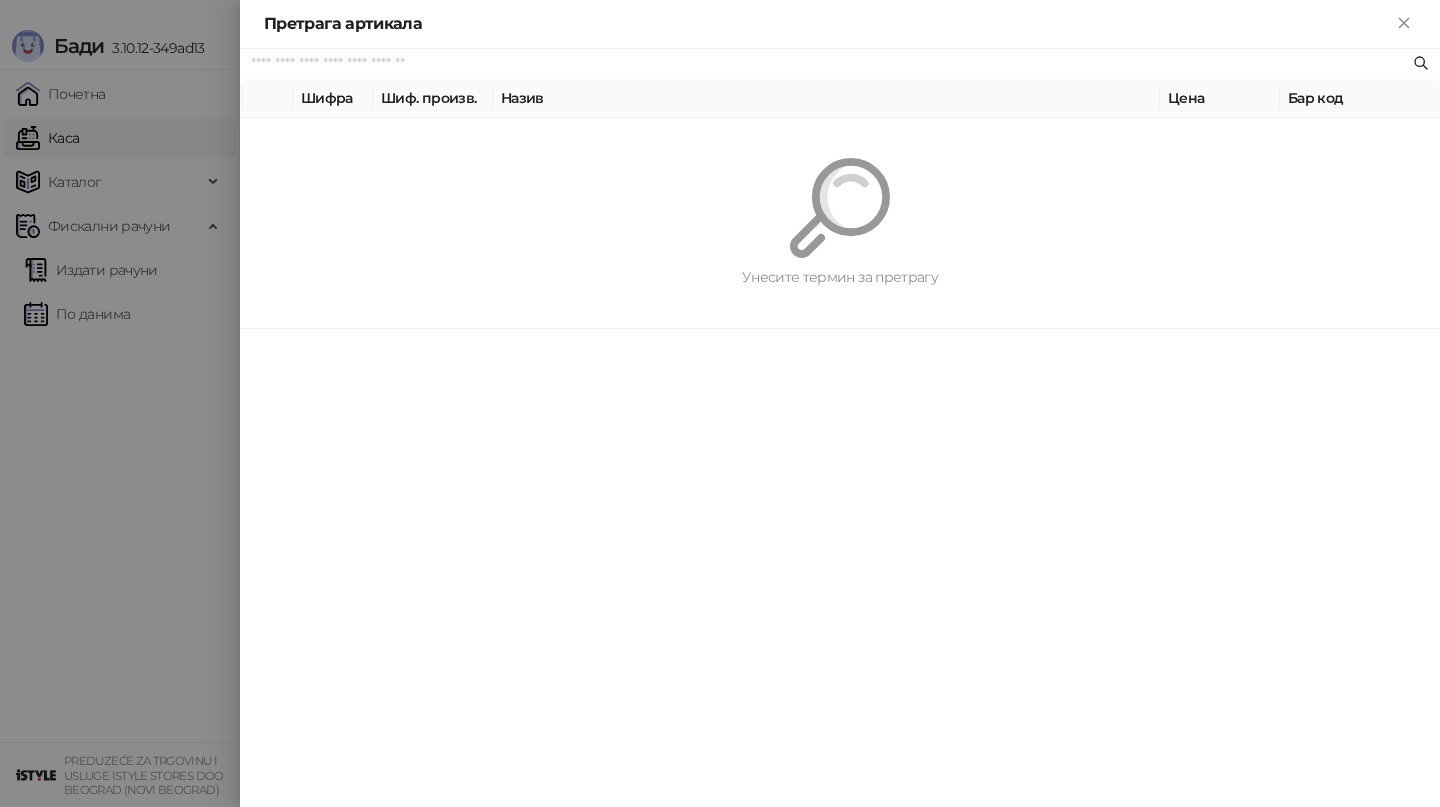 paste on "*********" 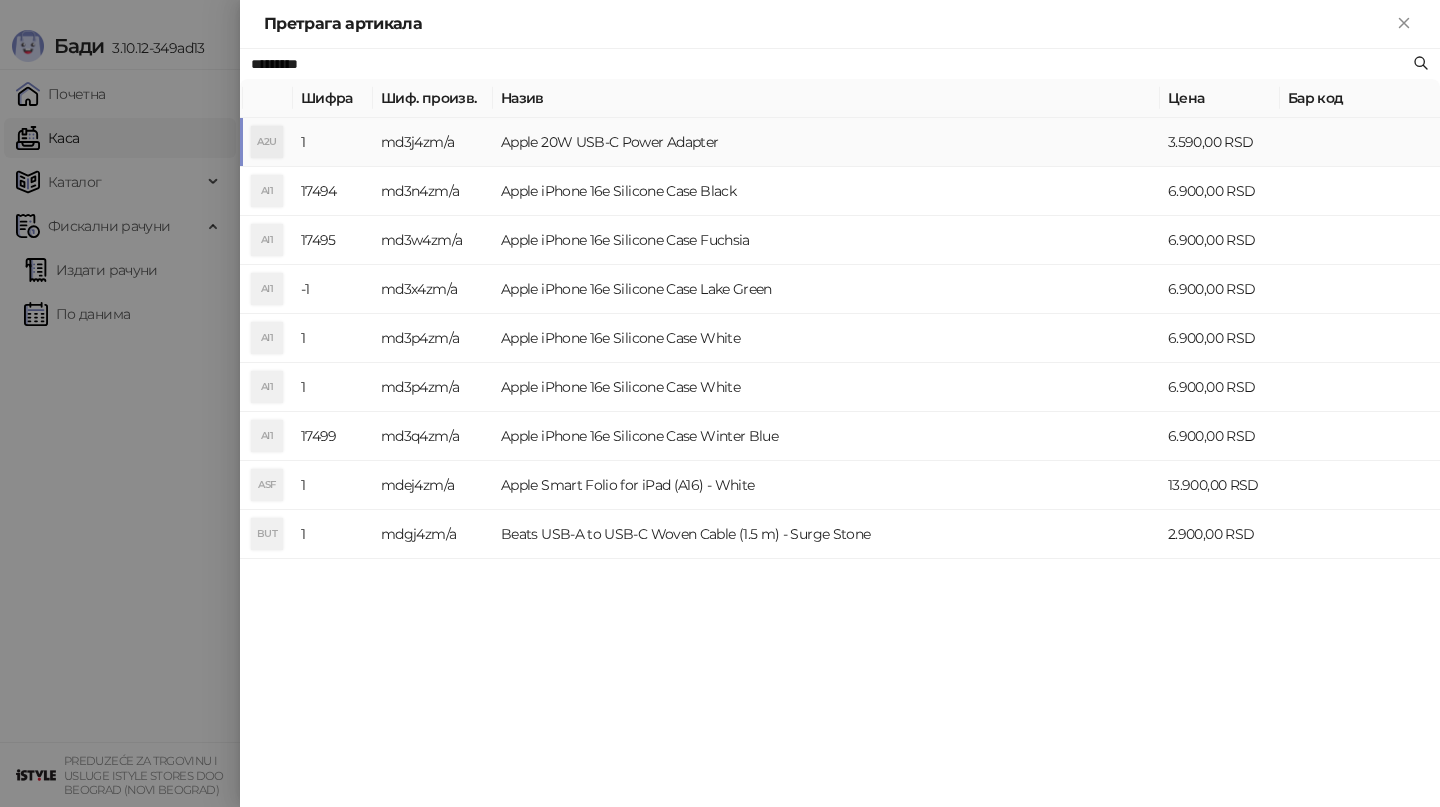 type on "*********" 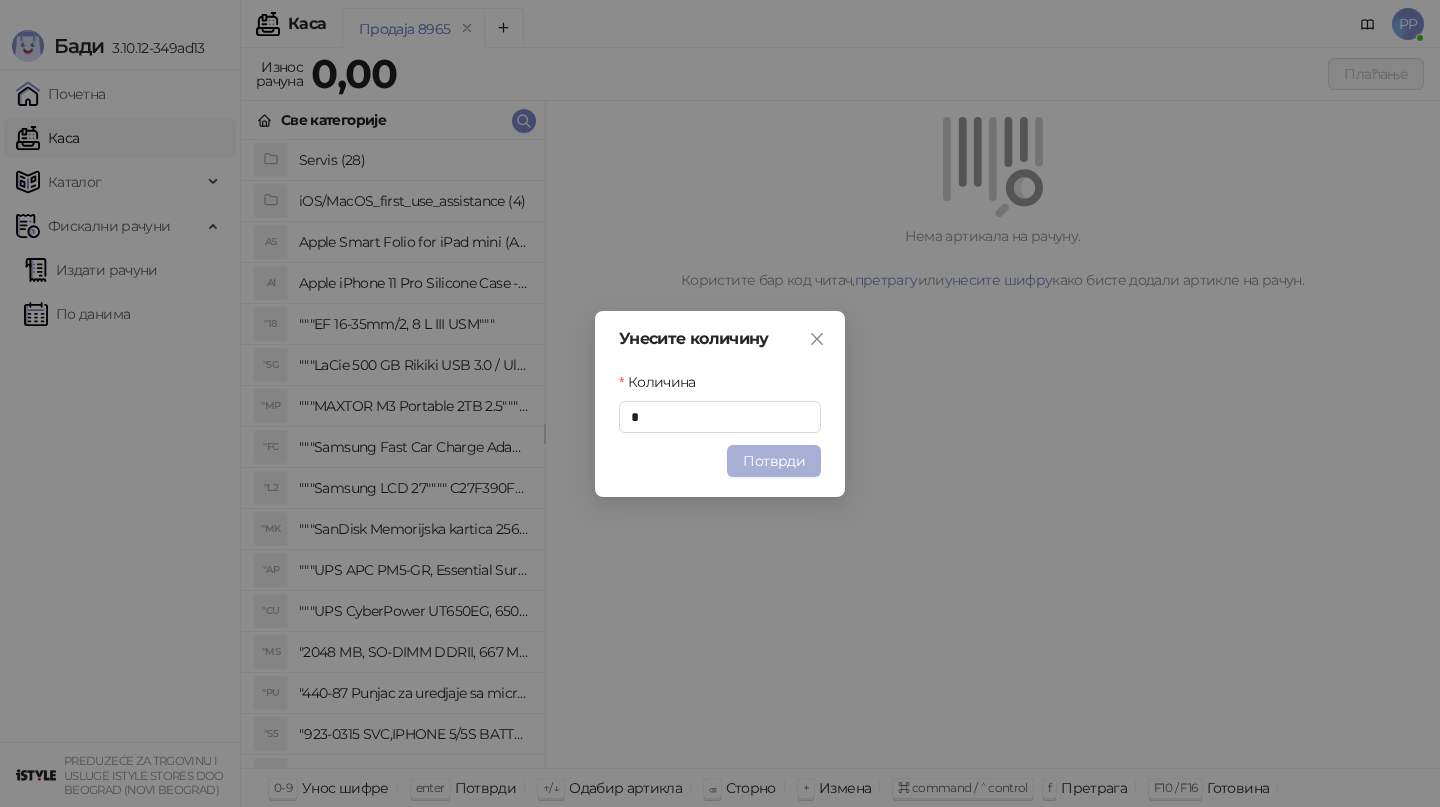 click on "Потврди" at bounding box center [774, 461] 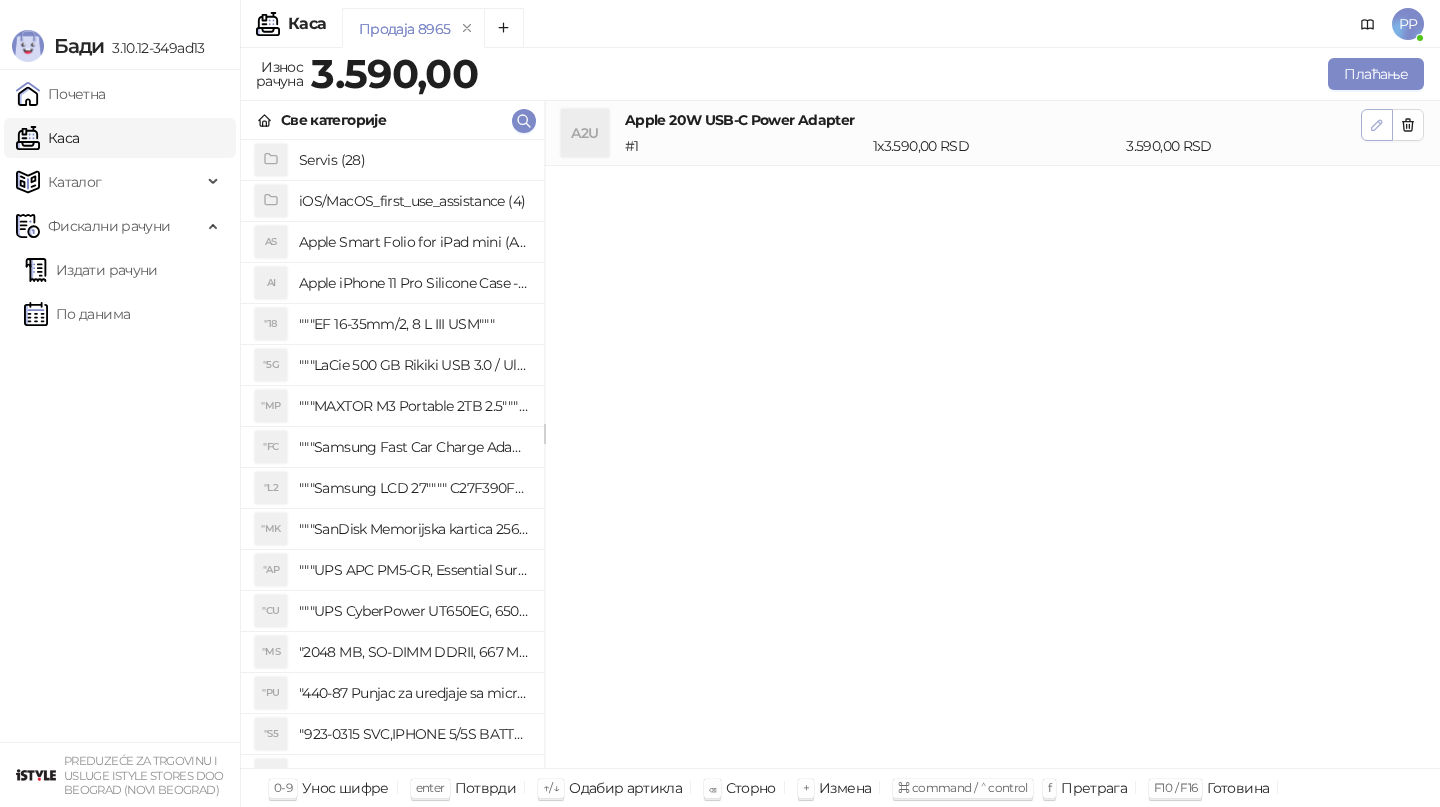 click 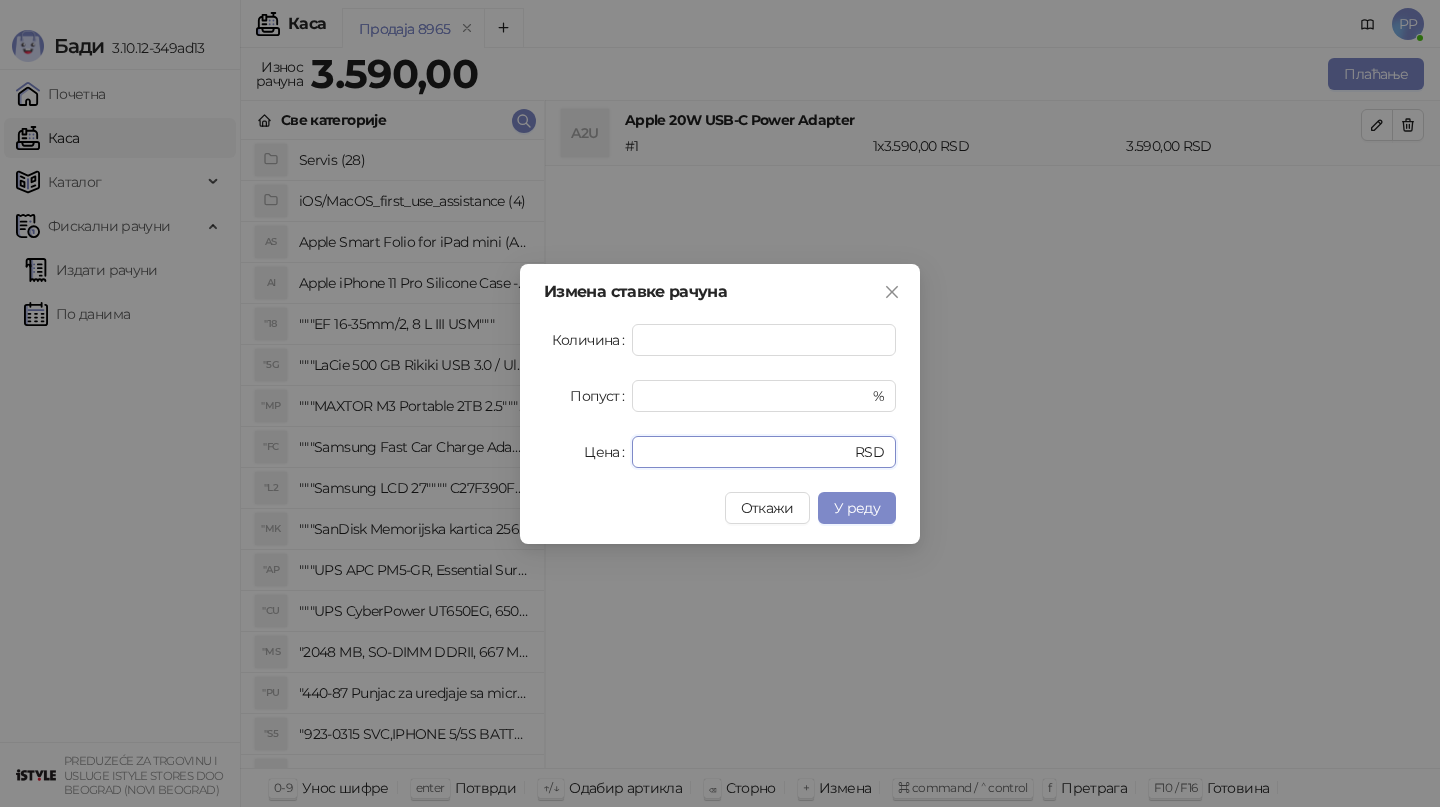 drag, startPoint x: 743, startPoint y: 452, endPoint x: 541, endPoint y: 444, distance: 202.15836 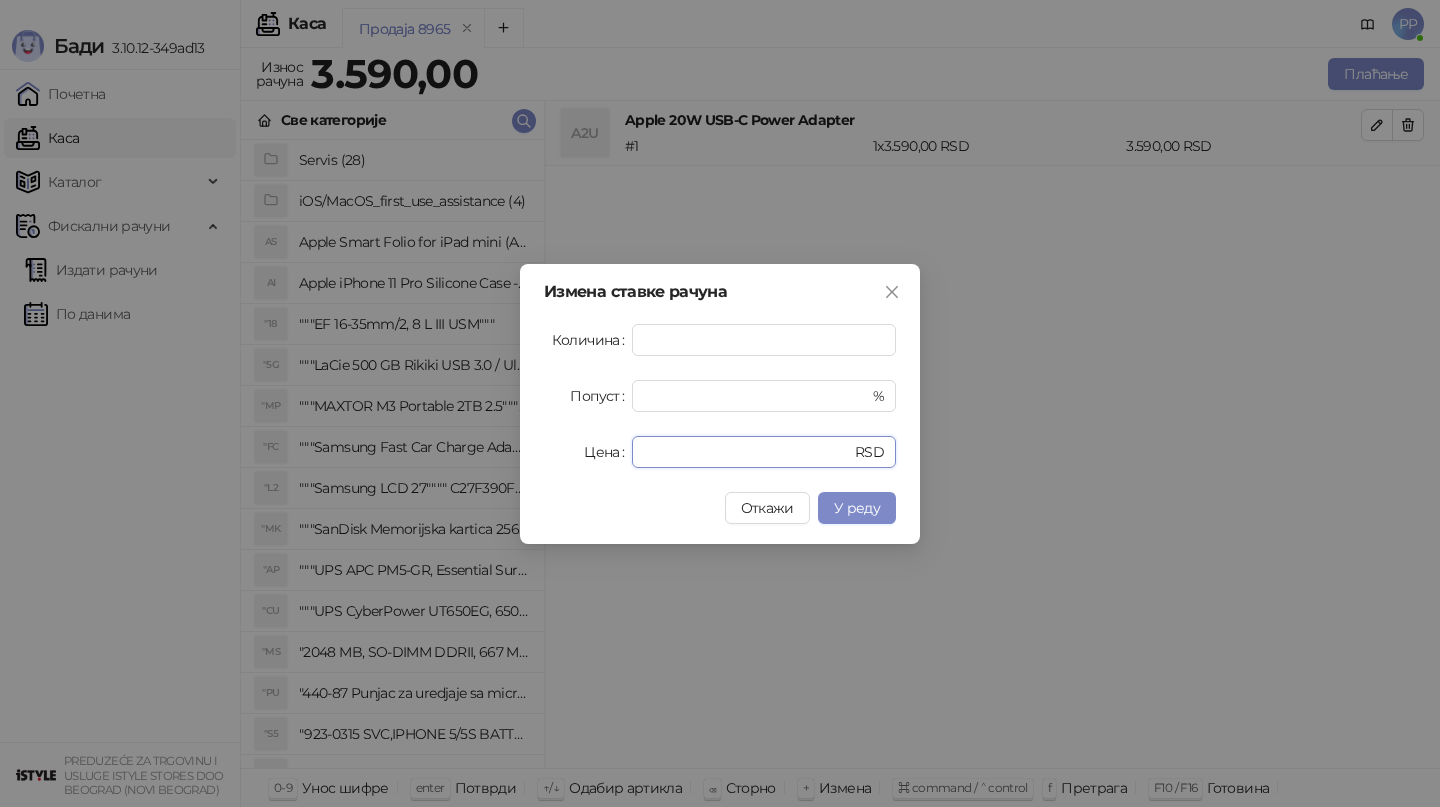 type on "****" 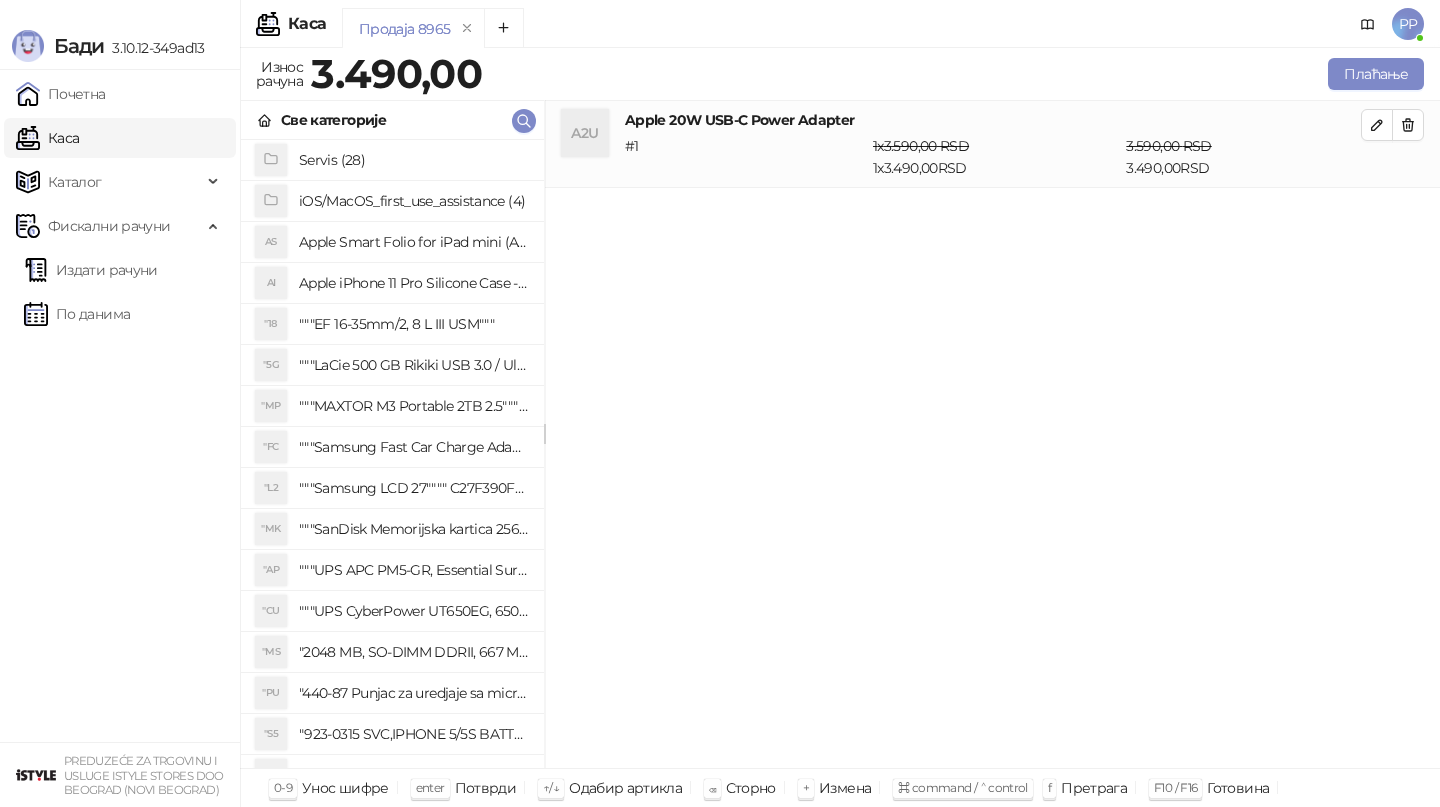click on "Све категорије" at bounding box center [392, 120] 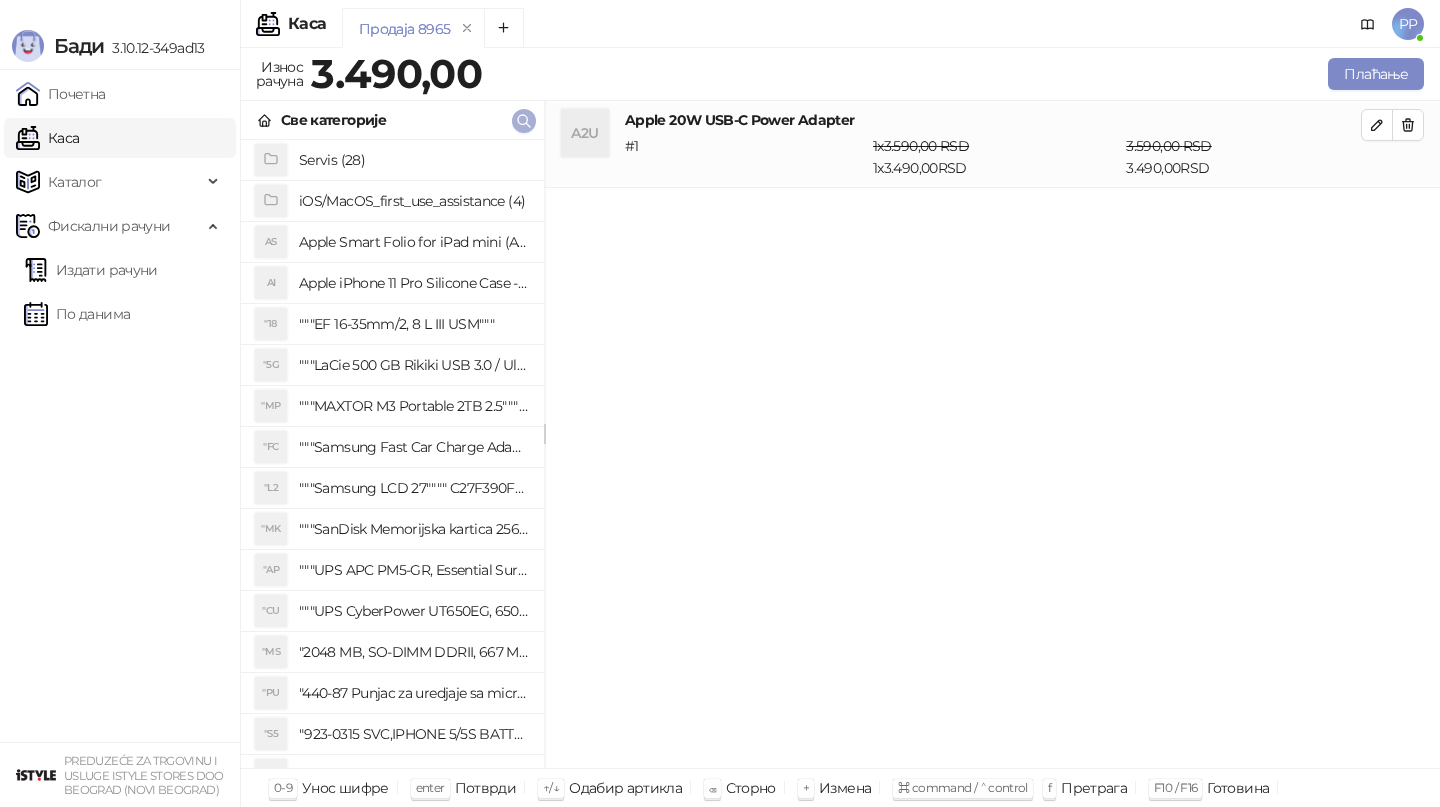 click 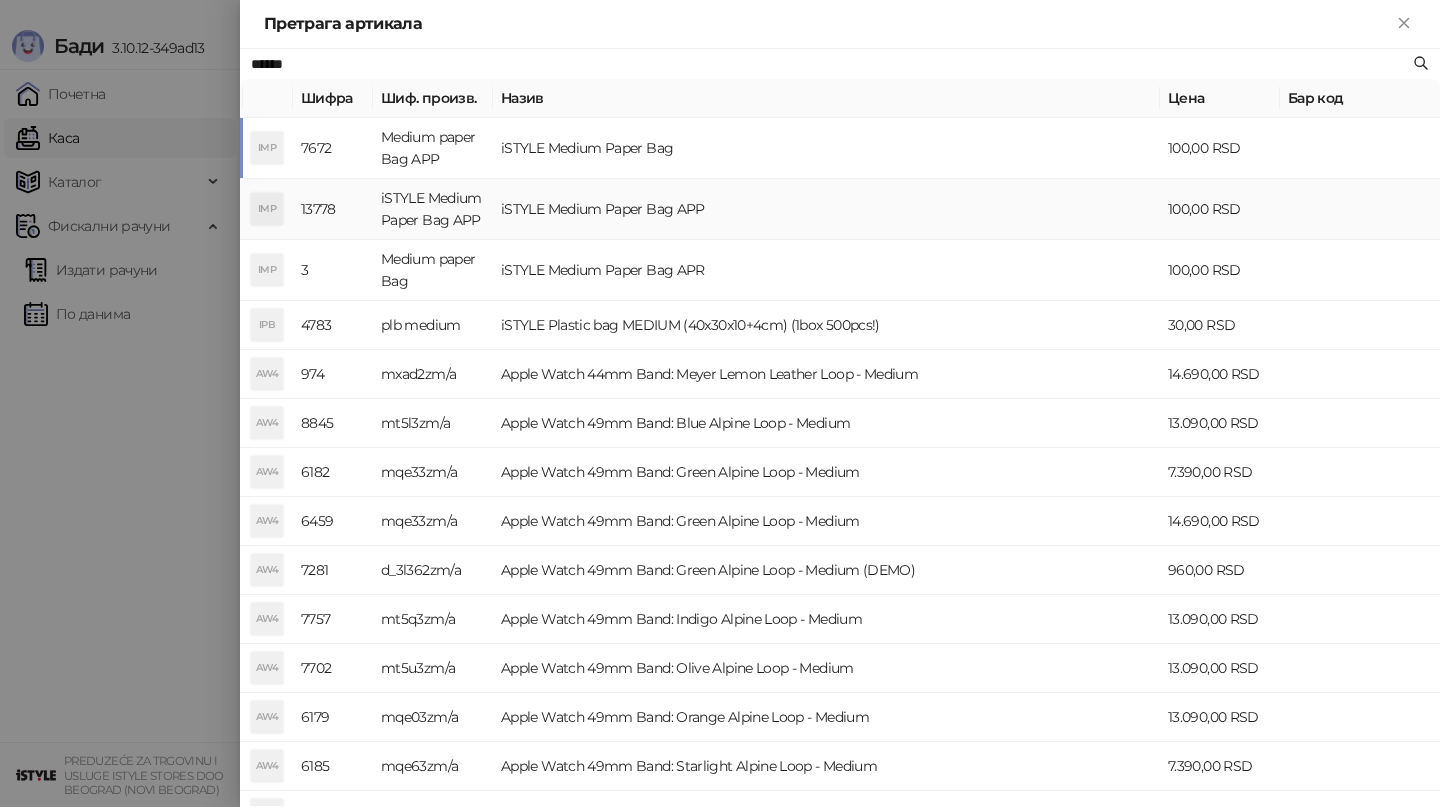 type on "******" 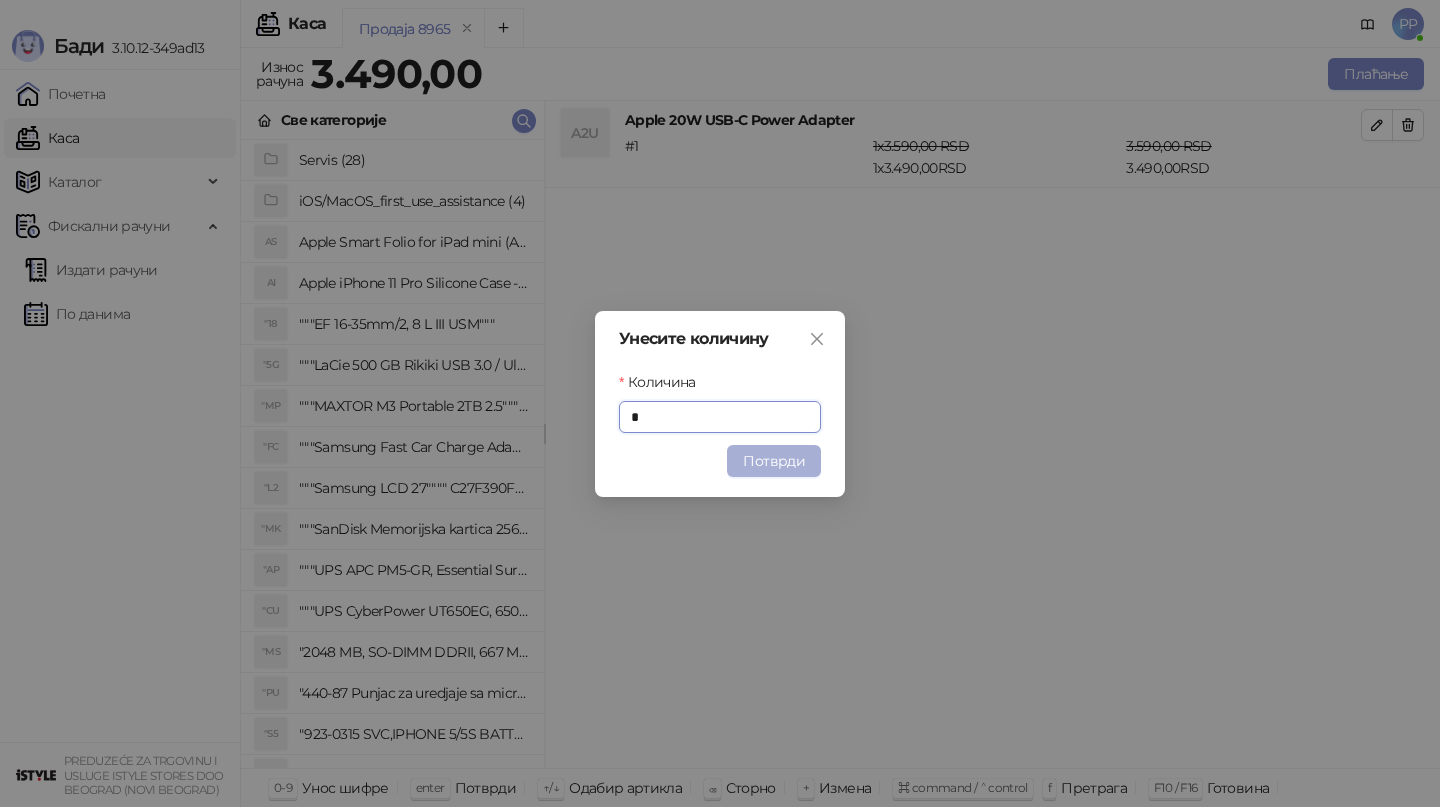 click on "Потврди" at bounding box center (774, 461) 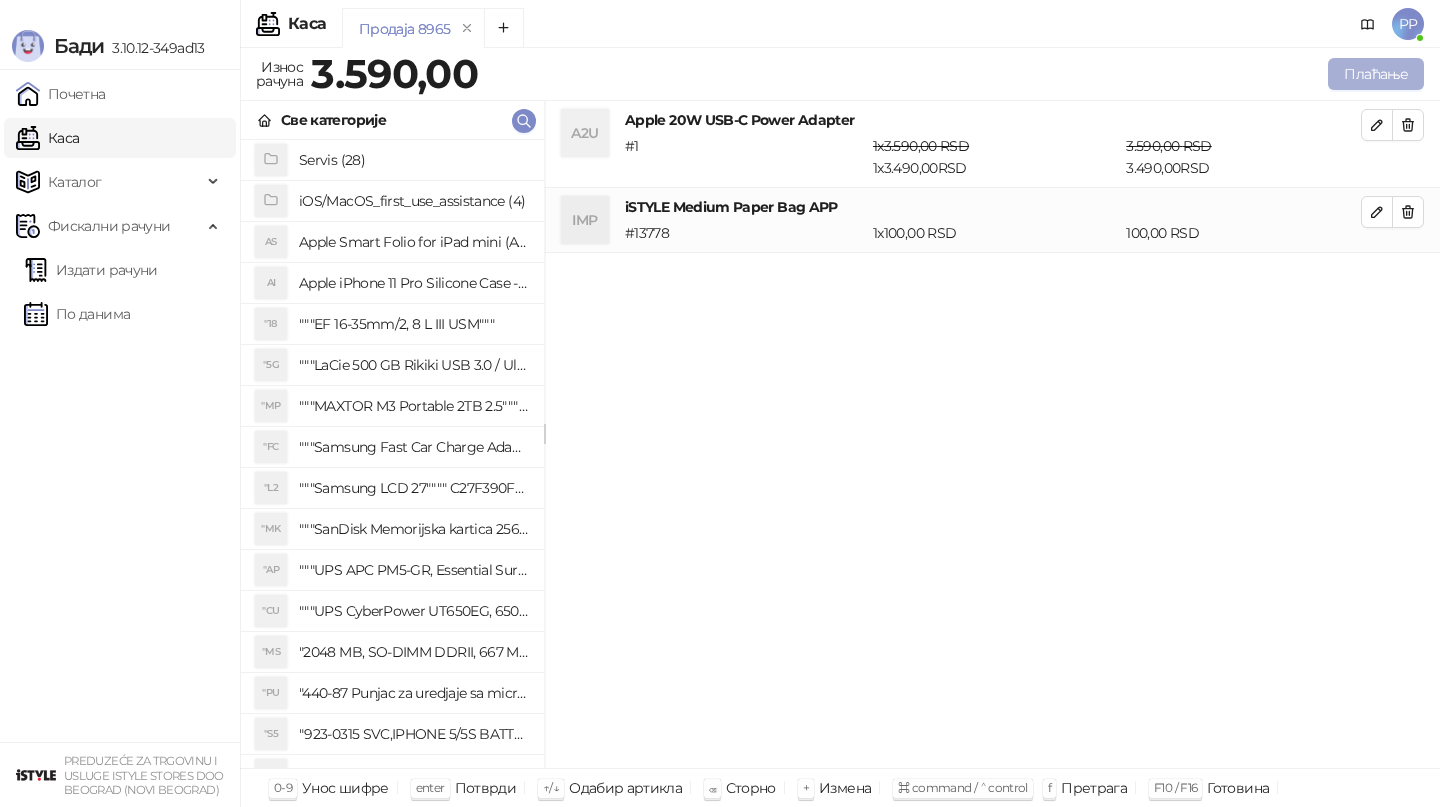 click on "Плаћање" at bounding box center [1376, 74] 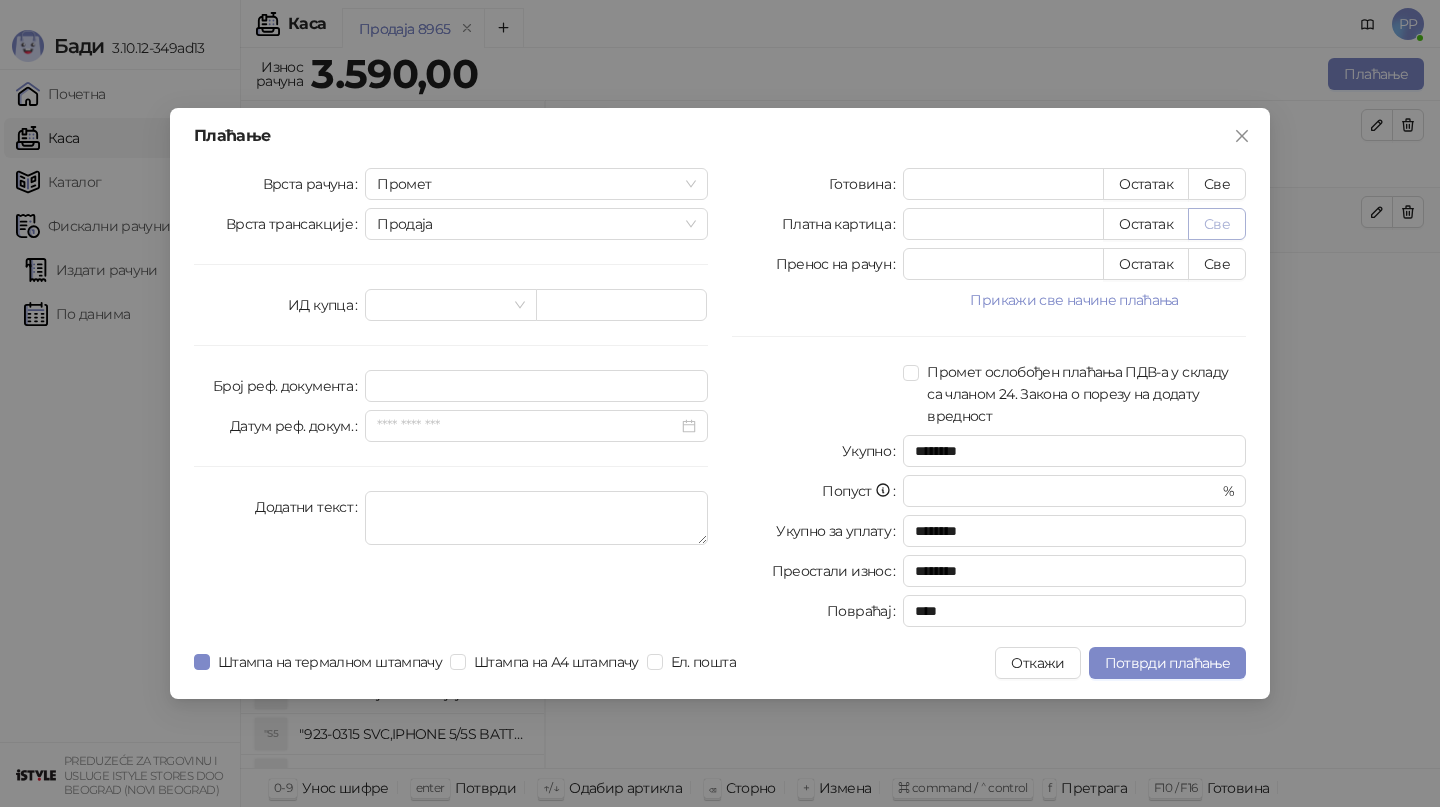 click on "Све" at bounding box center (1217, 224) 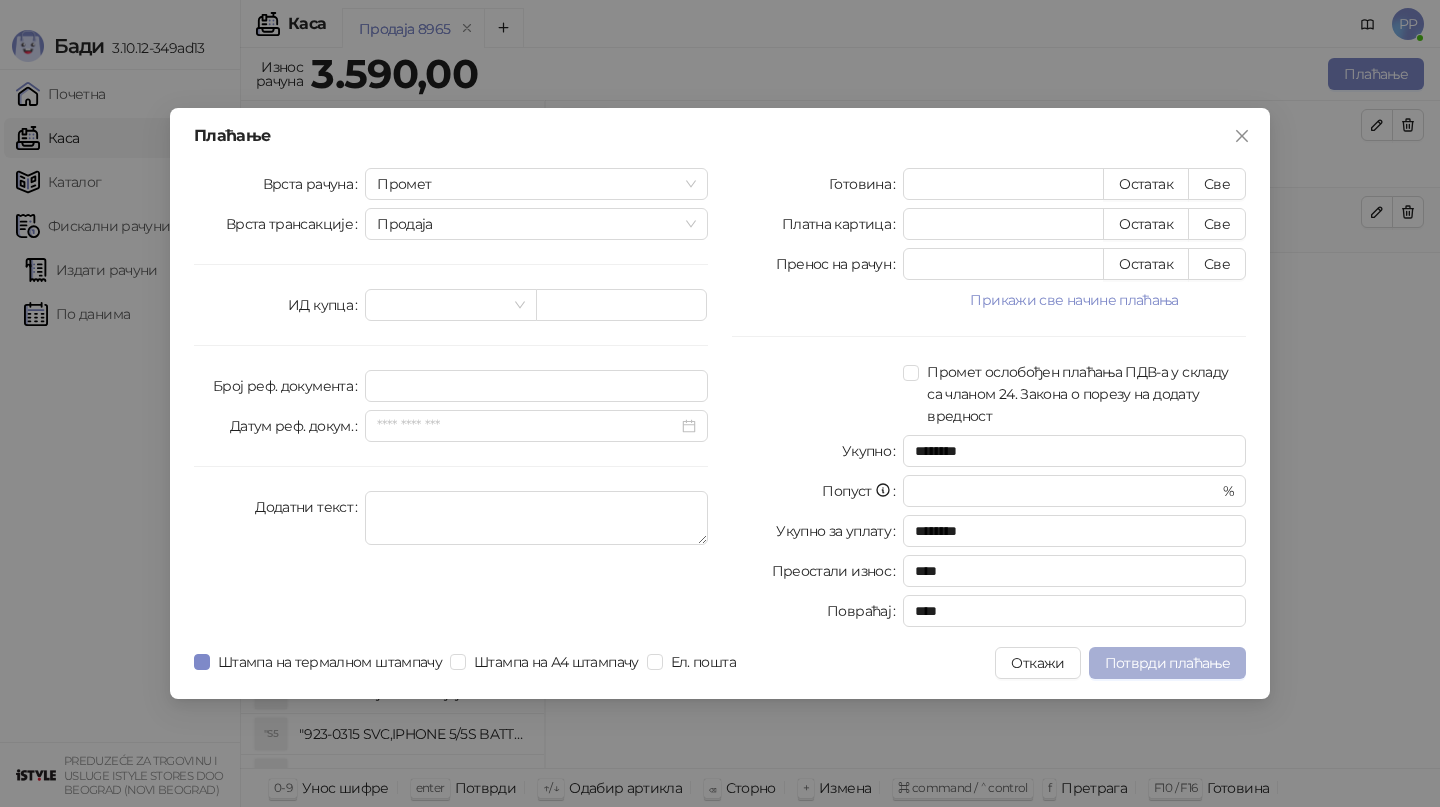click on "Потврди плаћање" at bounding box center (1167, 663) 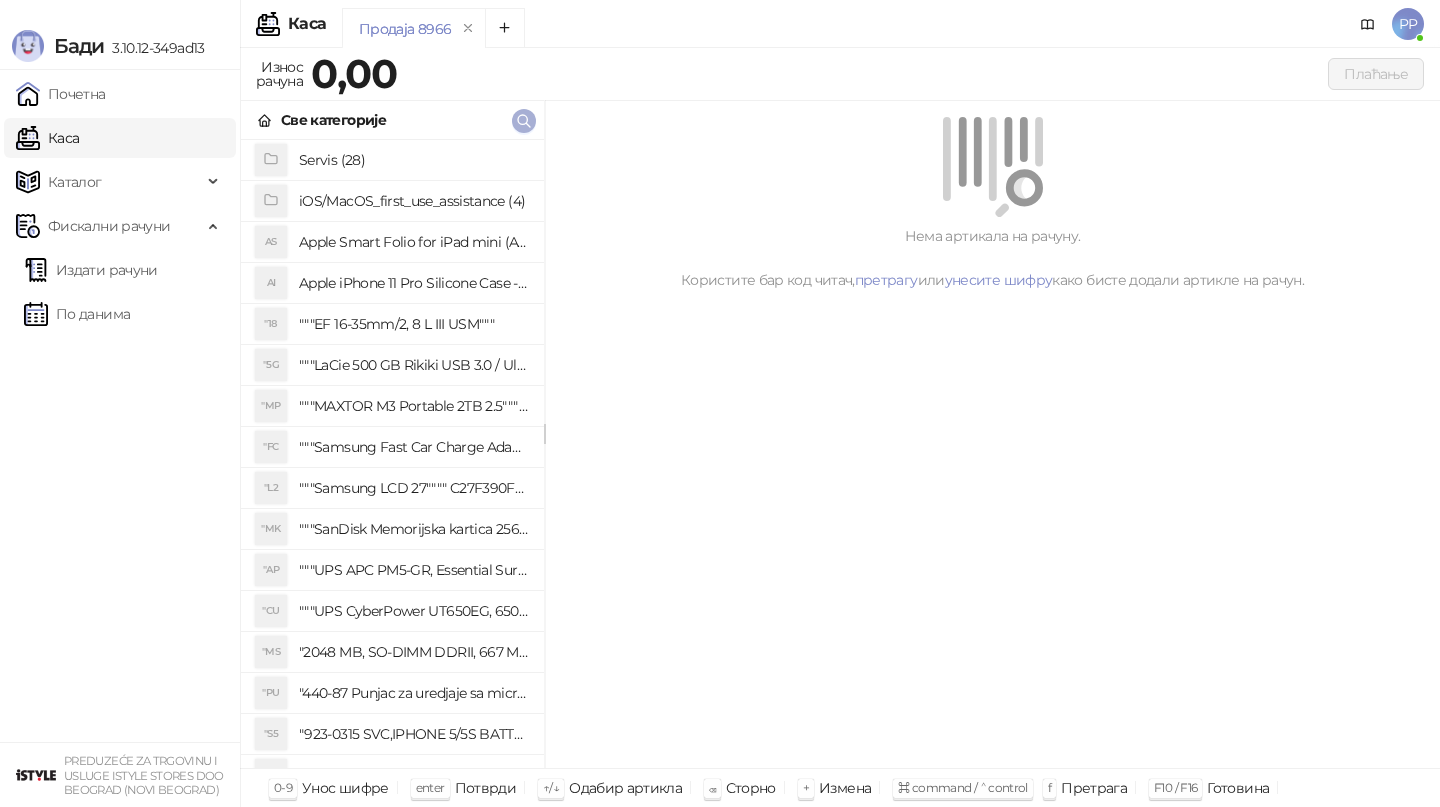 click 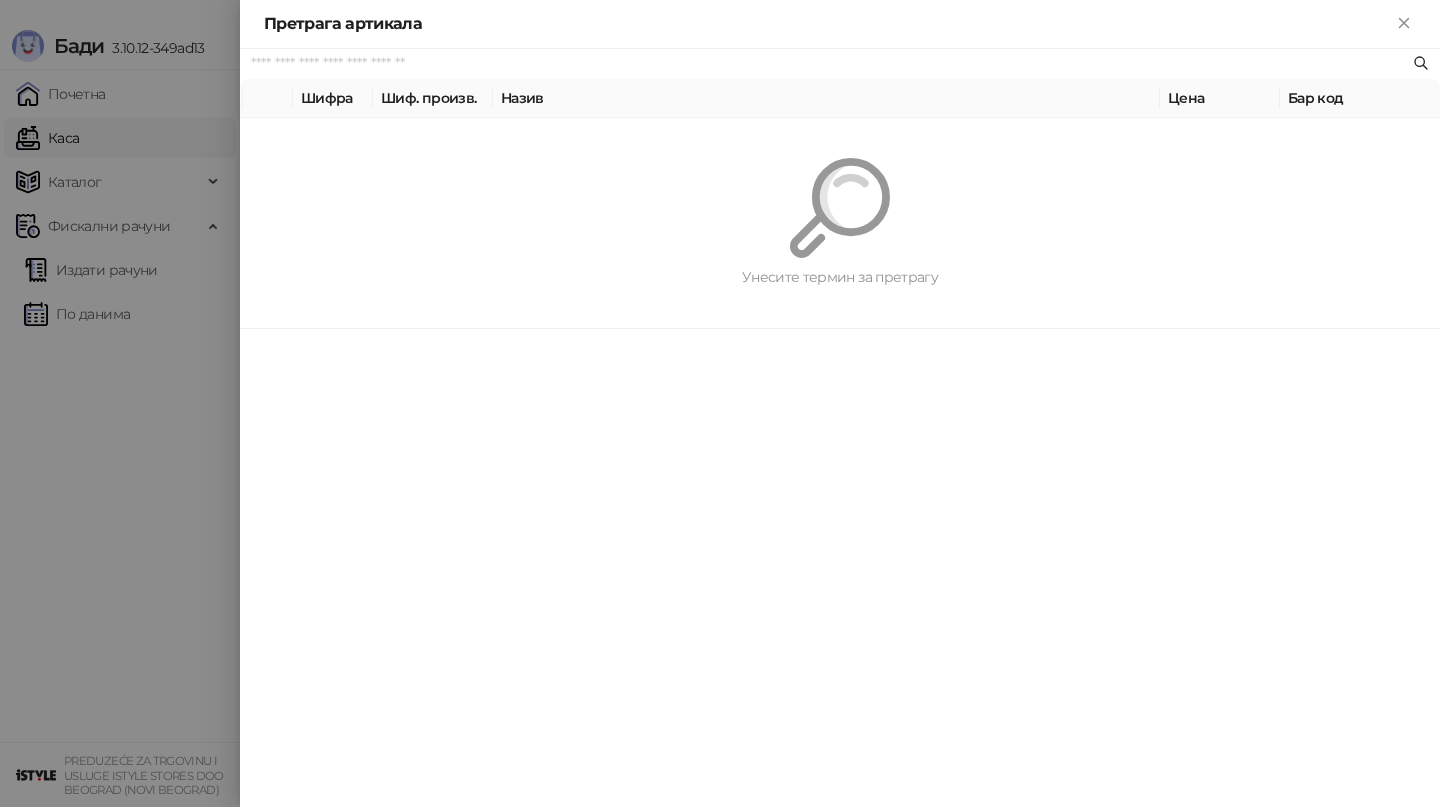 paste on "*********" 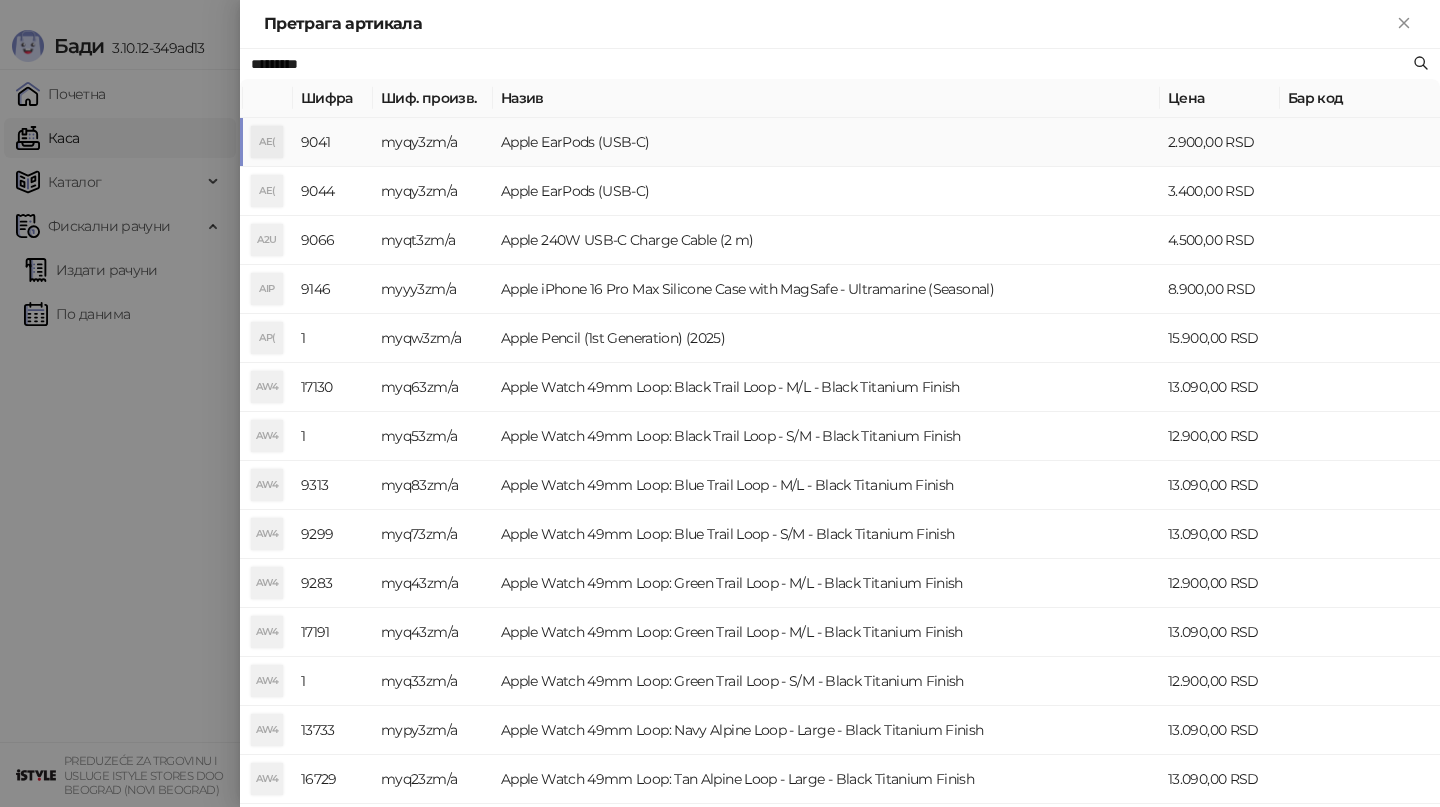 type on "*********" 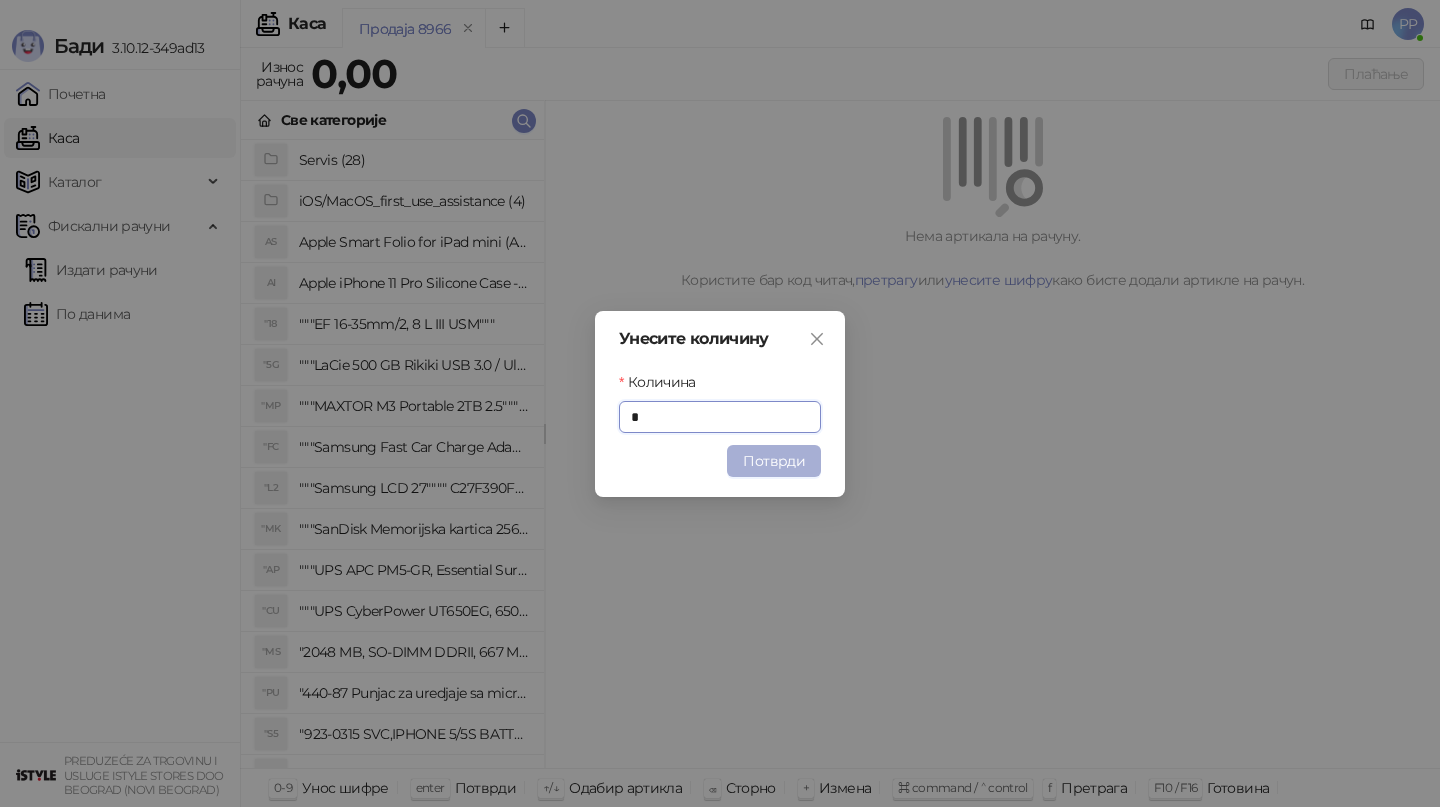 click on "Потврди" at bounding box center [774, 461] 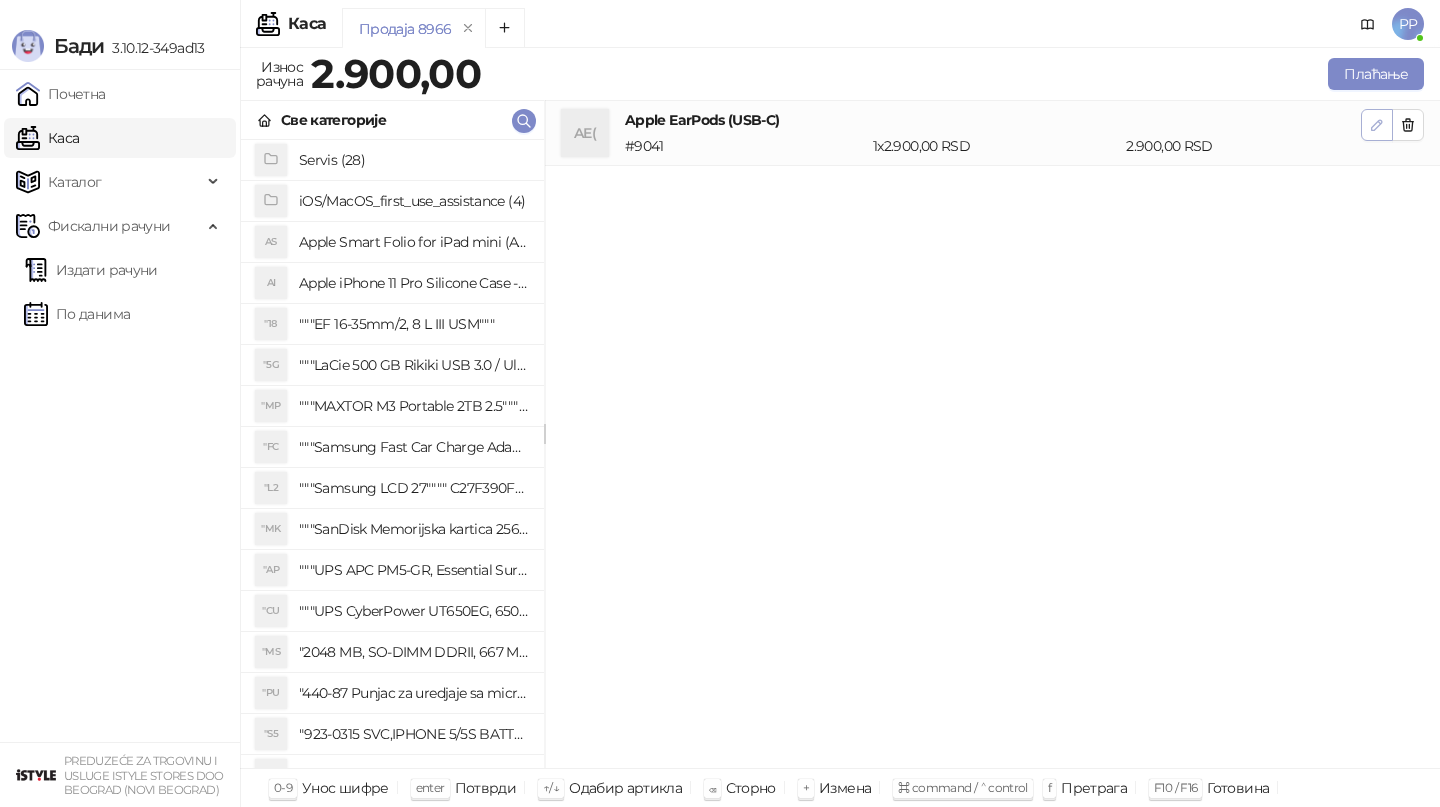 click 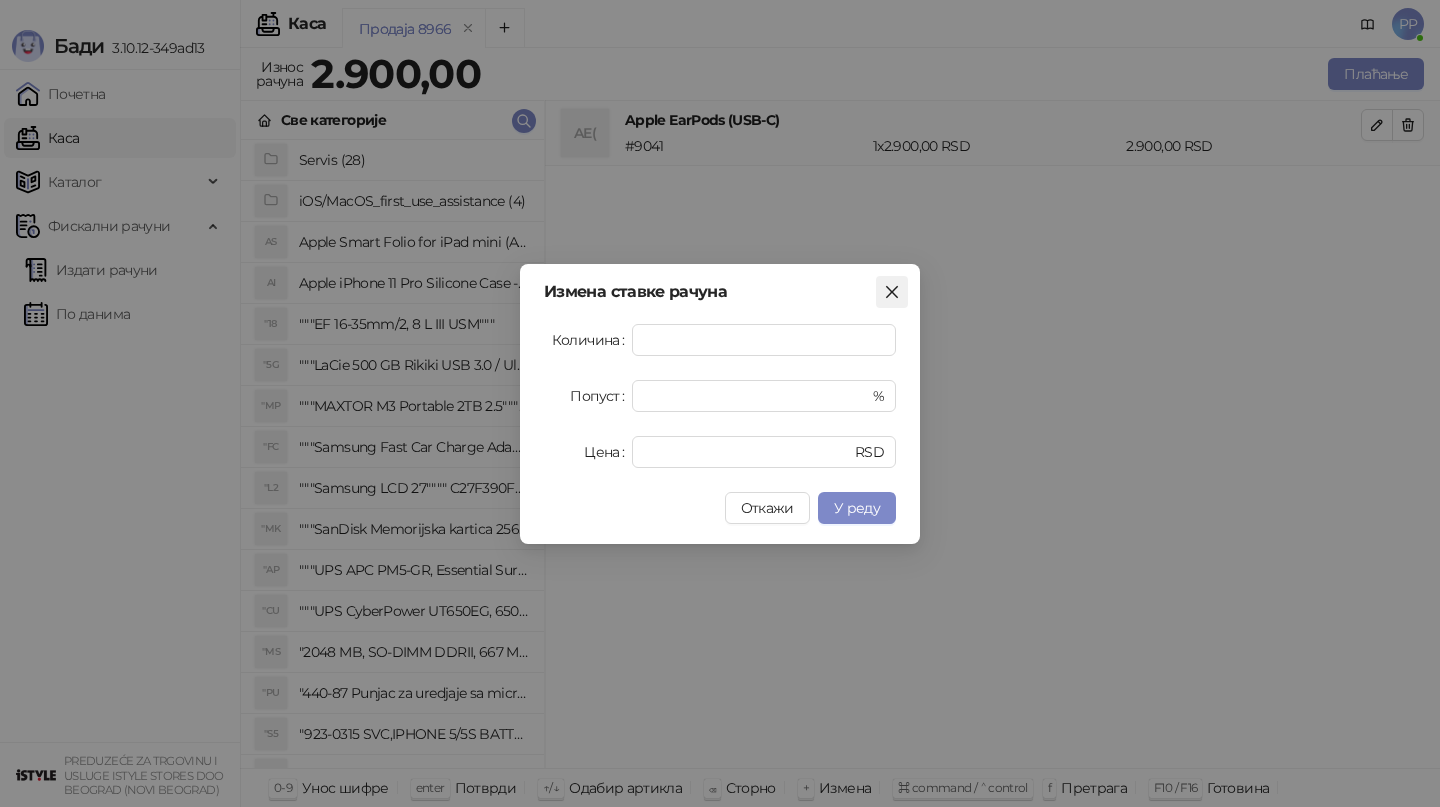 click 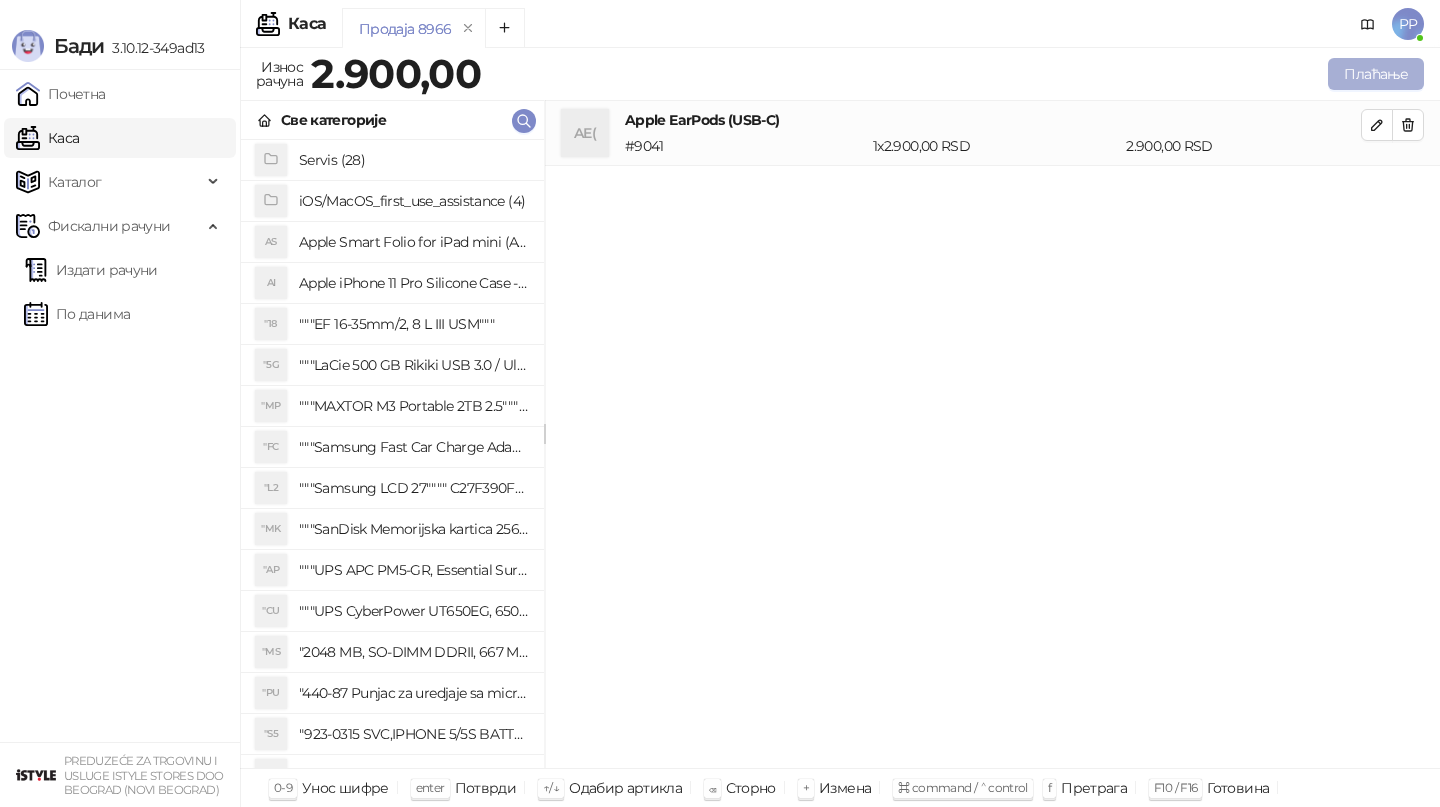 click on "Плаћање" at bounding box center [1376, 74] 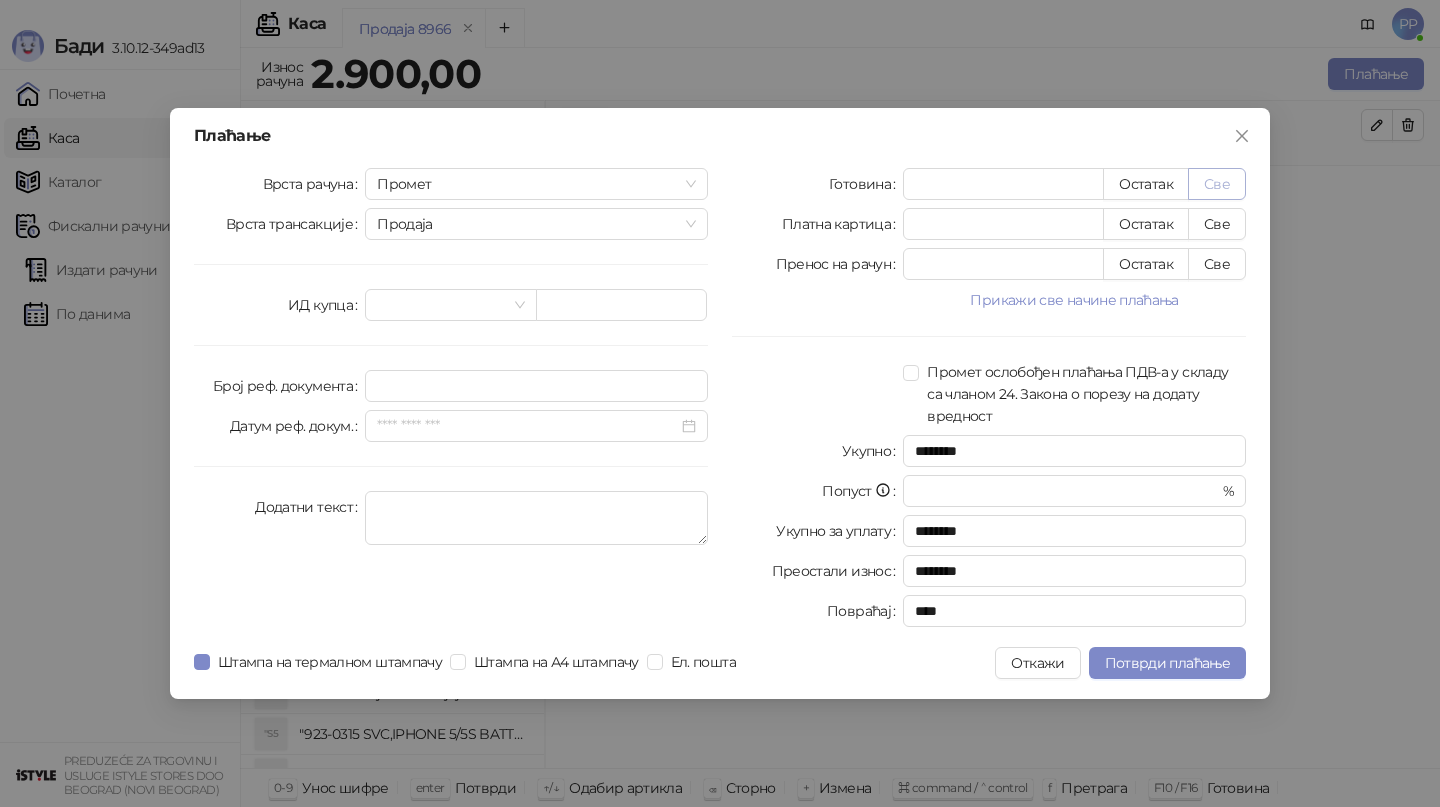 click on "Све" at bounding box center (1217, 184) 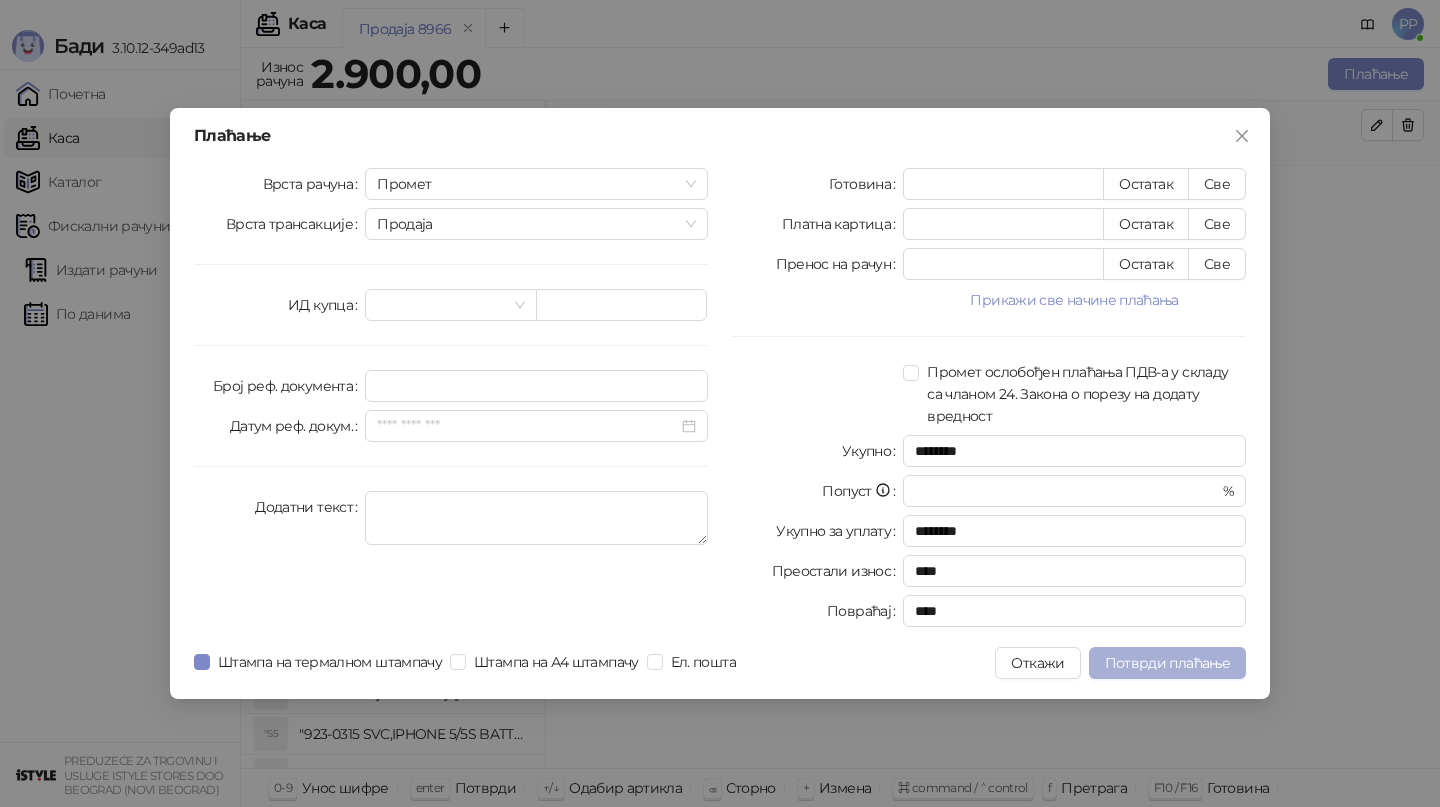 click on "Потврди плаћање" at bounding box center [1167, 663] 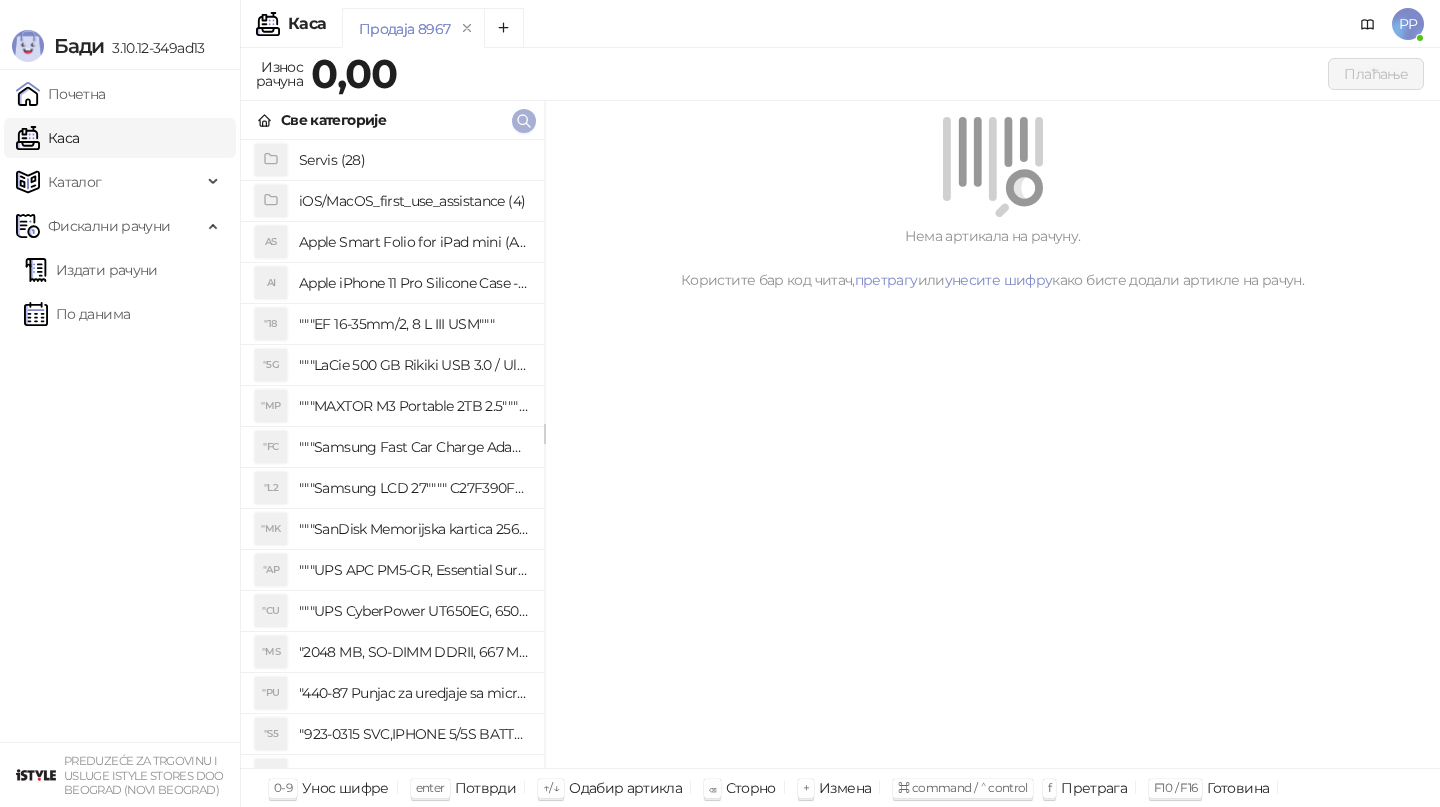 click 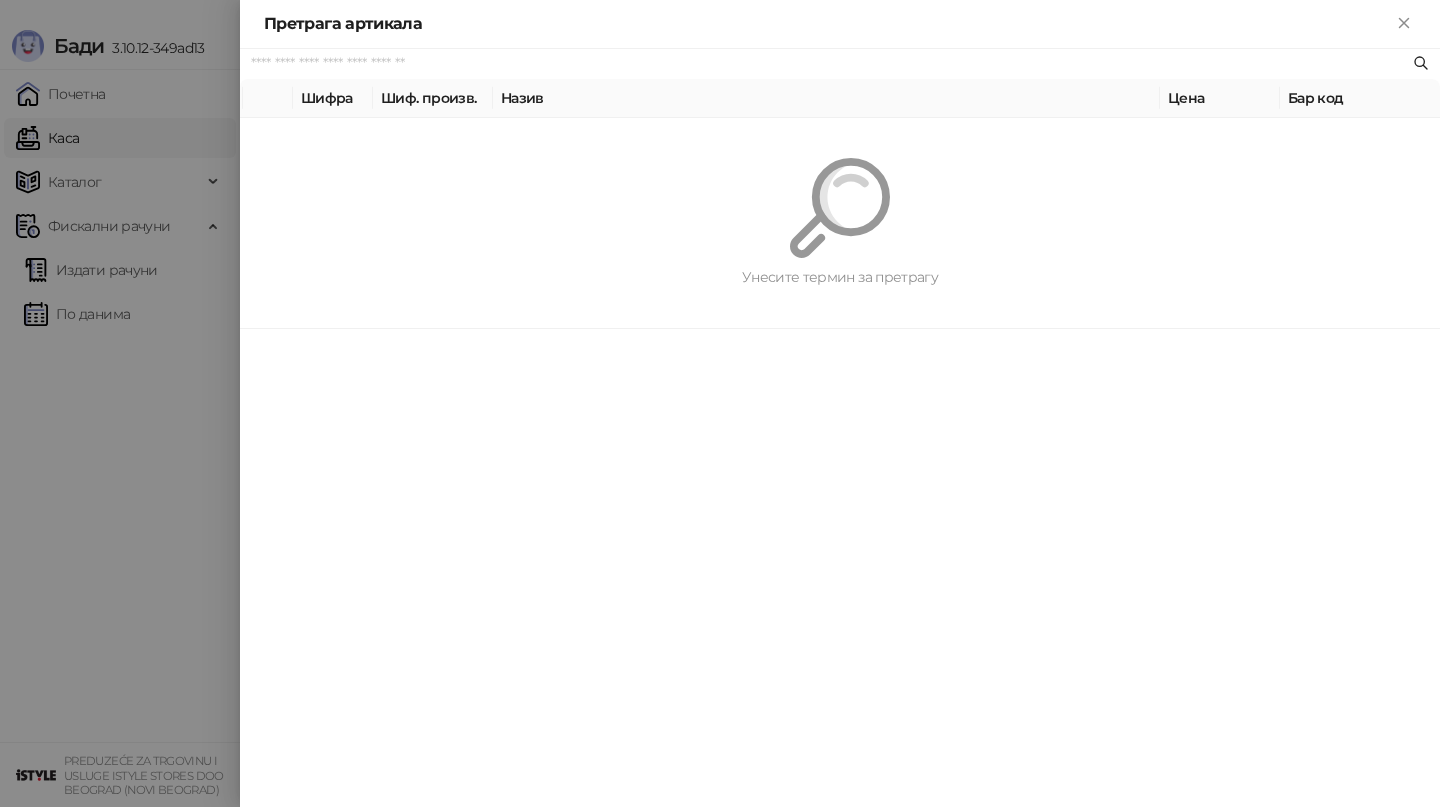 paste on "*********" 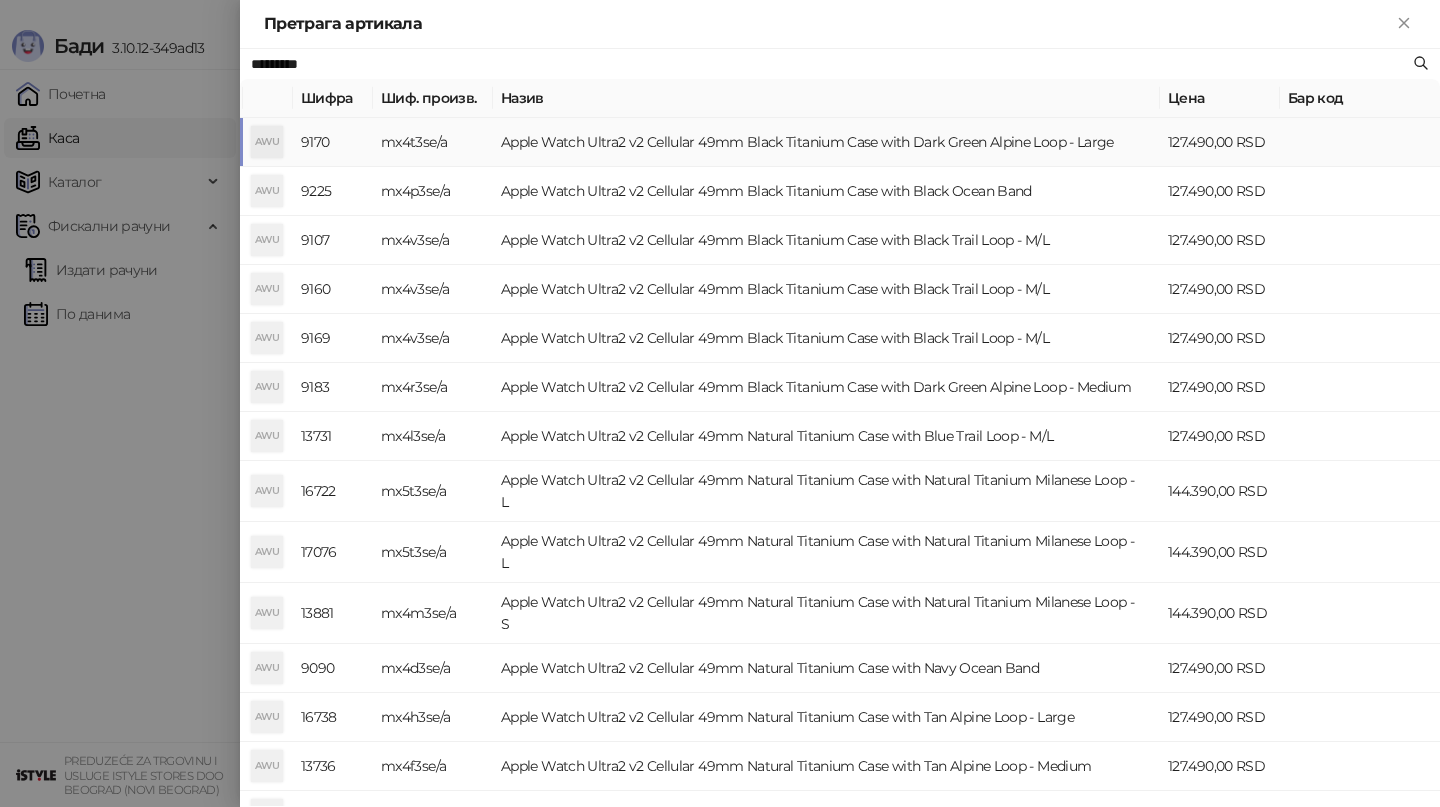 type on "*********" 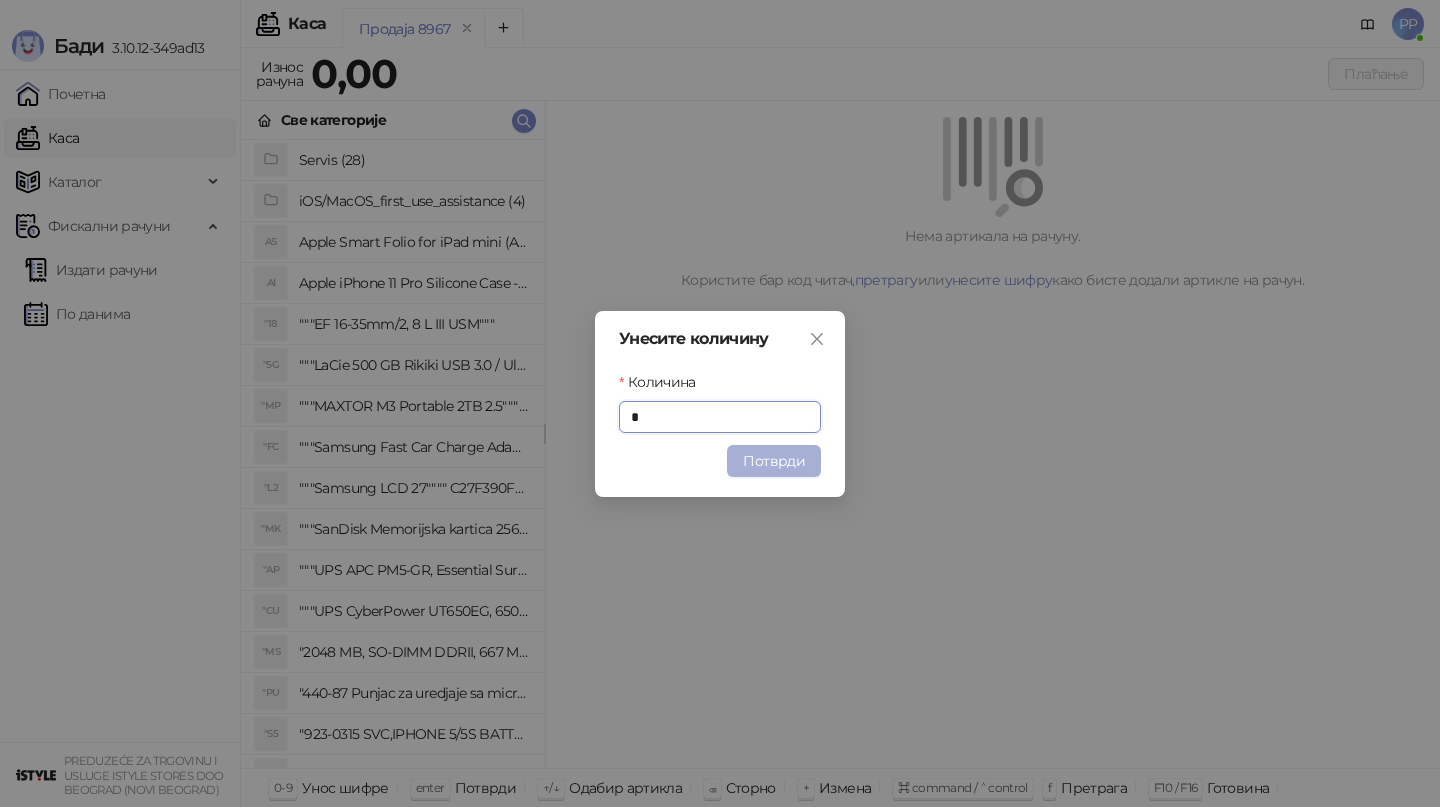 click on "Потврди" at bounding box center (774, 461) 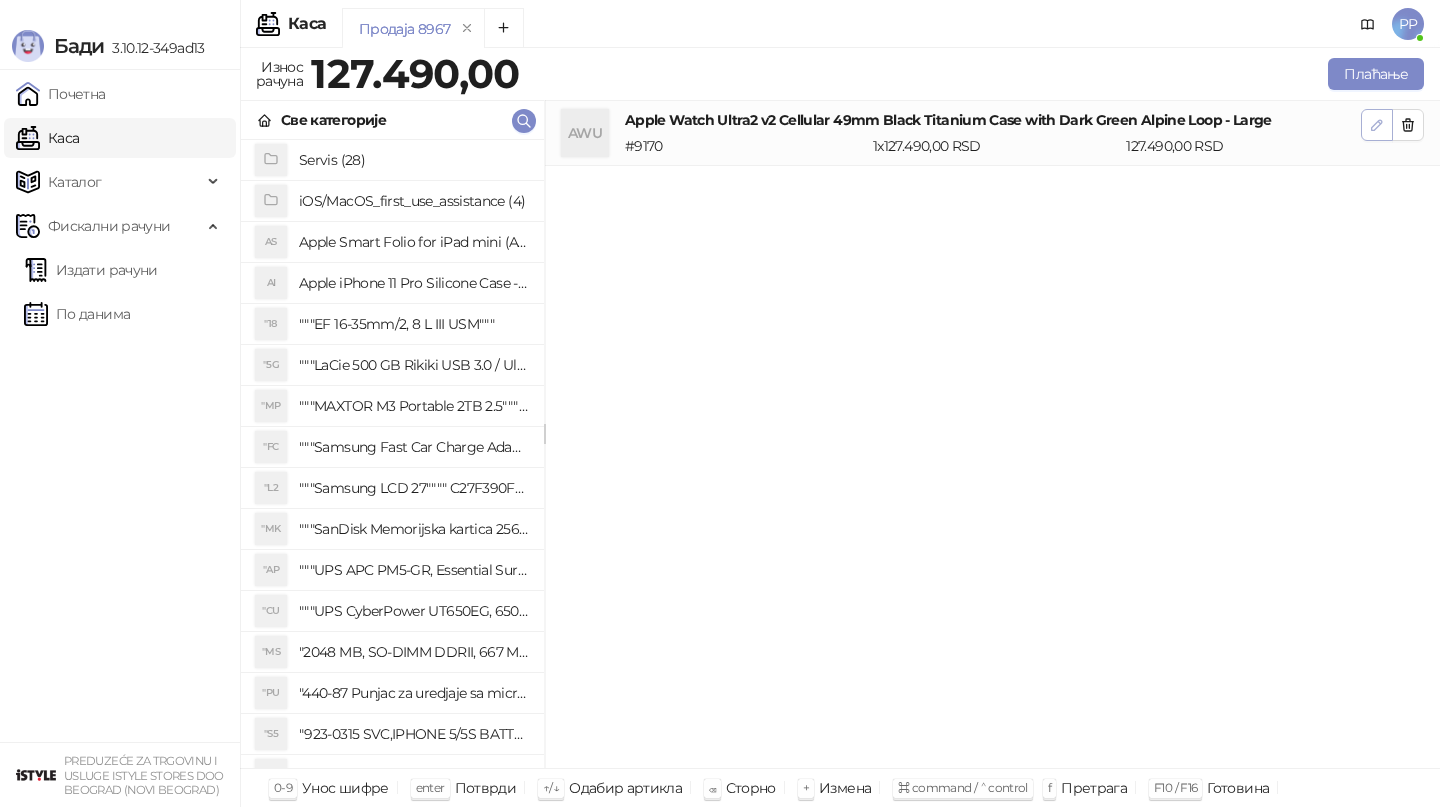 click 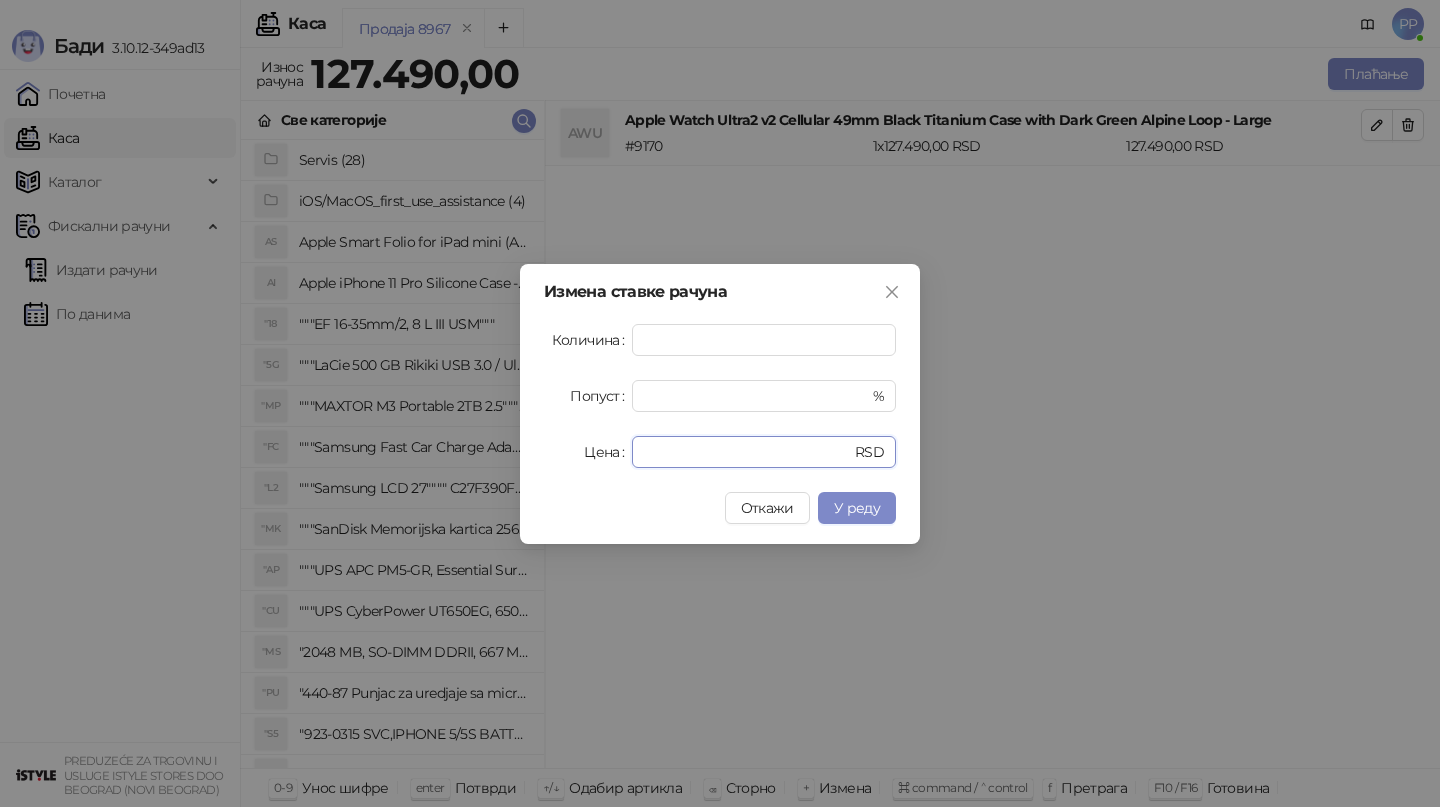drag, startPoint x: 732, startPoint y: 455, endPoint x: 533, endPoint y: 452, distance: 199.02261 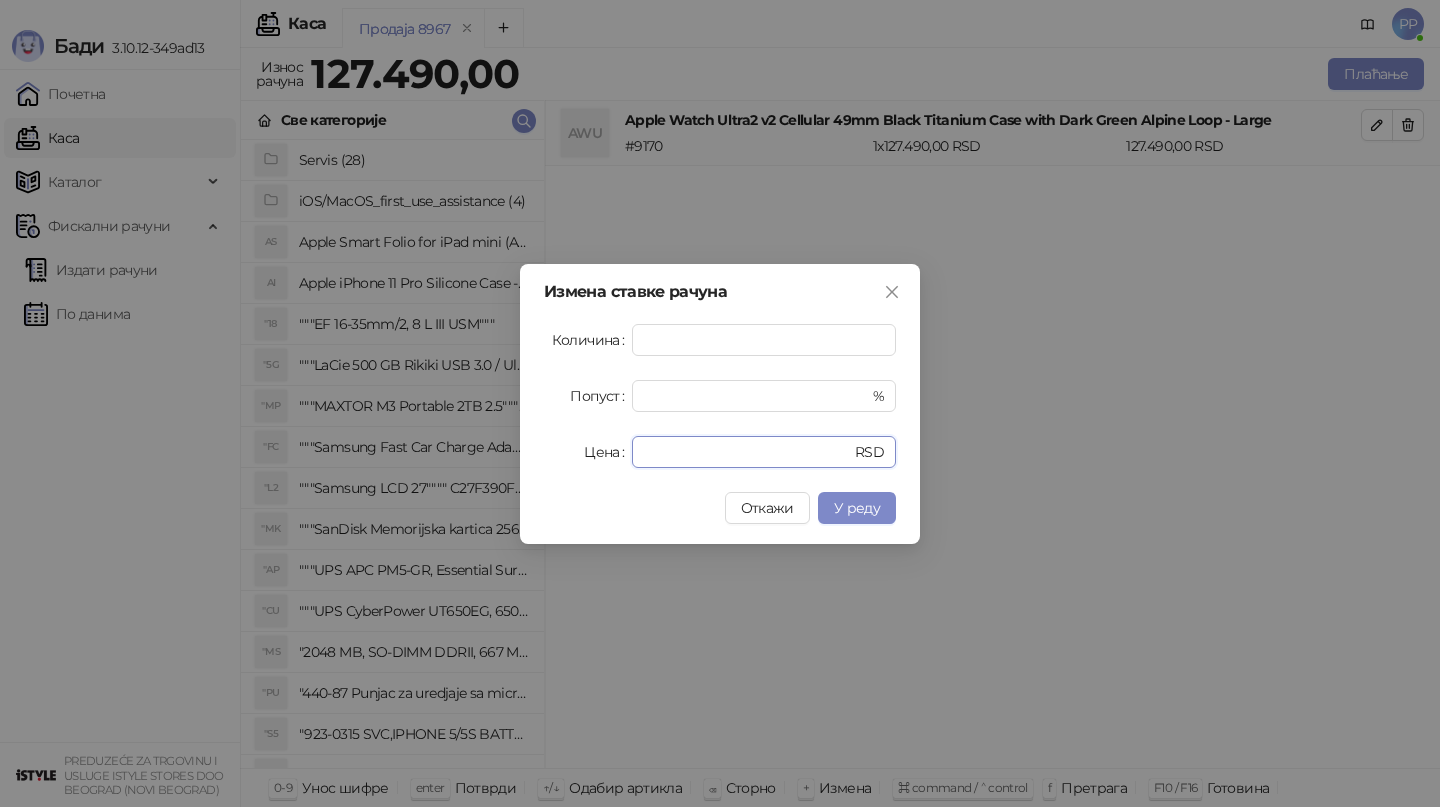 type on "******" 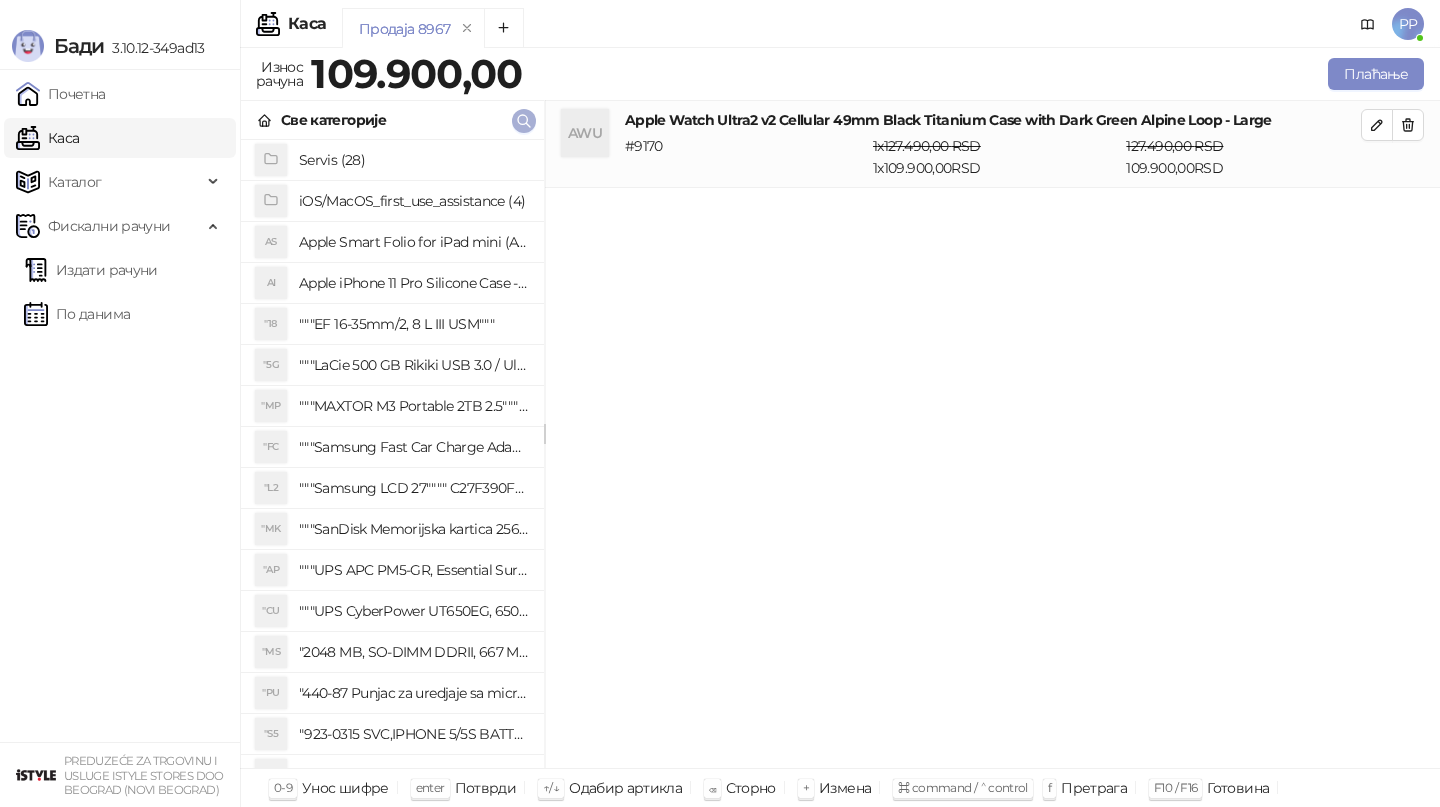 click 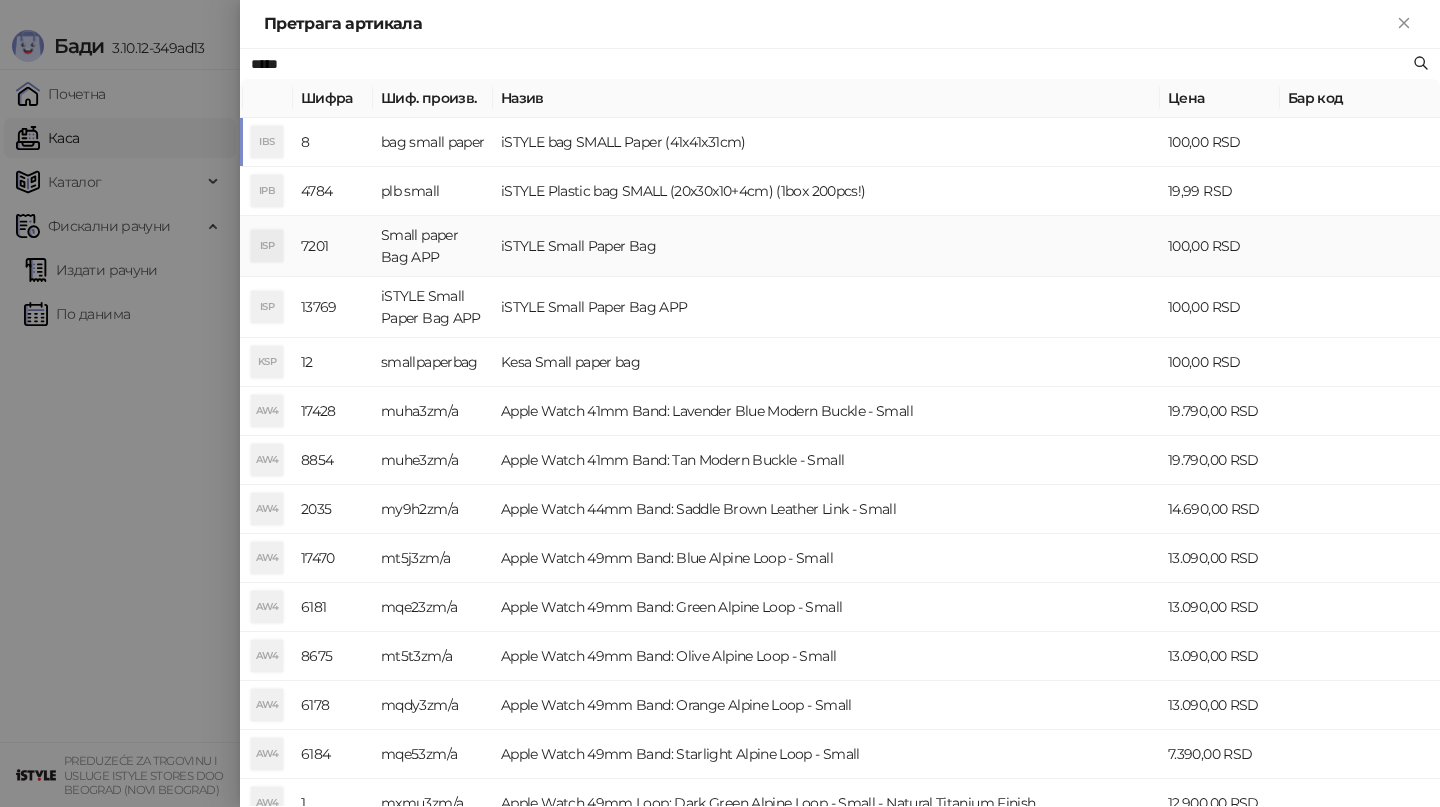 type on "*****" 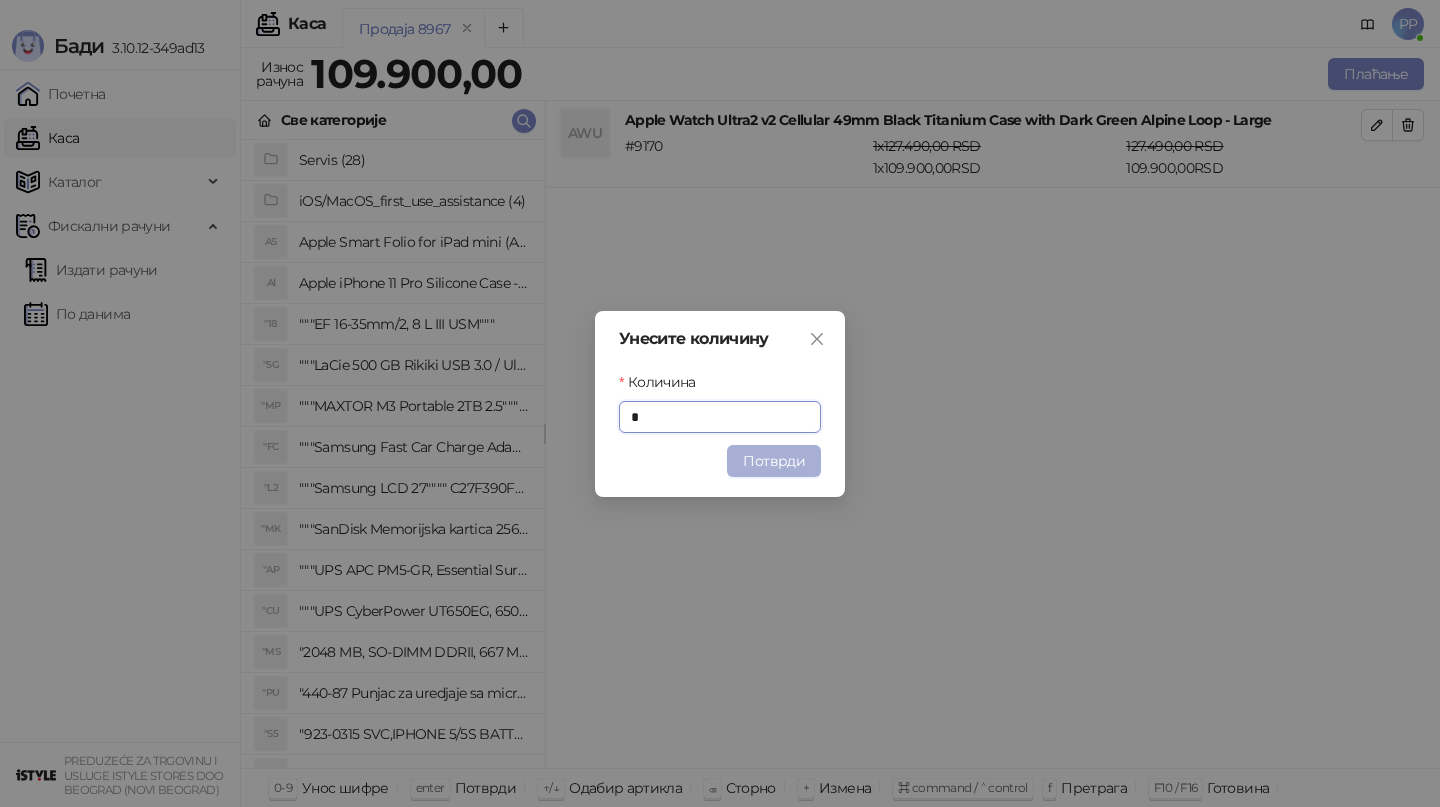 click on "Потврди" at bounding box center (774, 461) 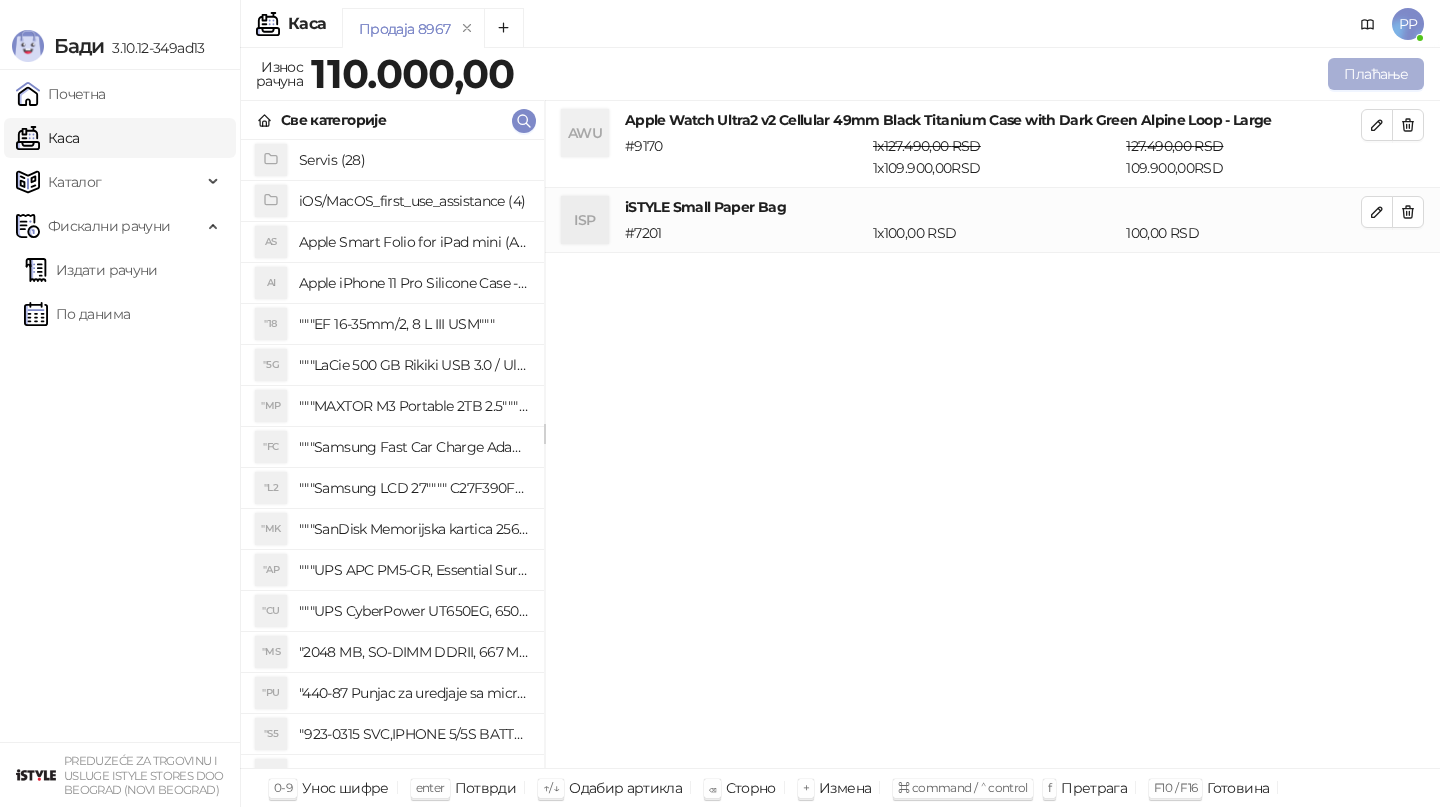 click on "Плаћање" at bounding box center [1376, 74] 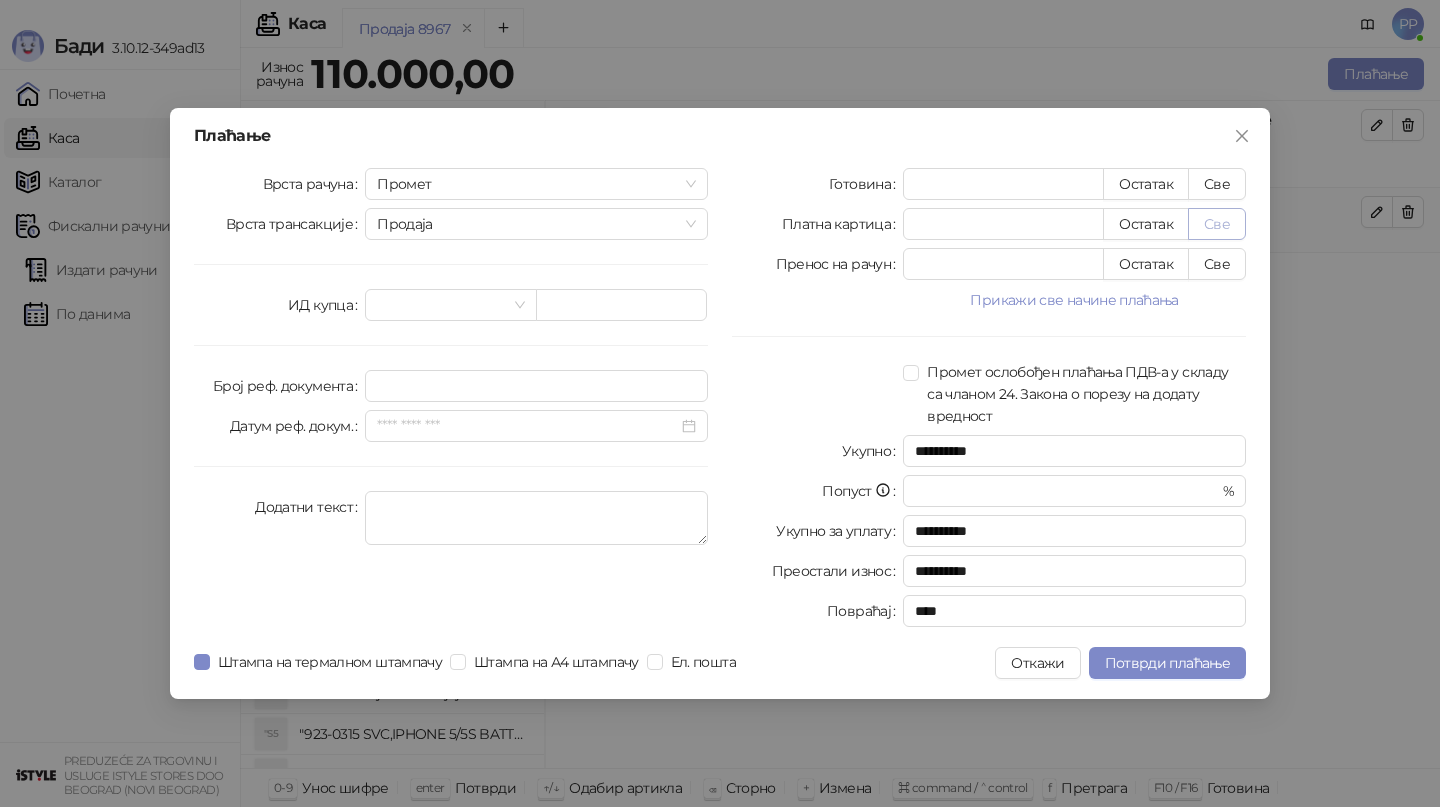 click on "Све" at bounding box center (1217, 224) 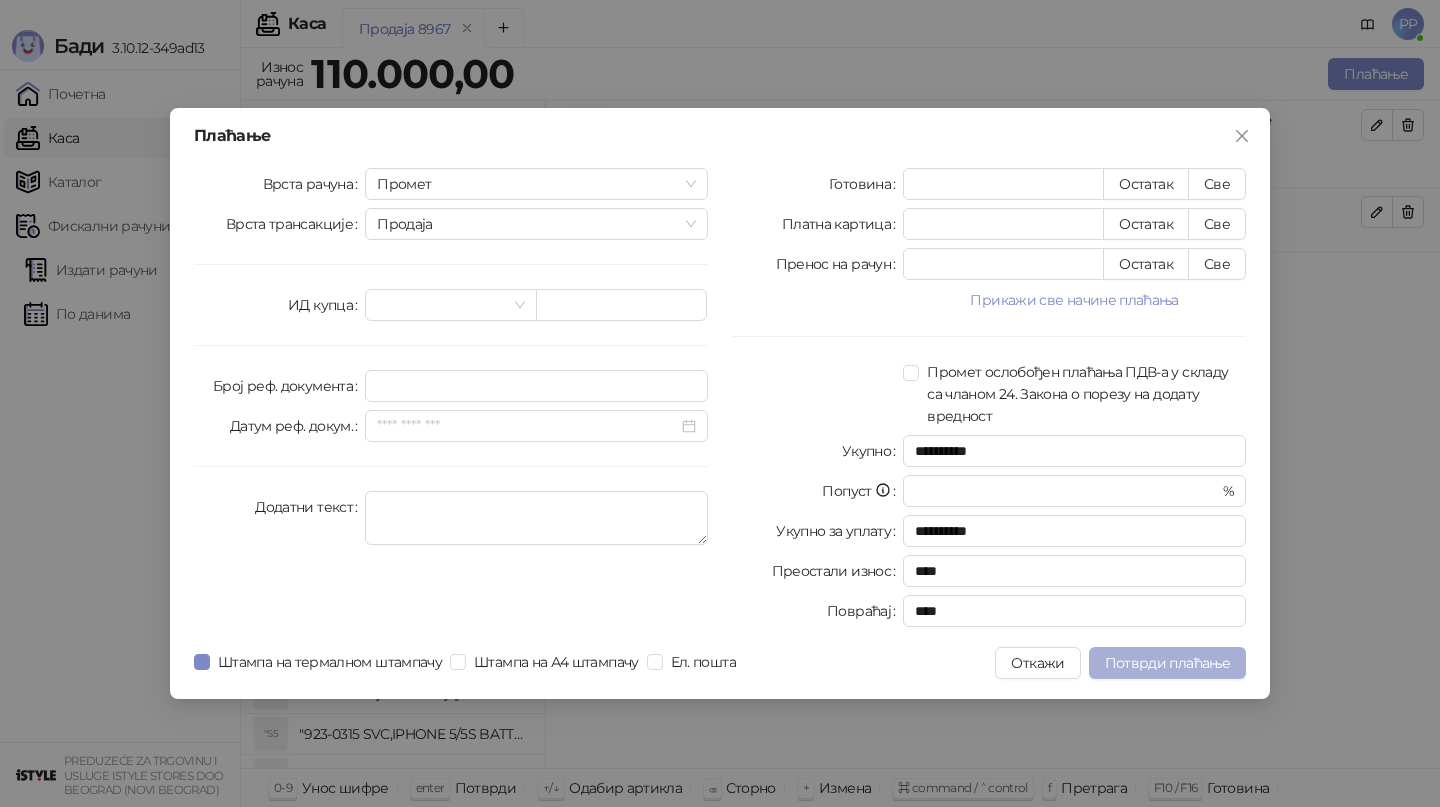 click on "Потврди плаћање" at bounding box center (1167, 663) 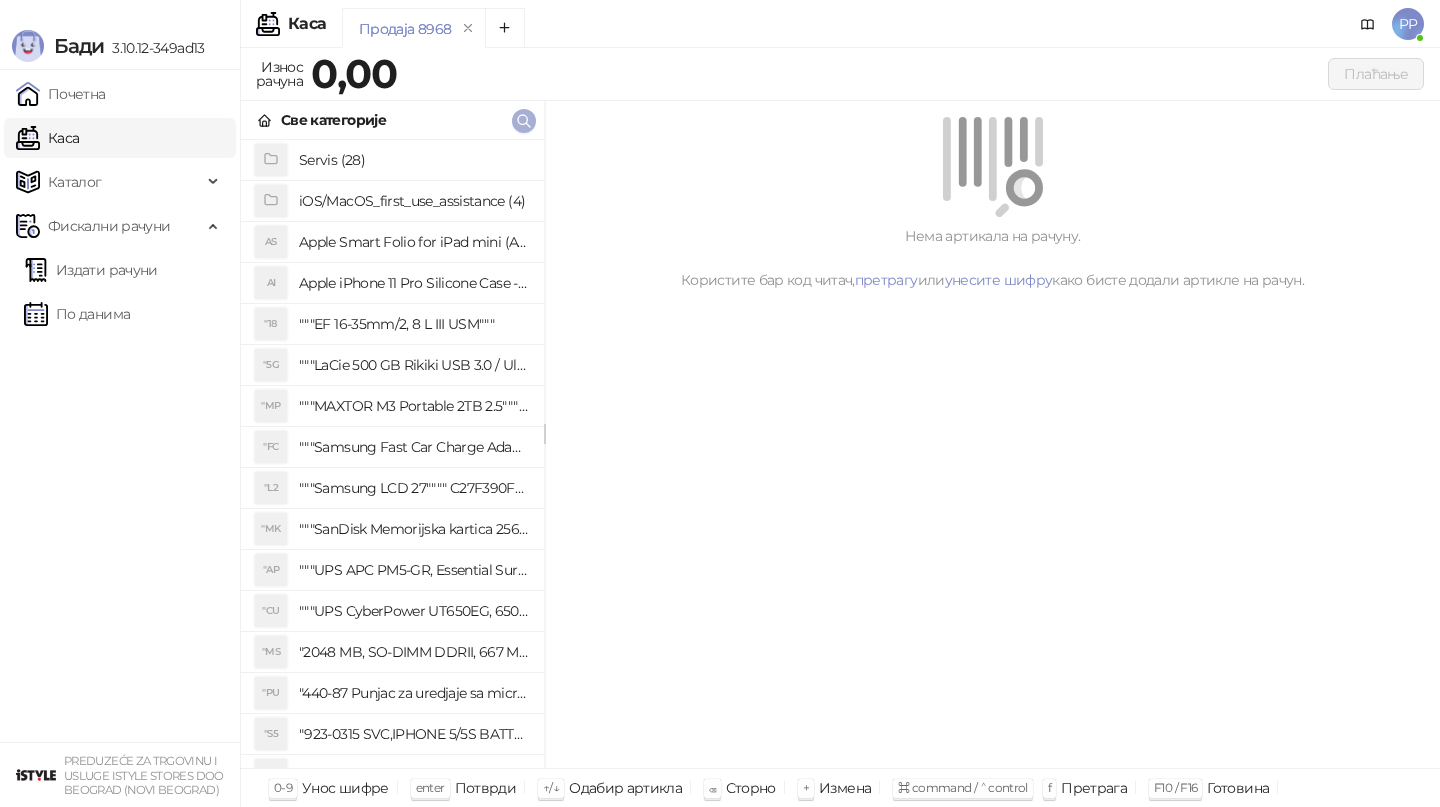 click 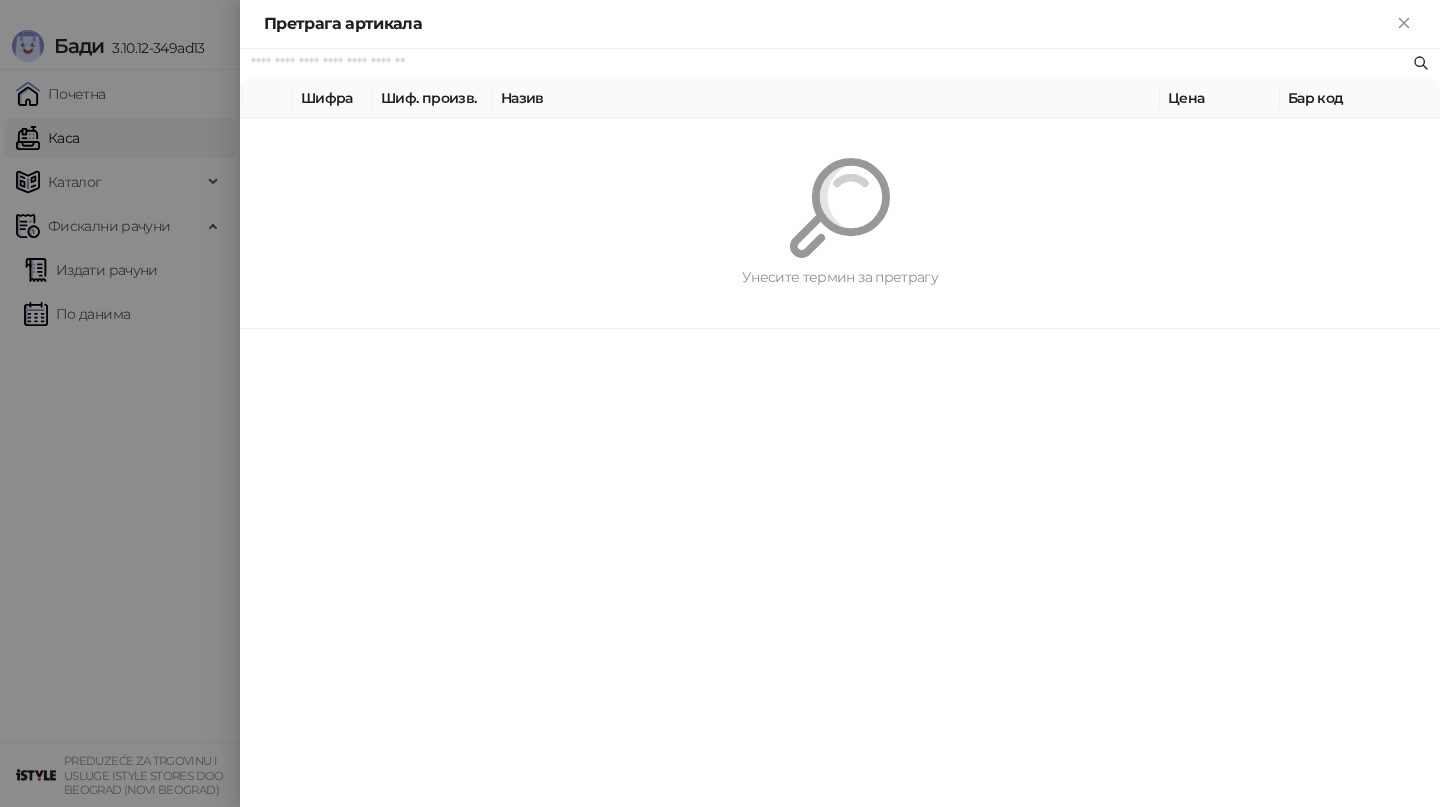 paste on "*********" 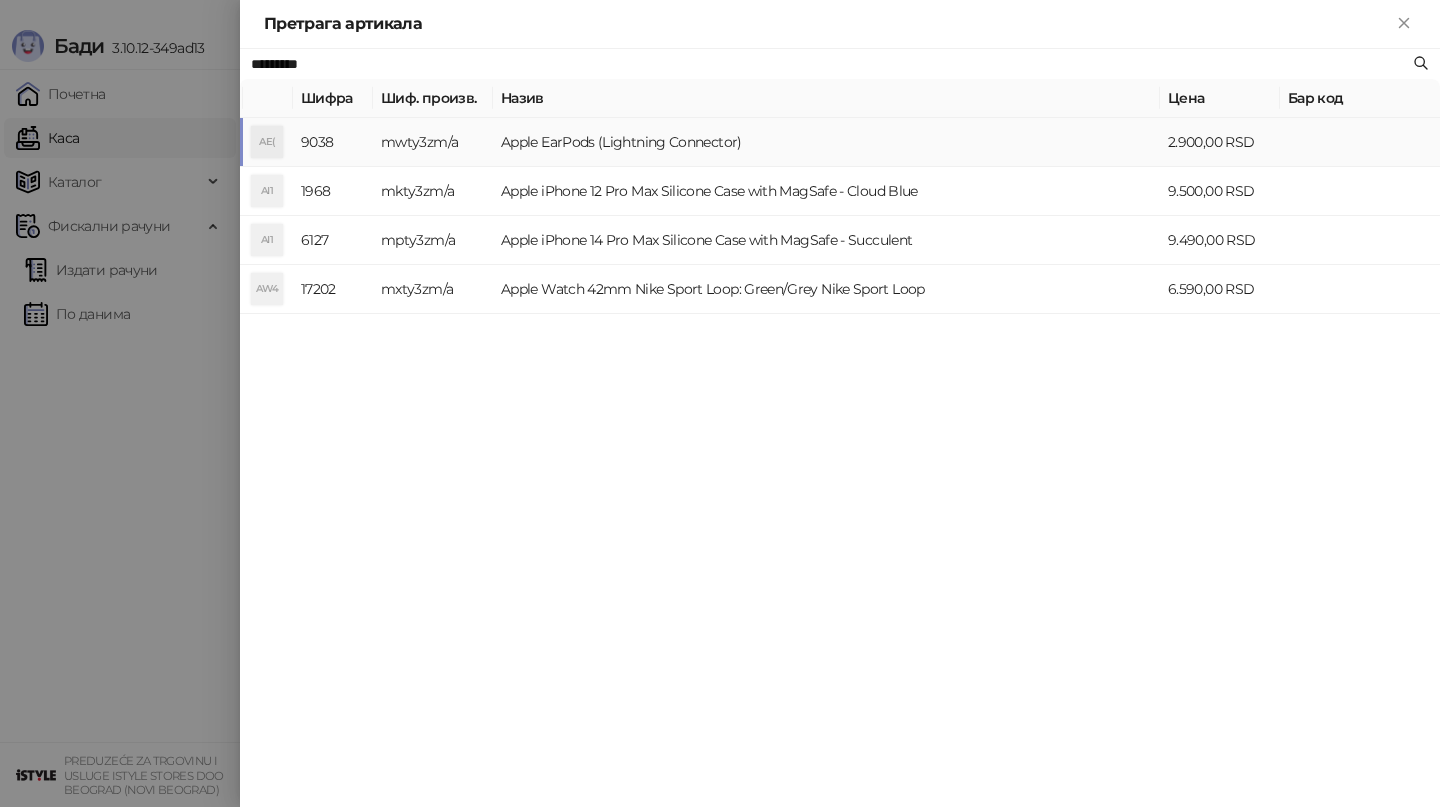 type on "*********" 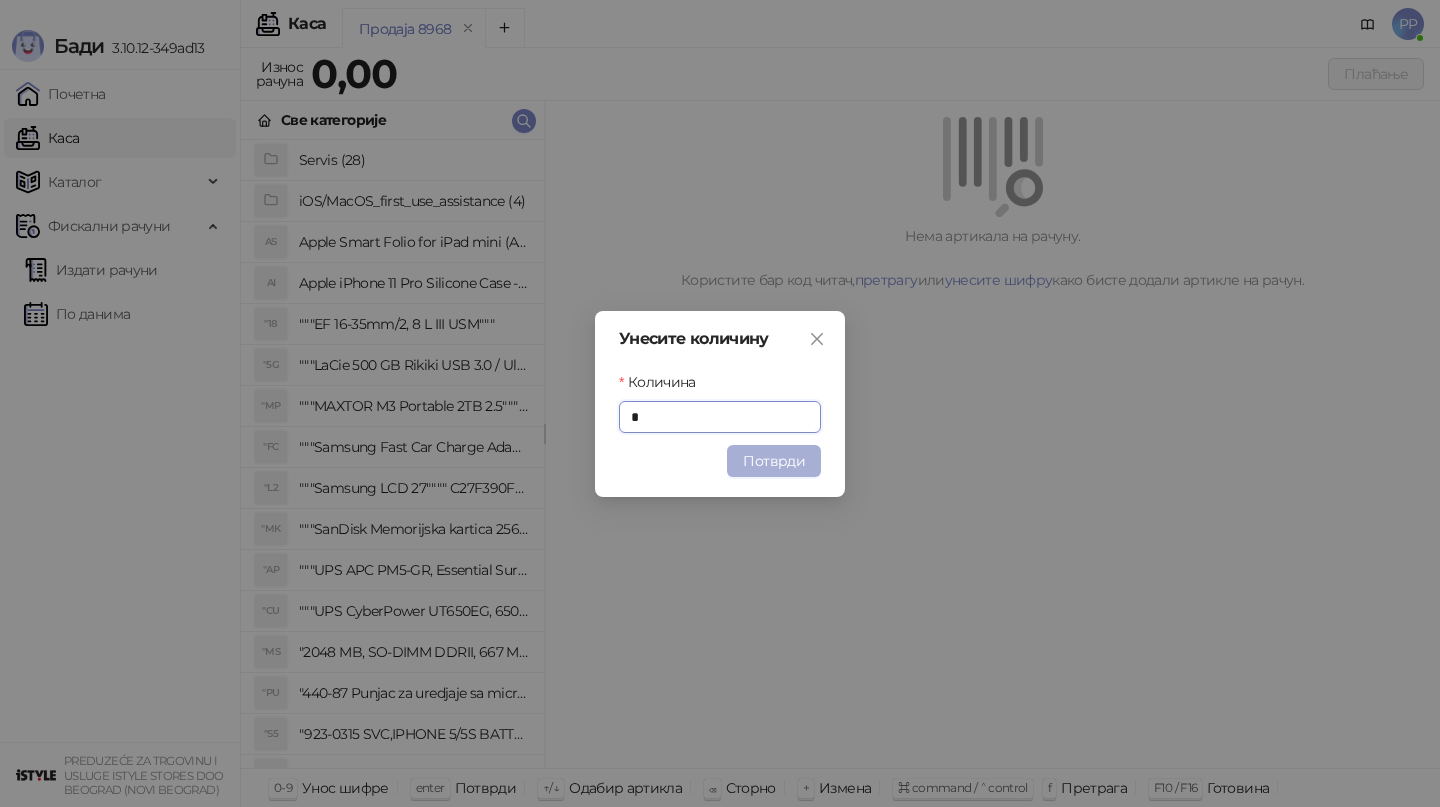 click on "Потврди" at bounding box center [774, 461] 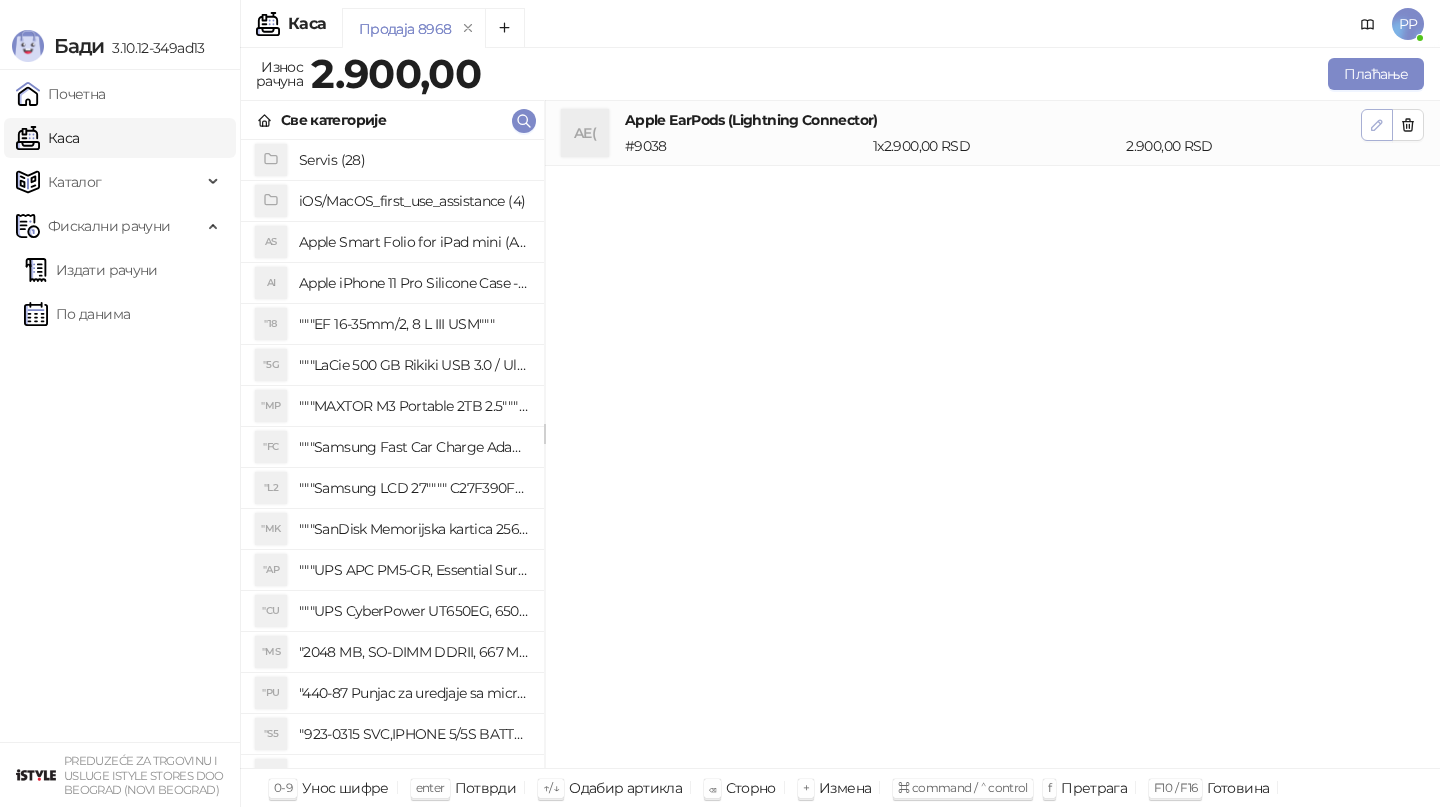 click 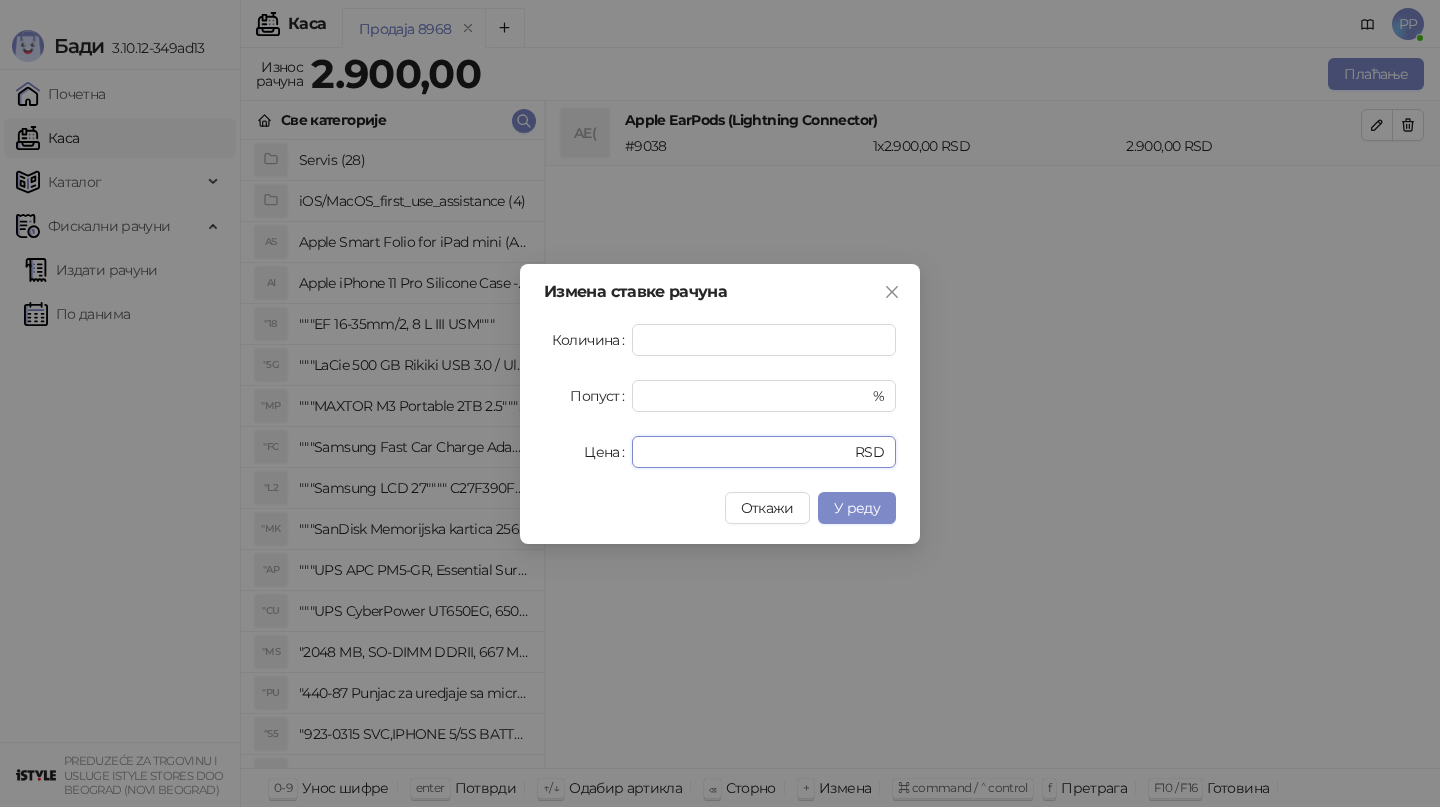 drag, startPoint x: 697, startPoint y: 455, endPoint x: 542, endPoint y: 455, distance: 155 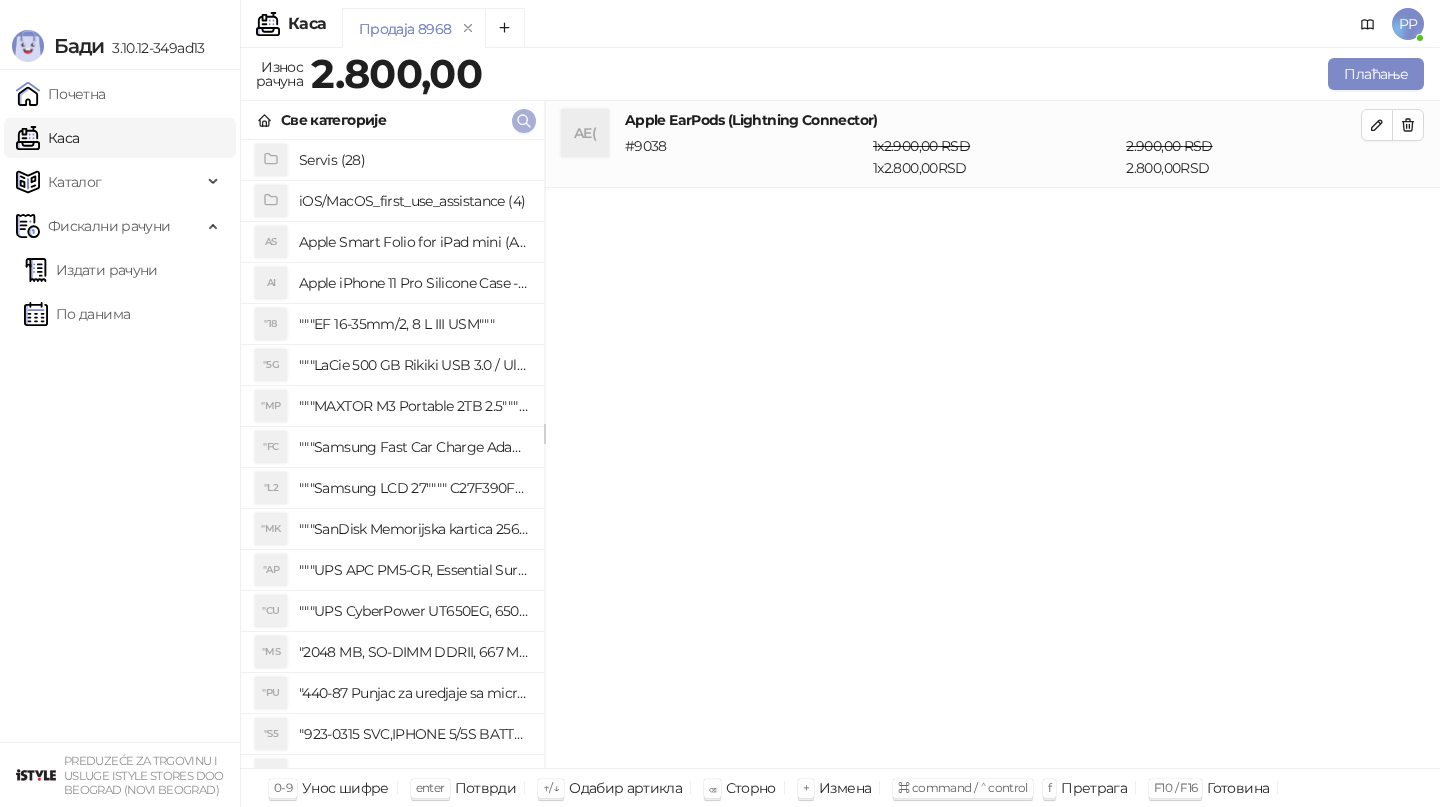 click 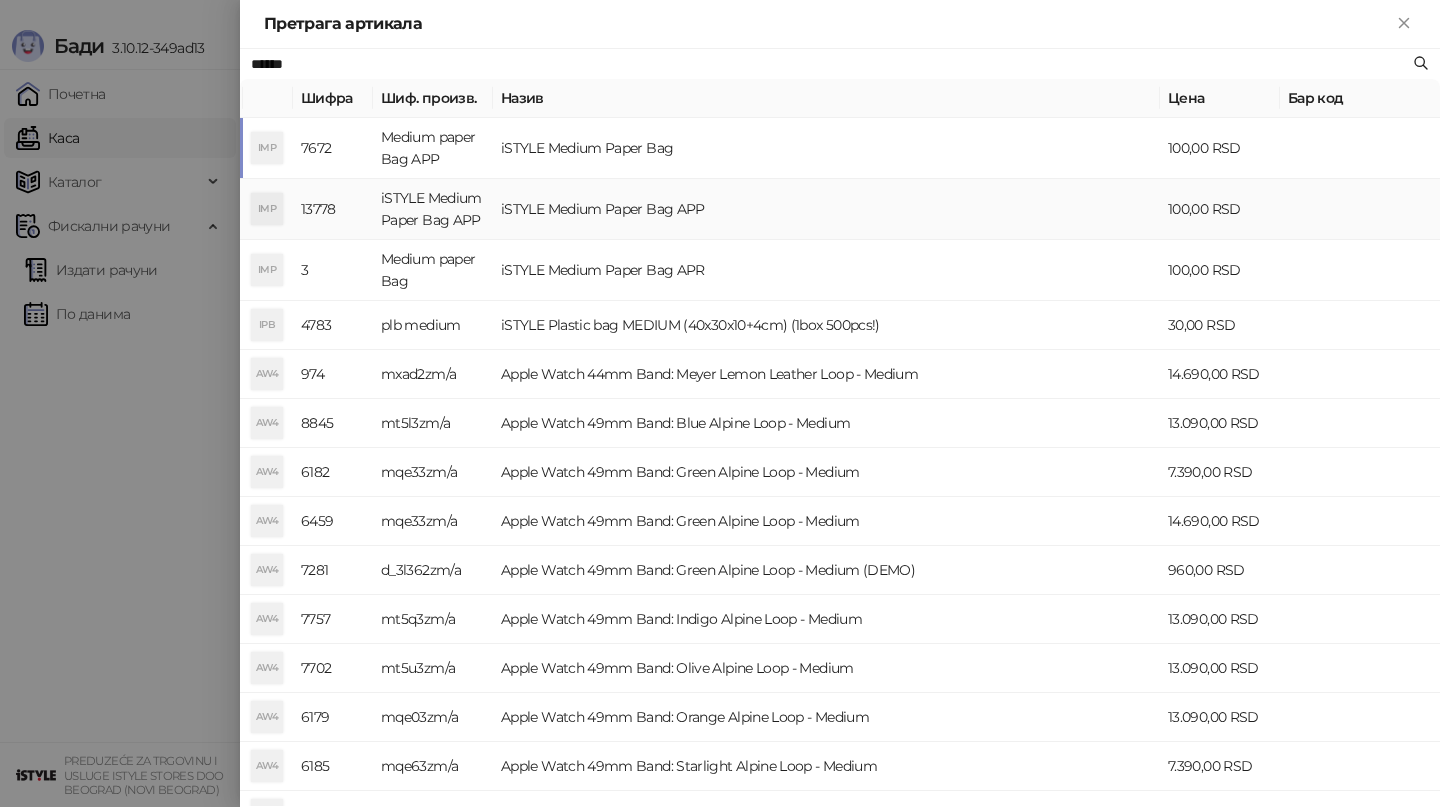 type on "******" 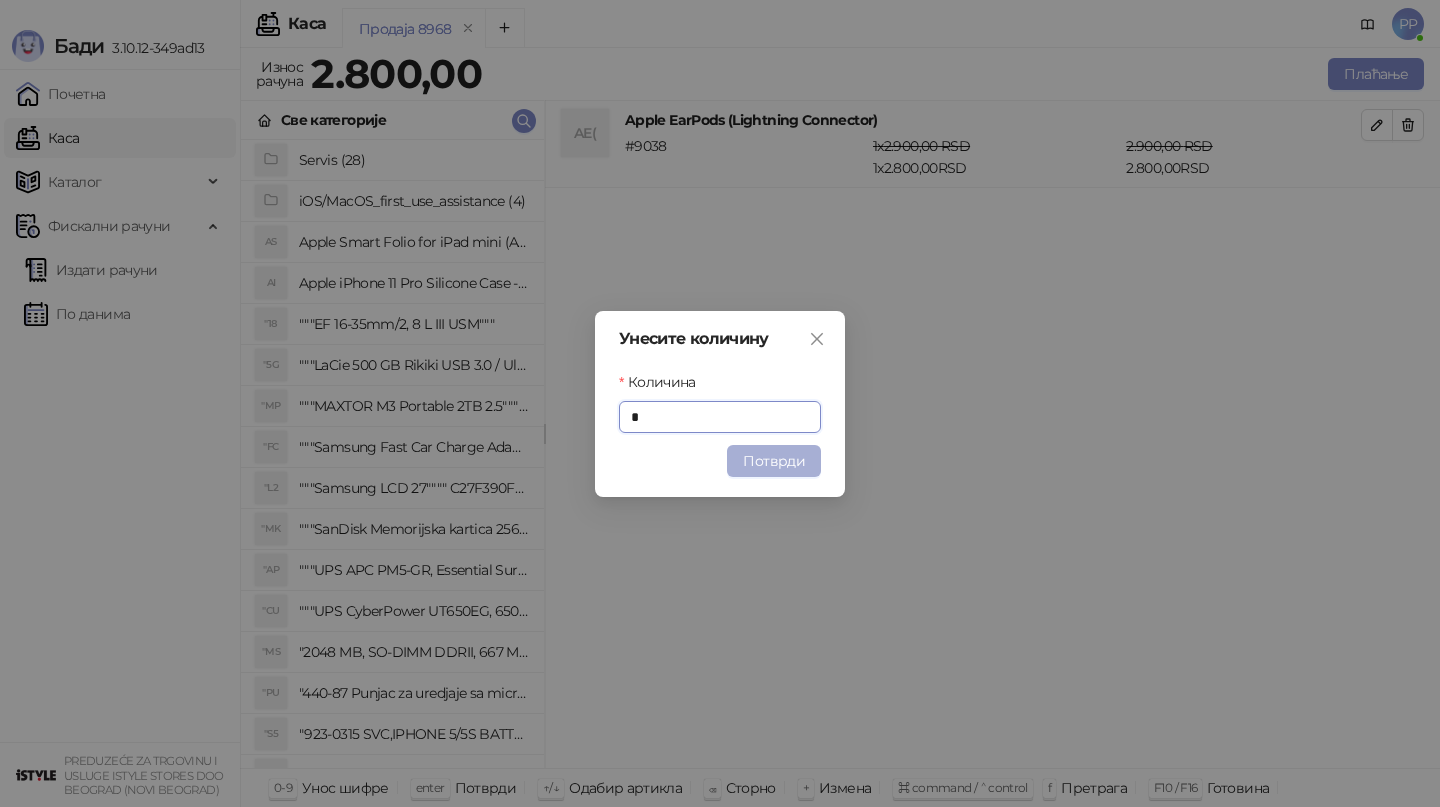 click on "Потврди" at bounding box center [774, 461] 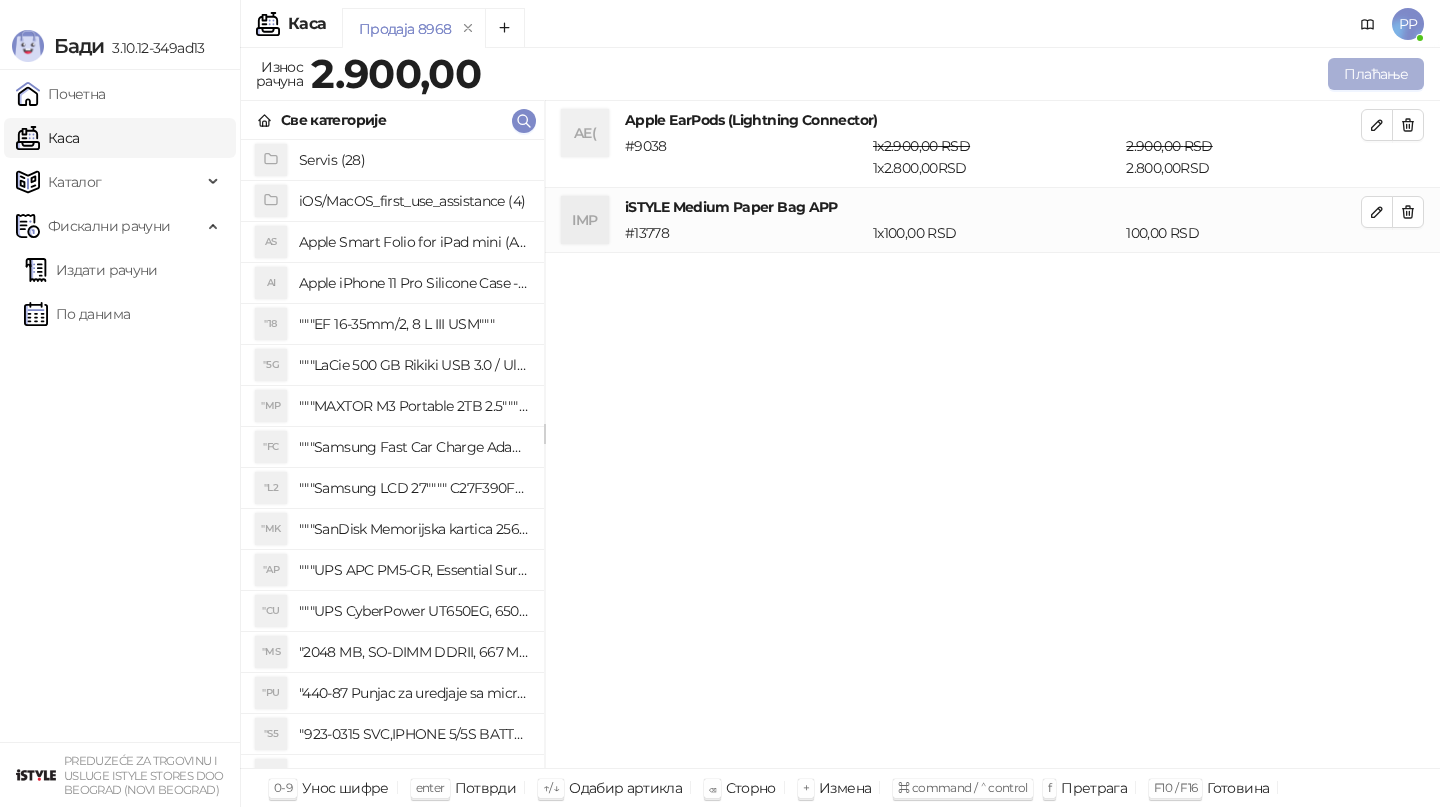 click on "Плаћање" at bounding box center (1376, 74) 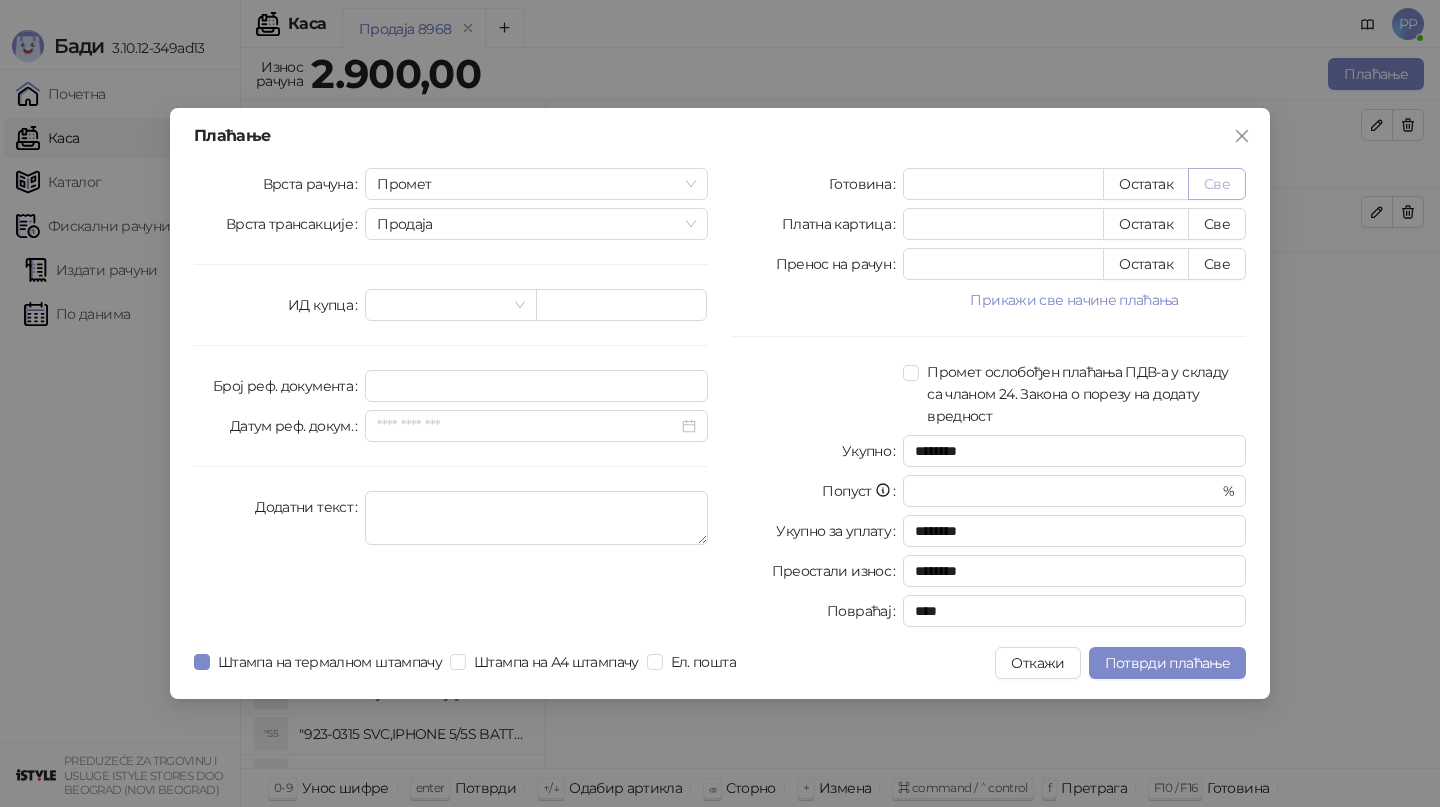click on "Све" at bounding box center [1217, 184] 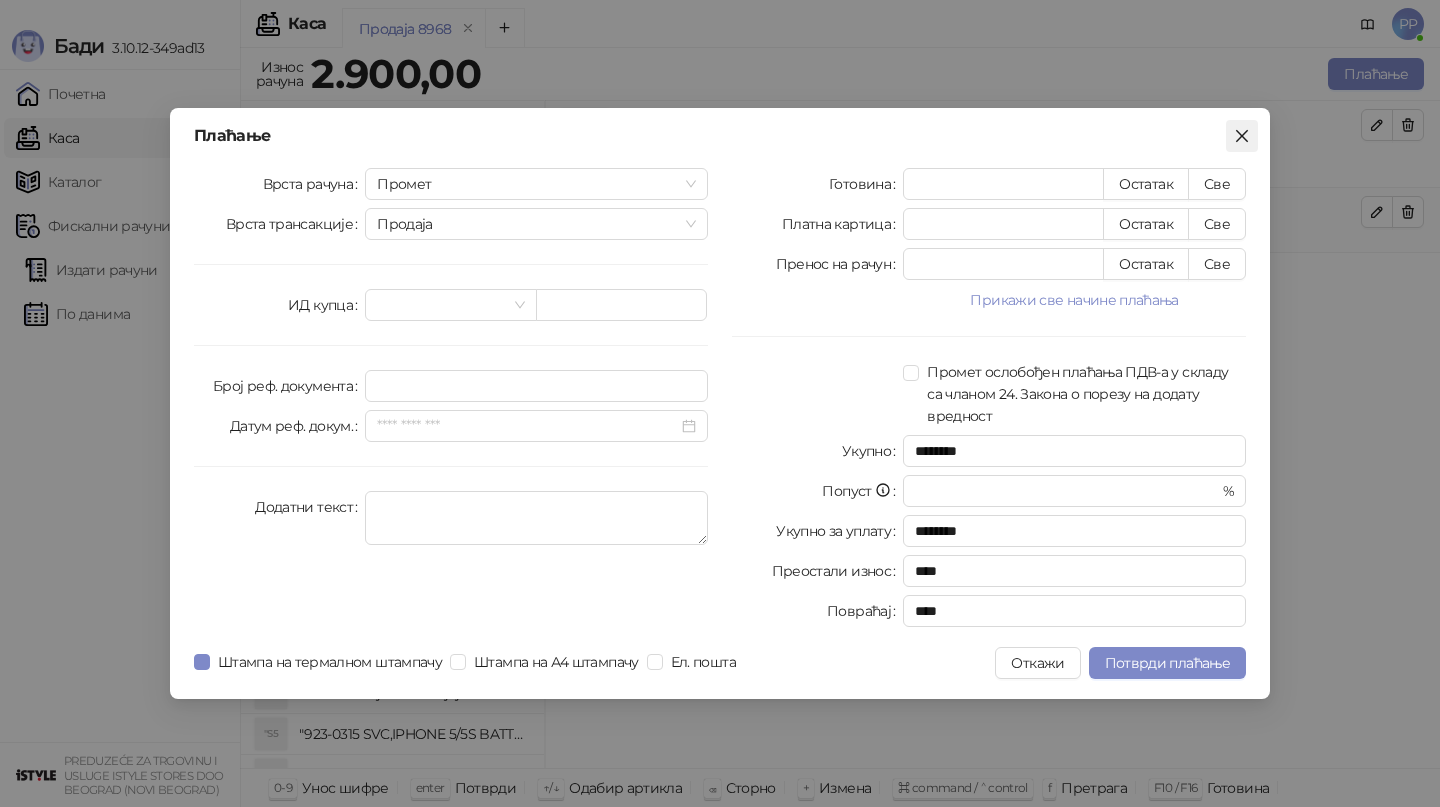 click 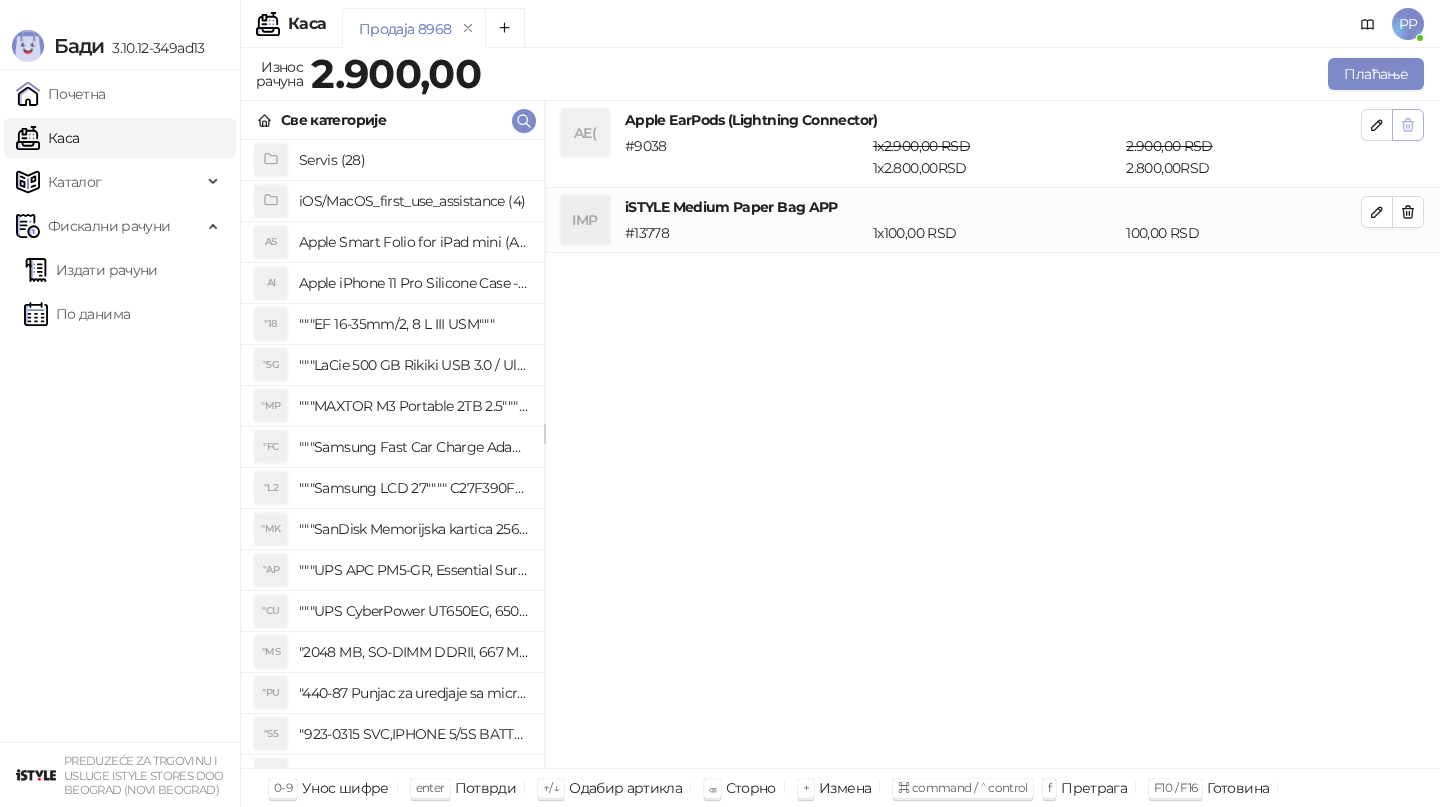 click 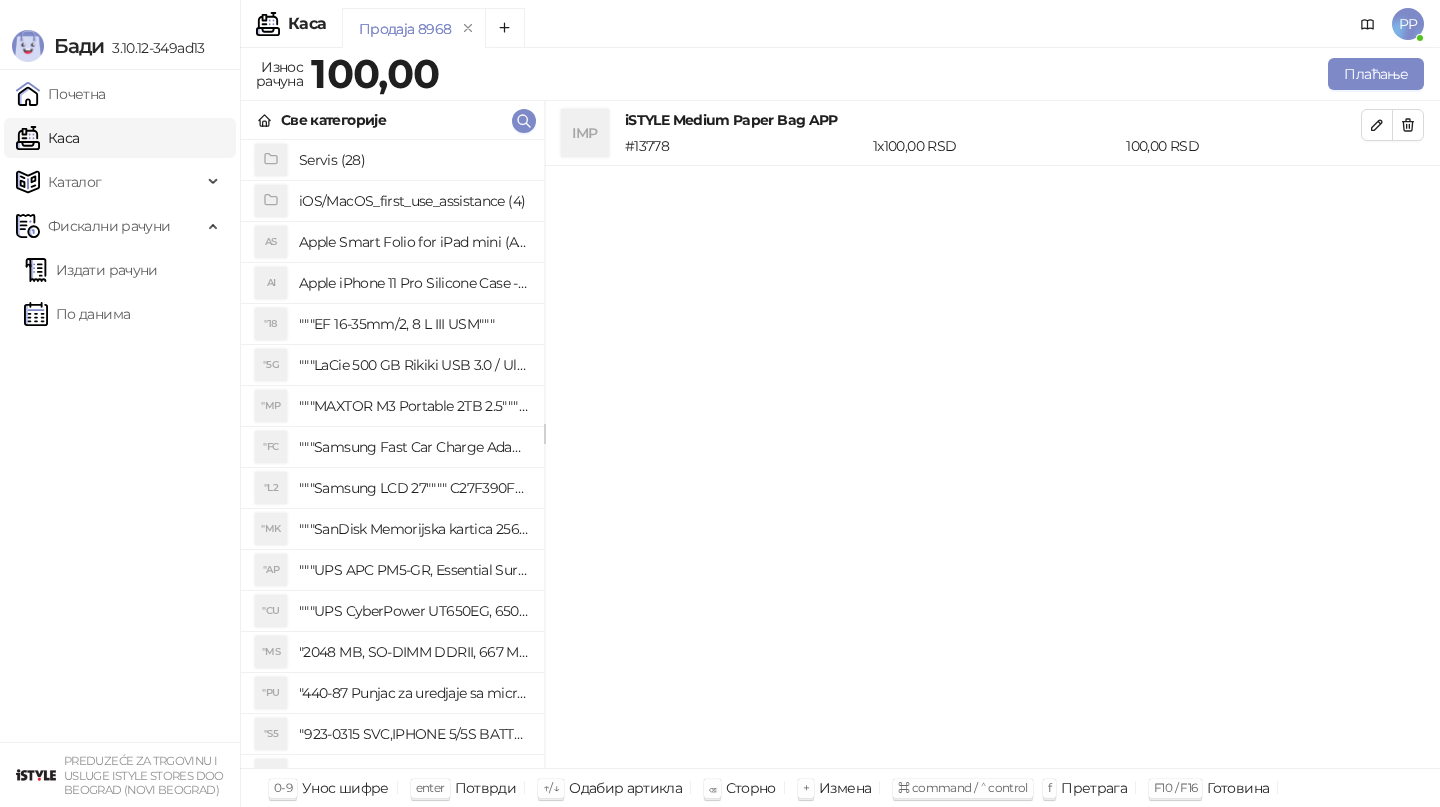 click 